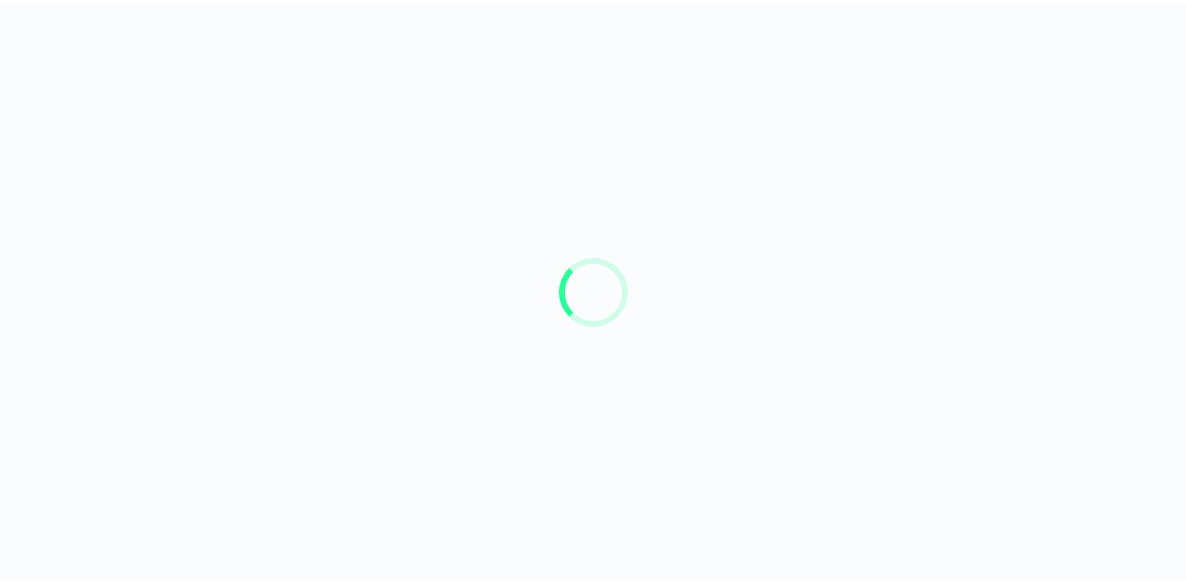 scroll, scrollTop: 0, scrollLeft: 0, axis: both 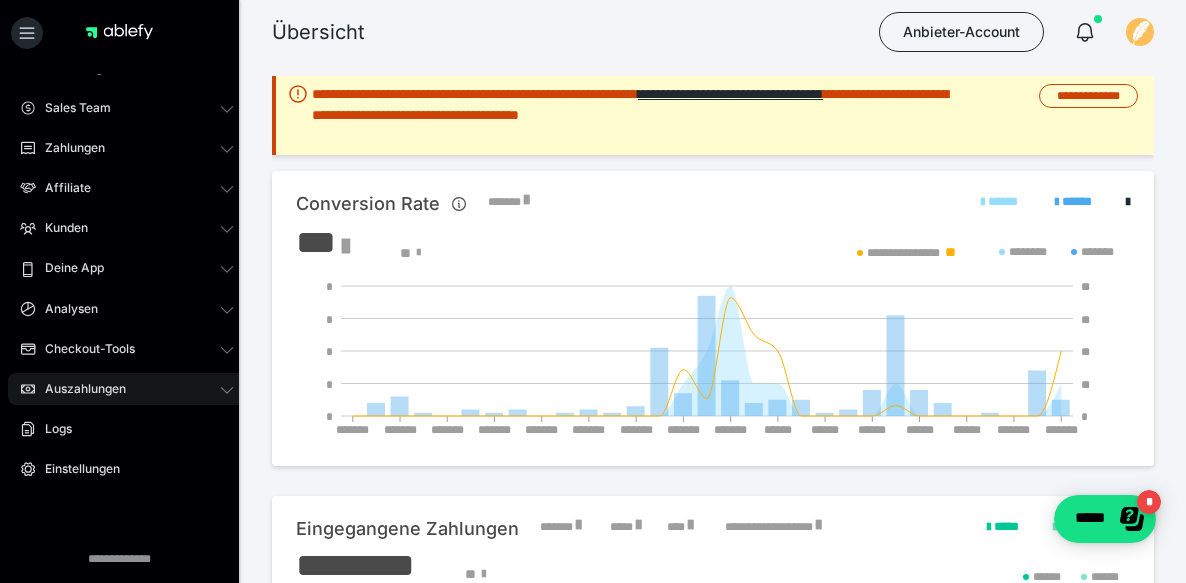 click on "Auszahlungen" at bounding box center (127, 389) 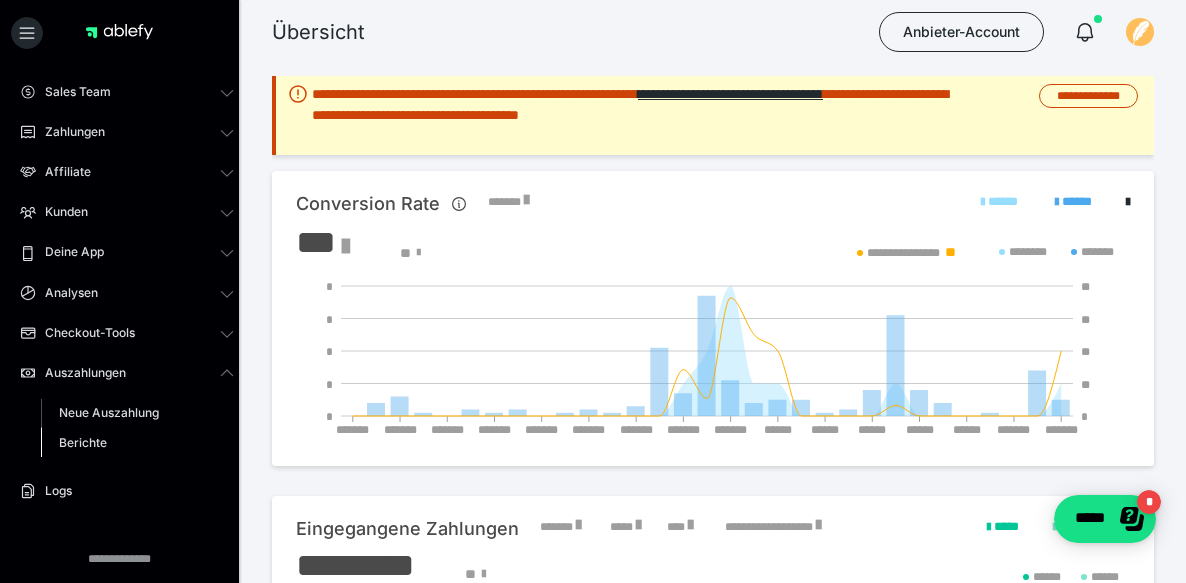 click on "Berichte" at bounding box center [83, 442] 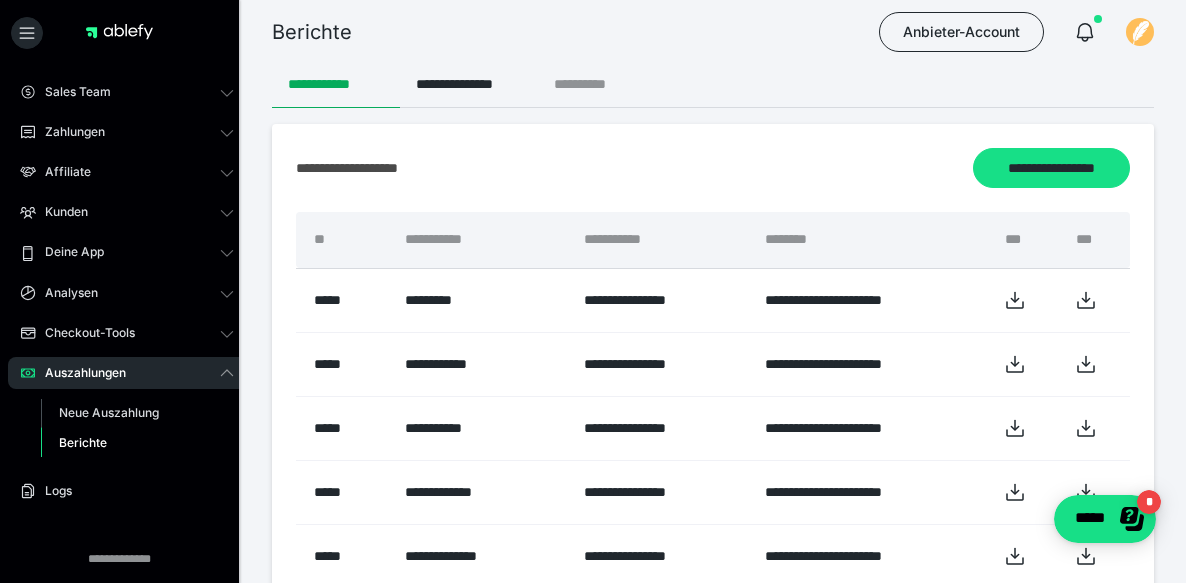 click on "**********" at bounding box center (596, 84) 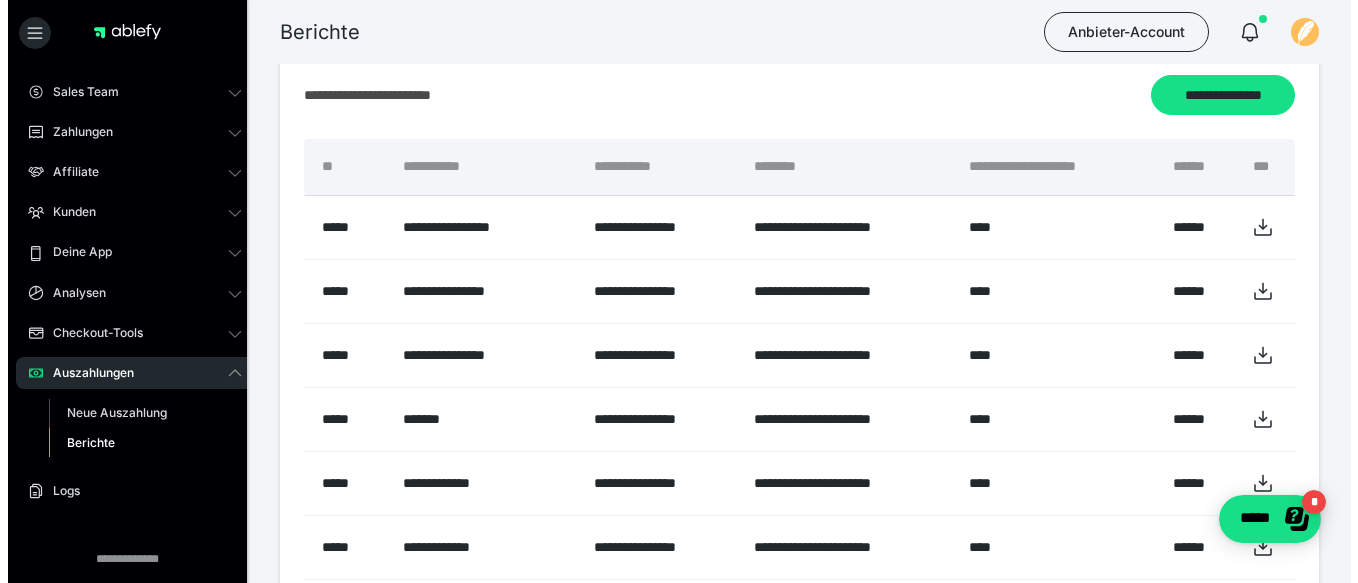scroll, scrollTop: 59, scrollLeft: 0, axis: vertical 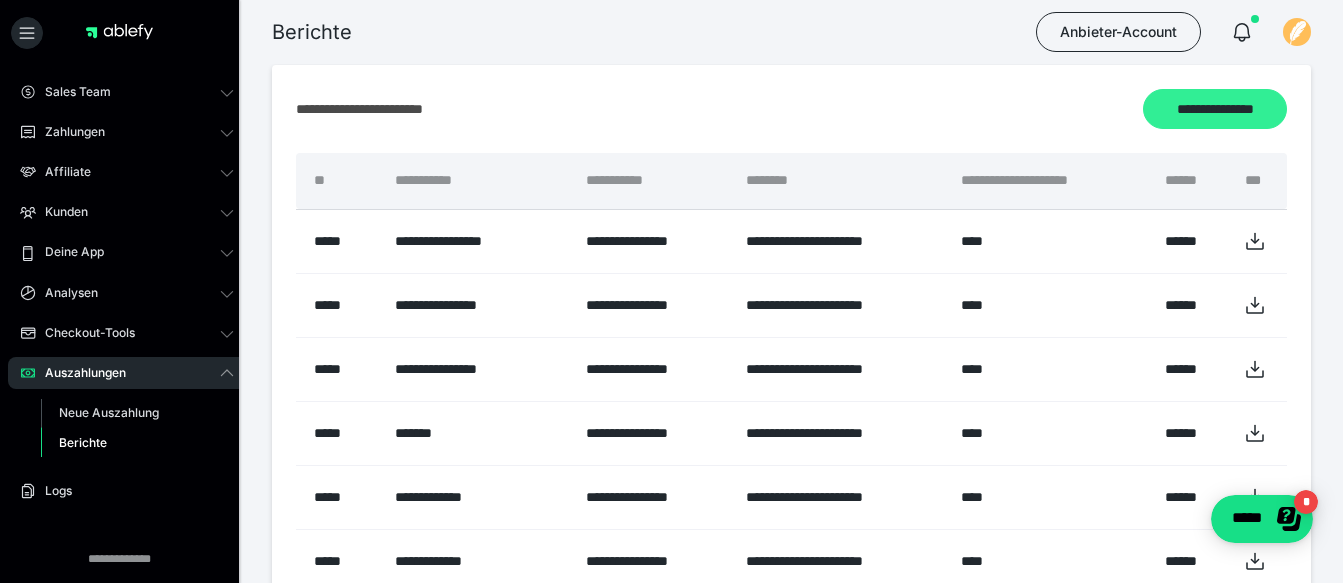 click on "**********" at bounding box center [1215, 109] 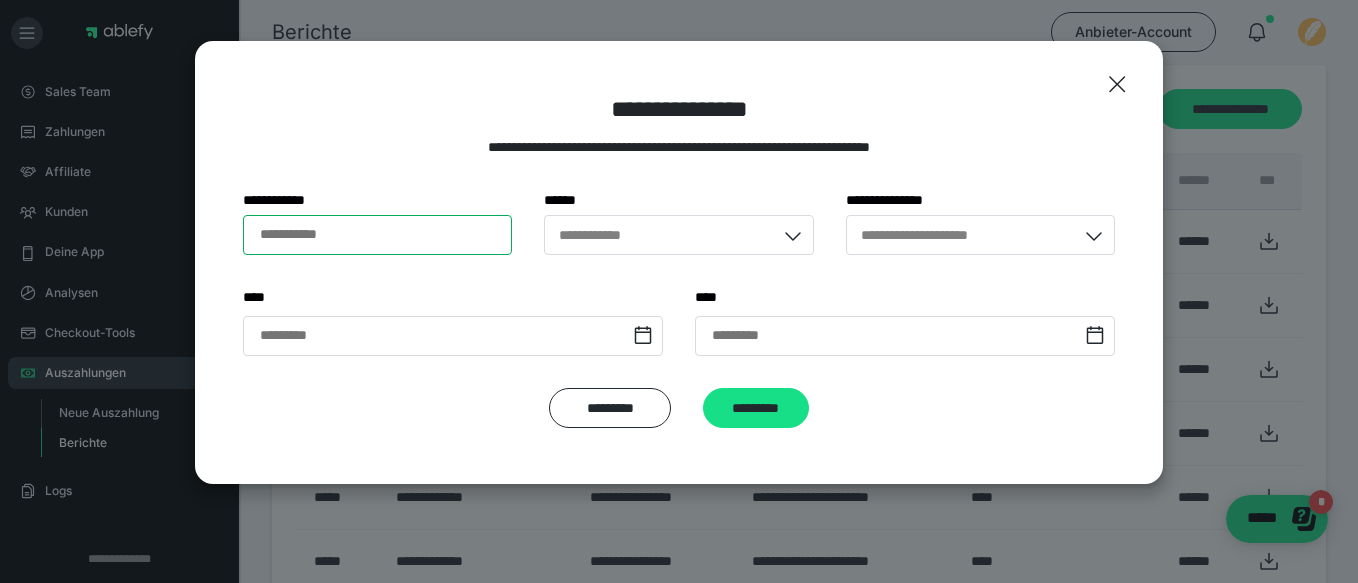 click on "**********" at bounding box center [377, 235] 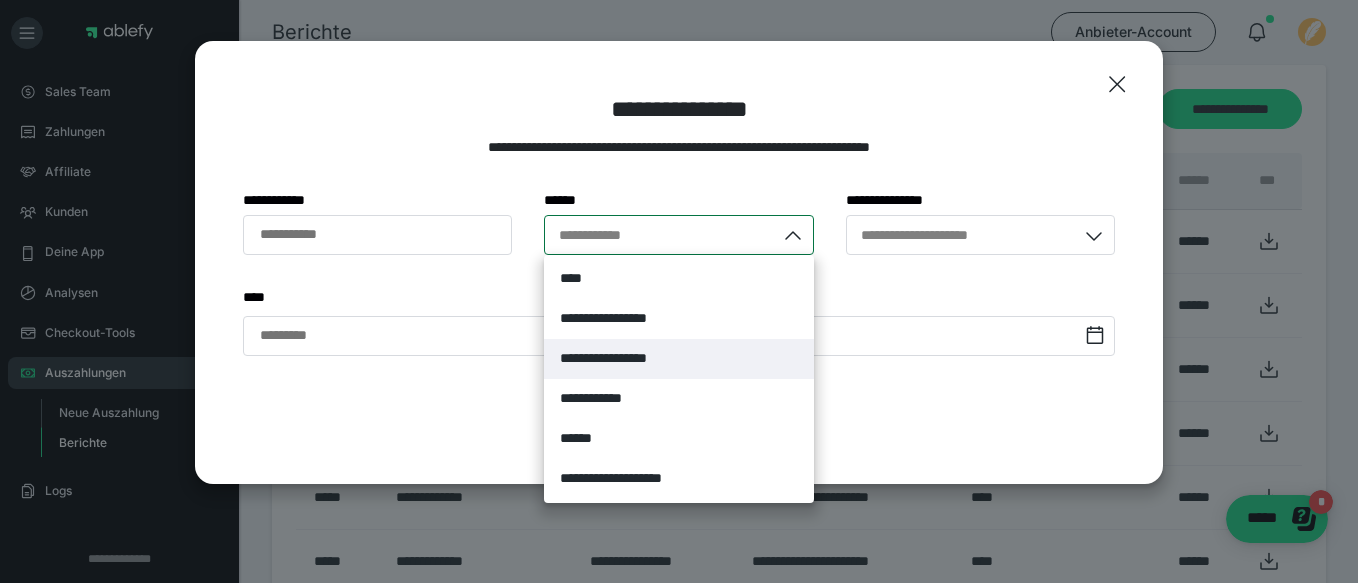 click on "**********" at bounding box center (678, 359) 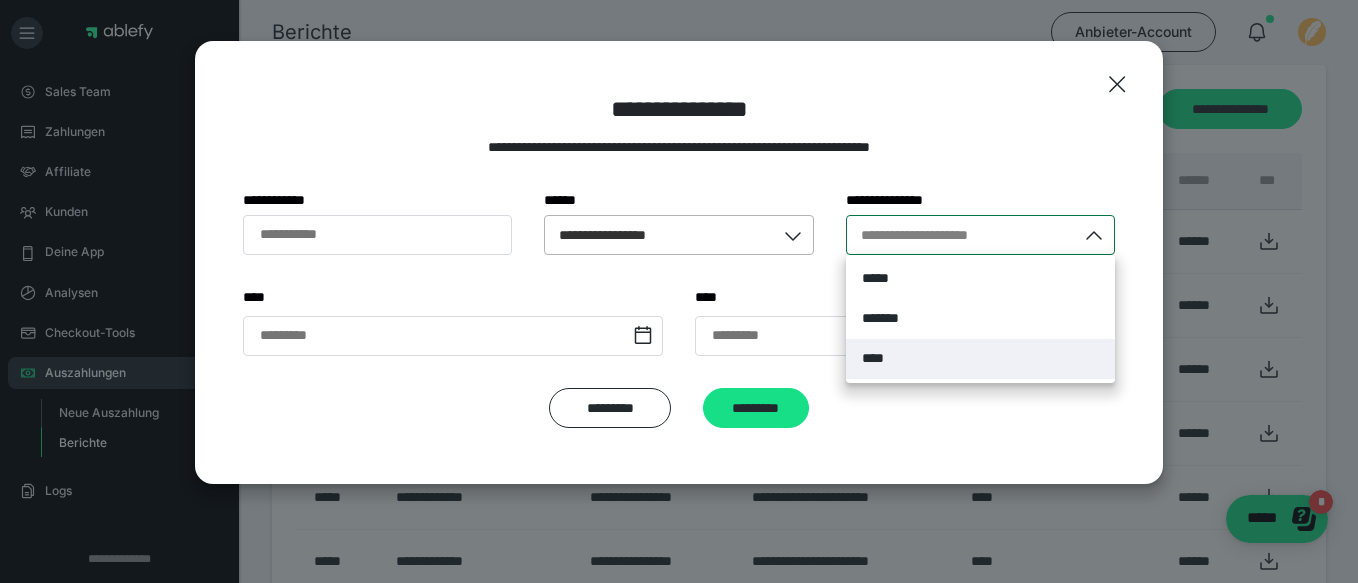click on "****" at bounding box center (980, 359) 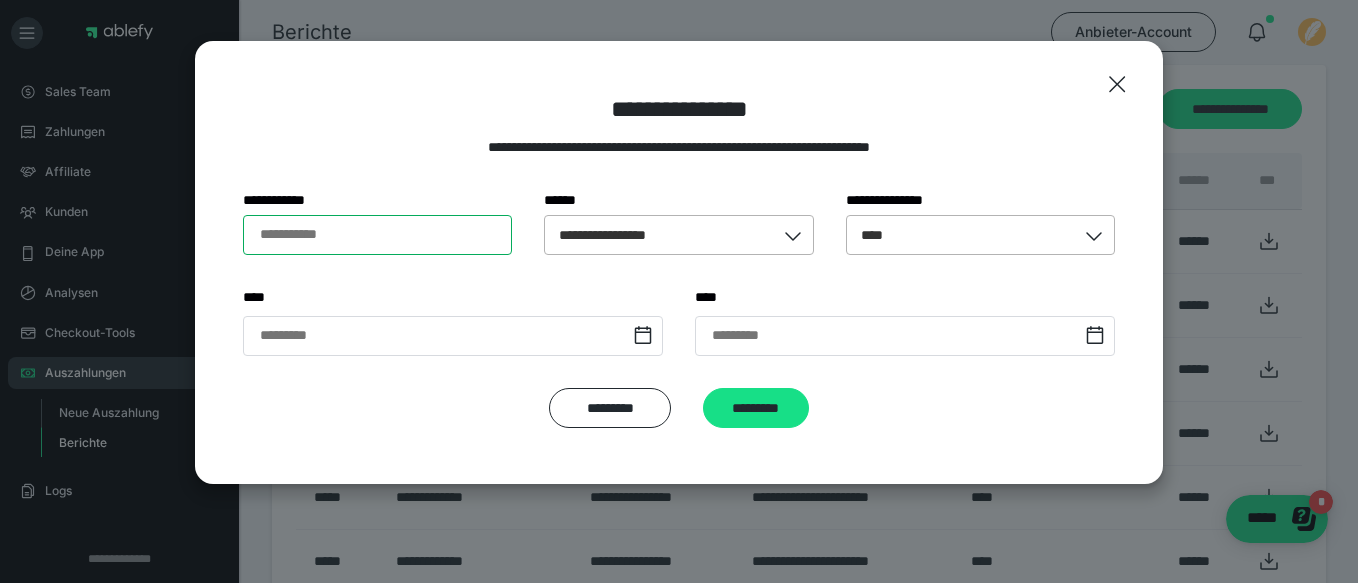 click on "**********" at bounding box center (377, 235) 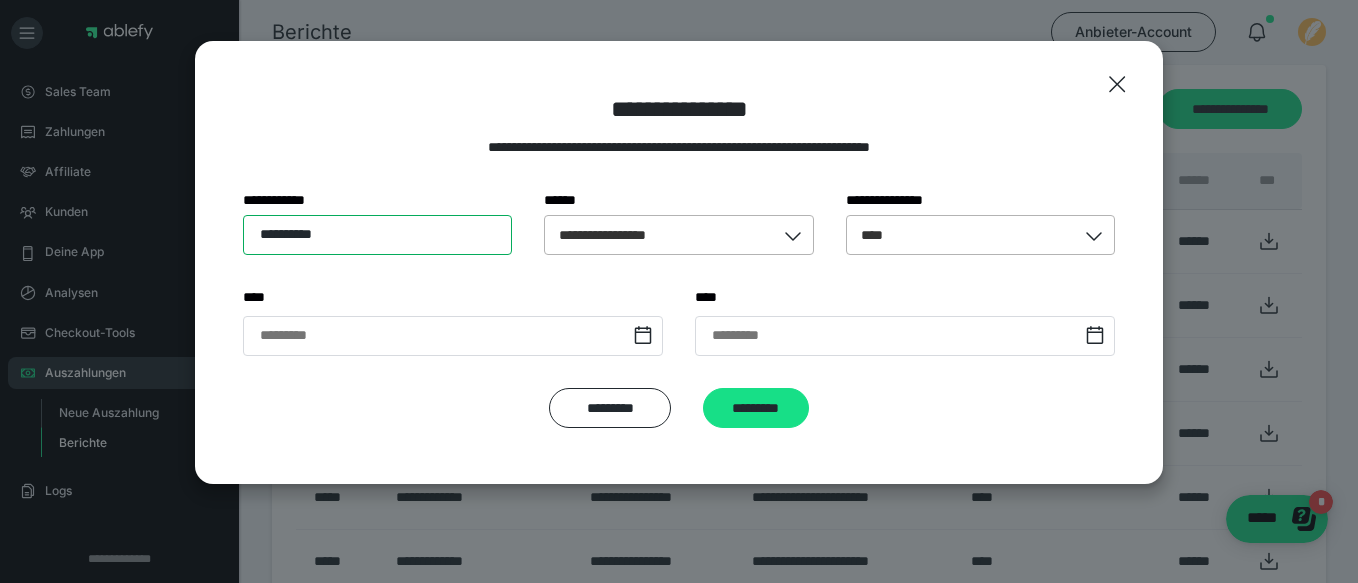 click on "**********" at bounding box center (377, 235) 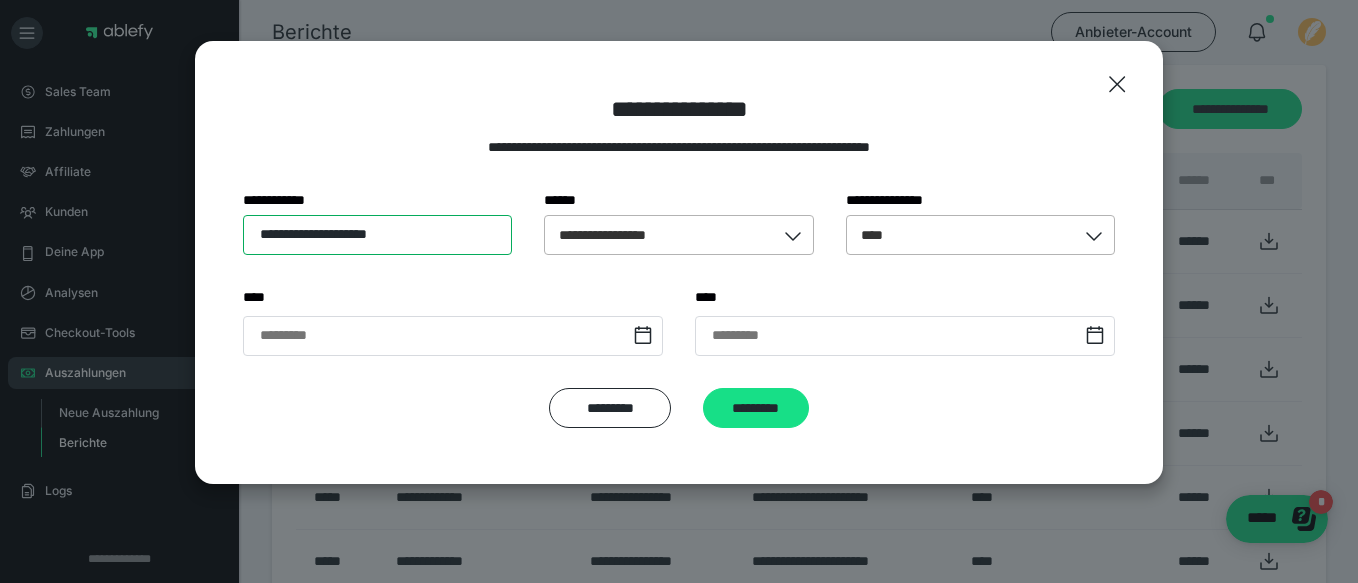 click on "**********" at bounding box center [377, 235] 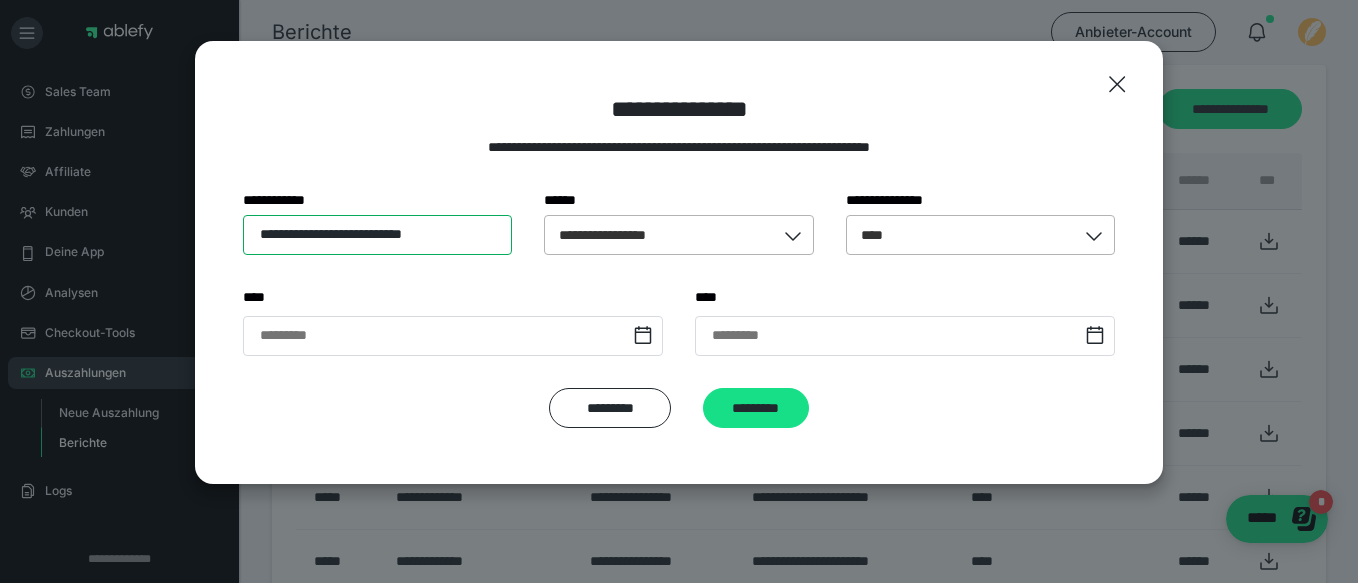 type on "**********" 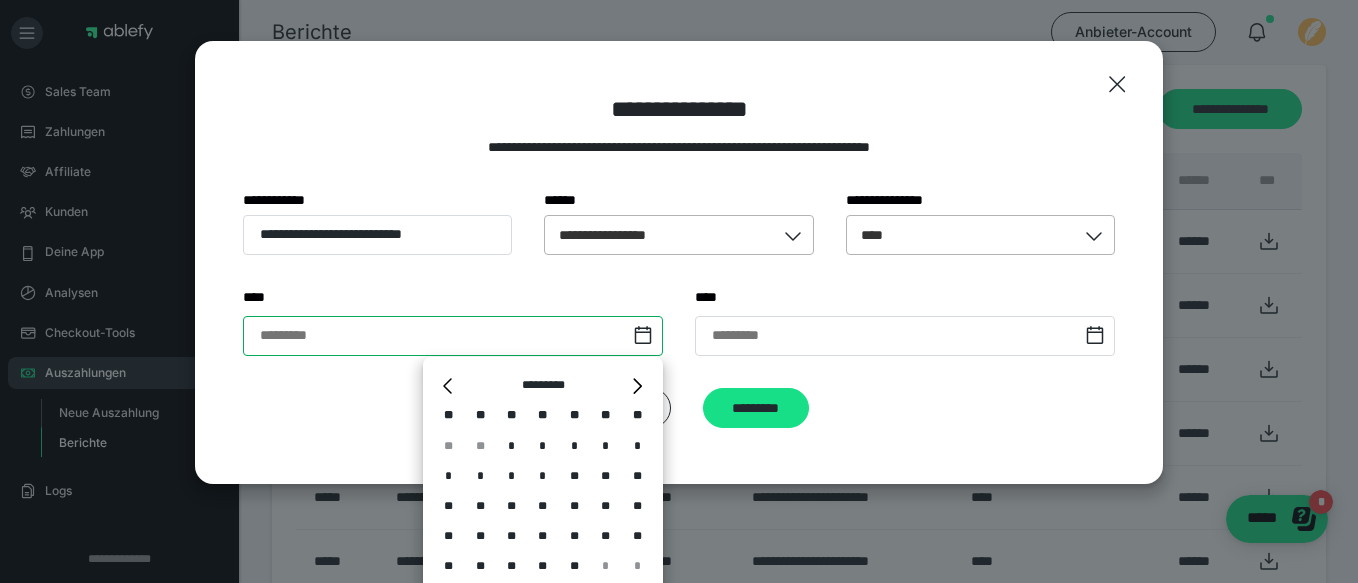 scroll, scrollTop: 29, scrollLeft: 0, axis: vertical 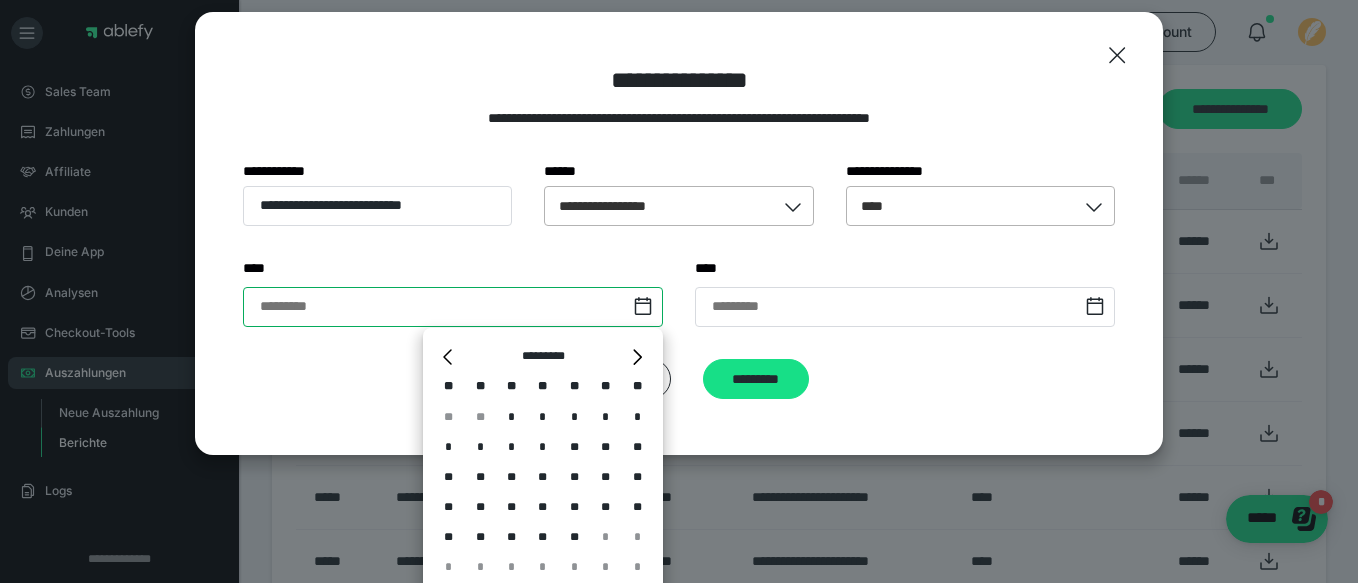 click at bounding box center [453, 307] 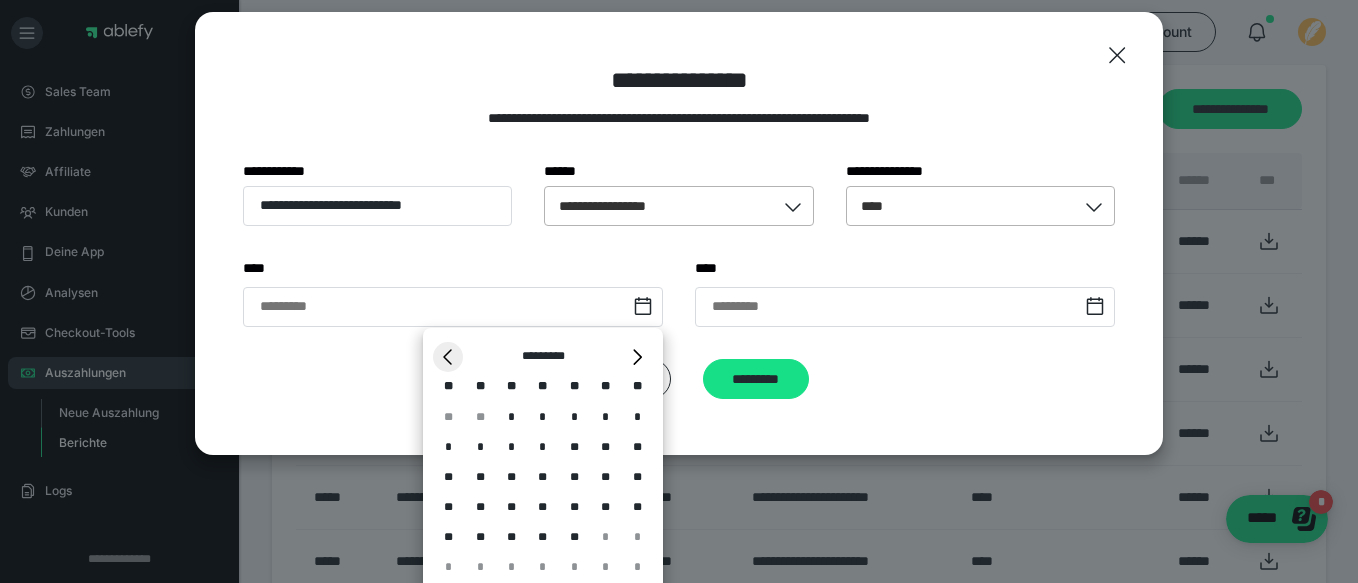 click on "*" at bounding box center [448, 357] 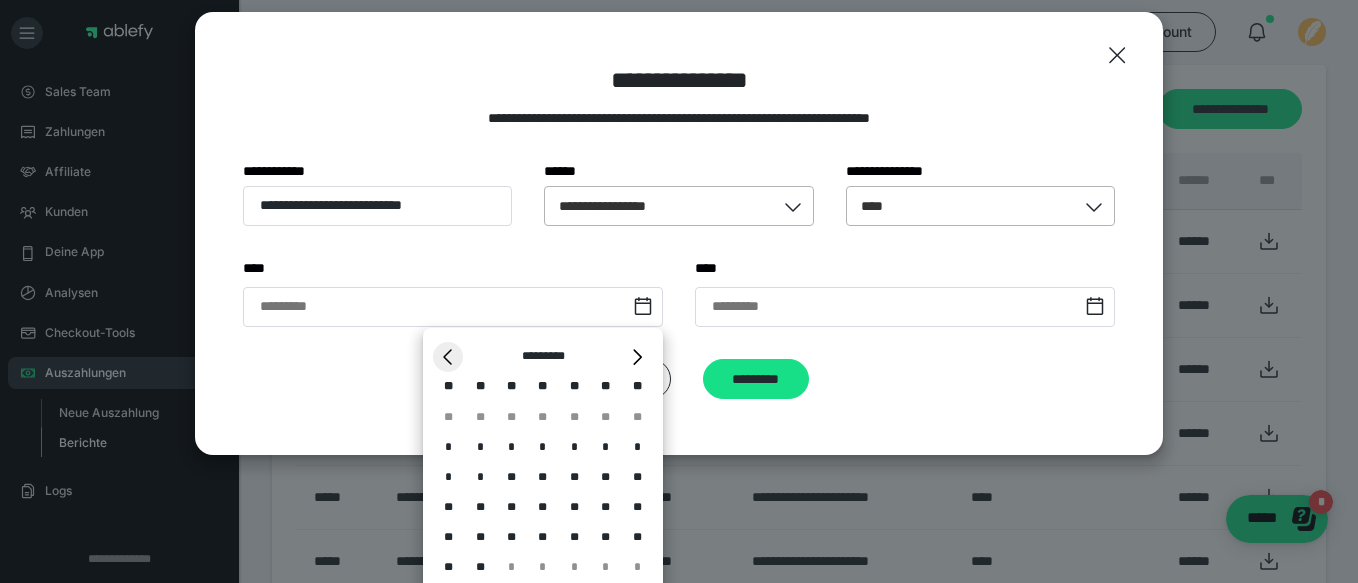click on "*" at bounding box center (448, 357) 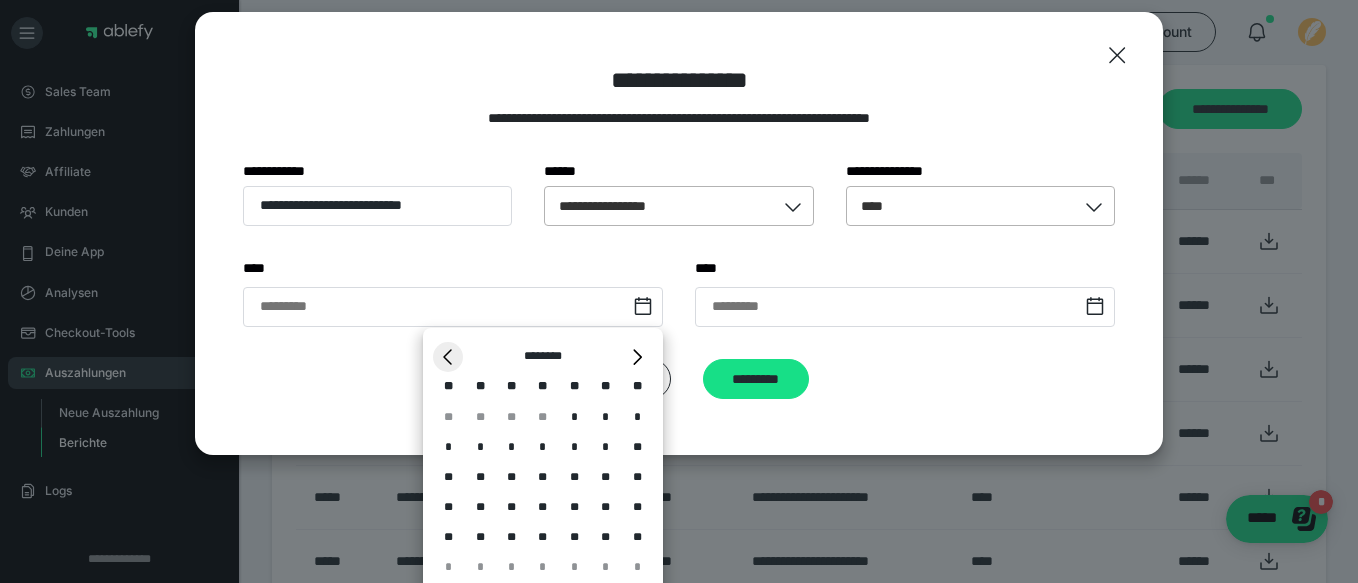 click on "*" at bounding box center (448, 357) 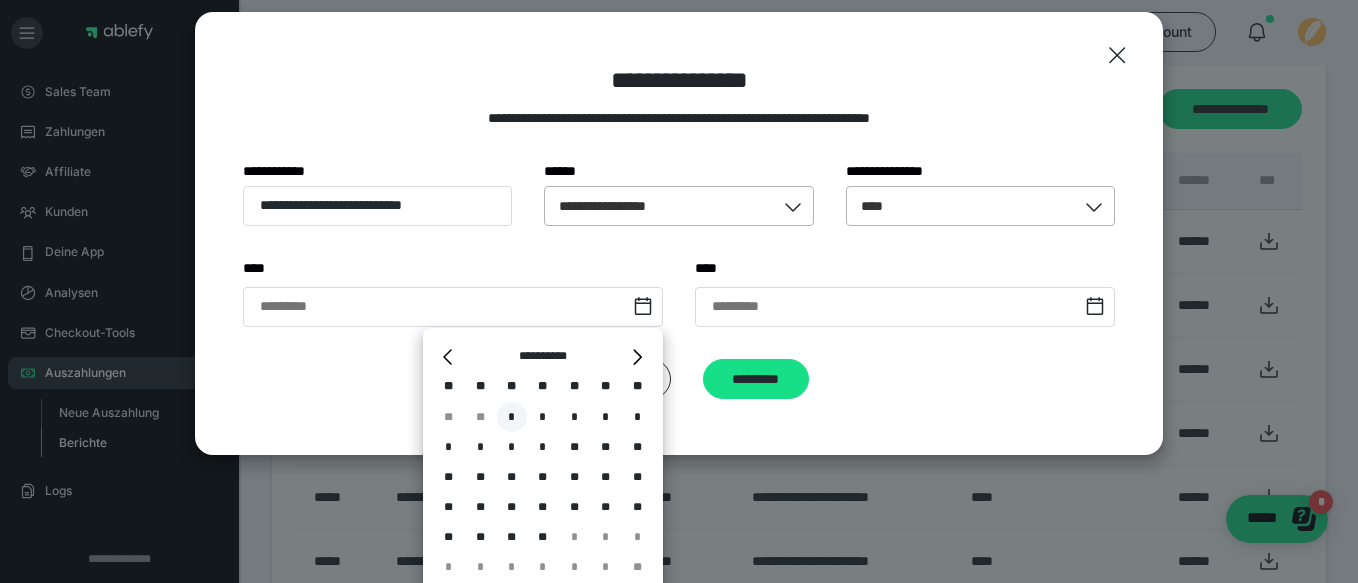 click on "*" at bounding box center [512, 417] 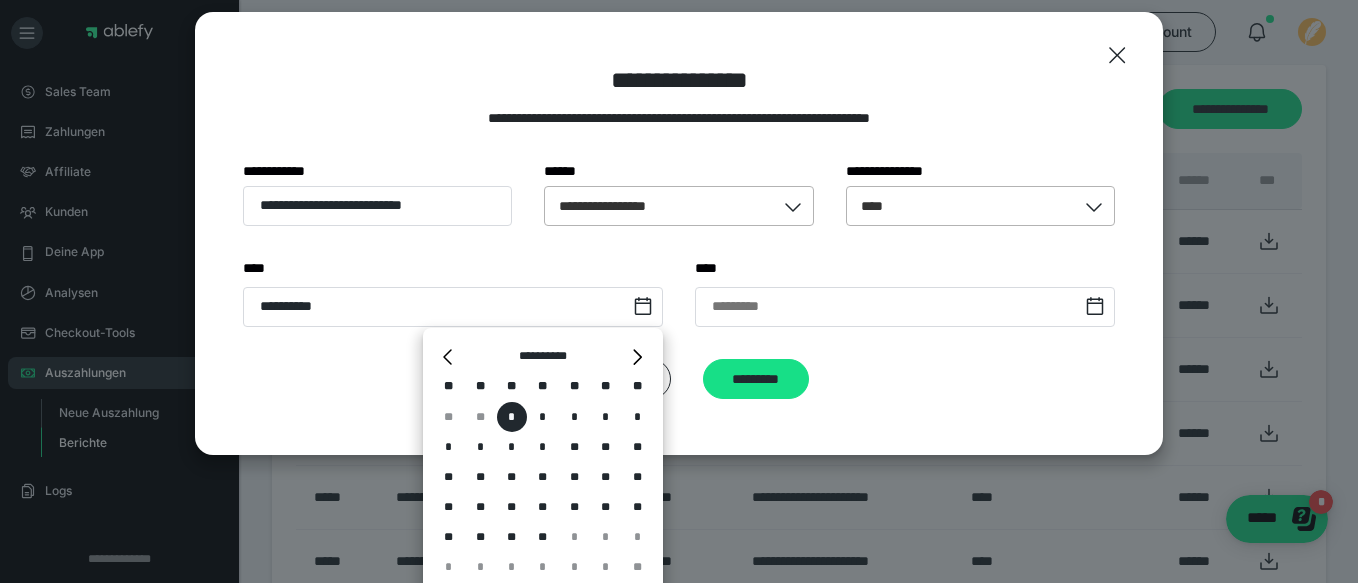 type on "**********" 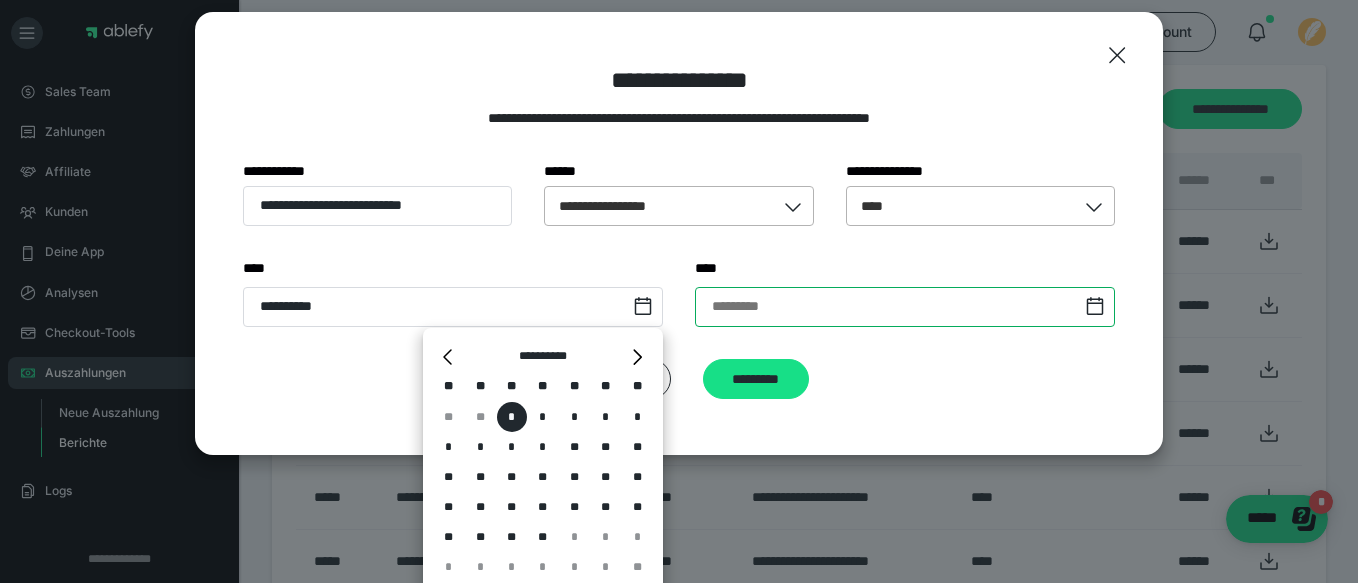 scroll, scrollTop: 29, scrollLeft: 0, axis: vertical 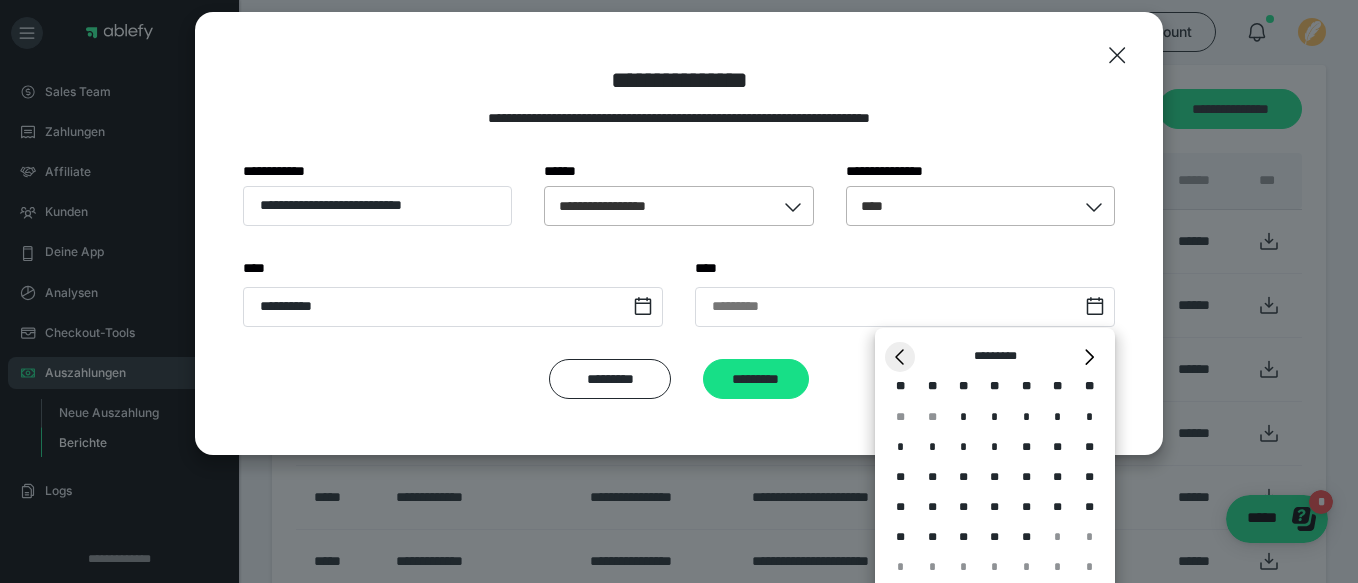 click on "*" at bounding box center (900, 357) 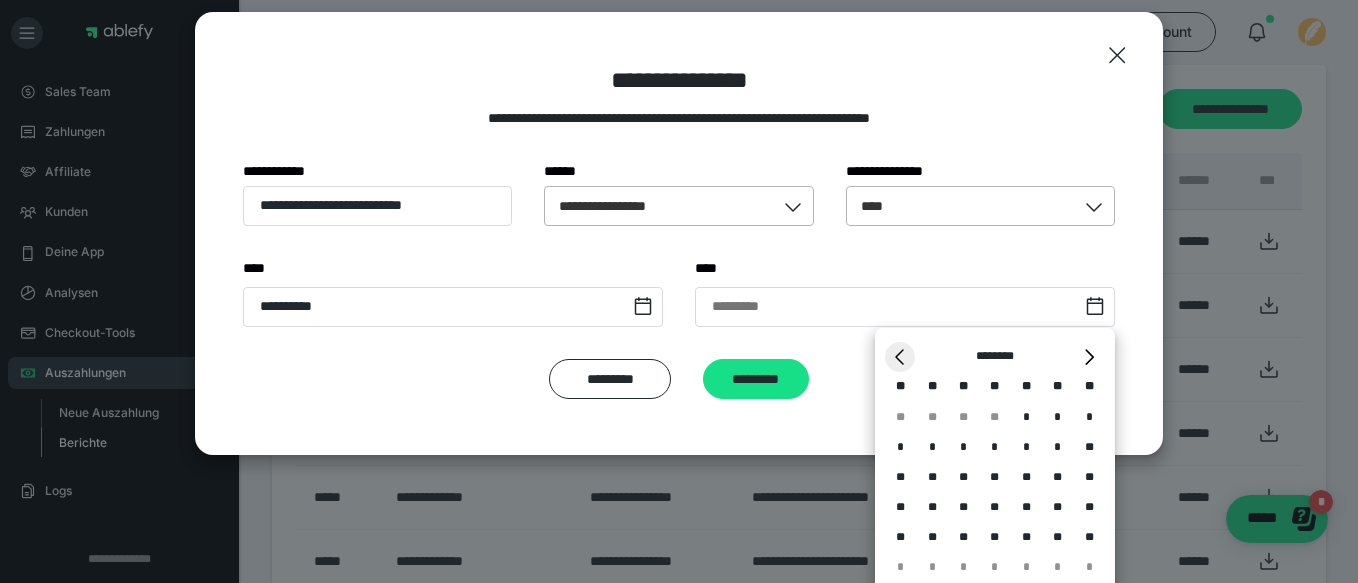 click on "*" at bounding box center [900, 357] 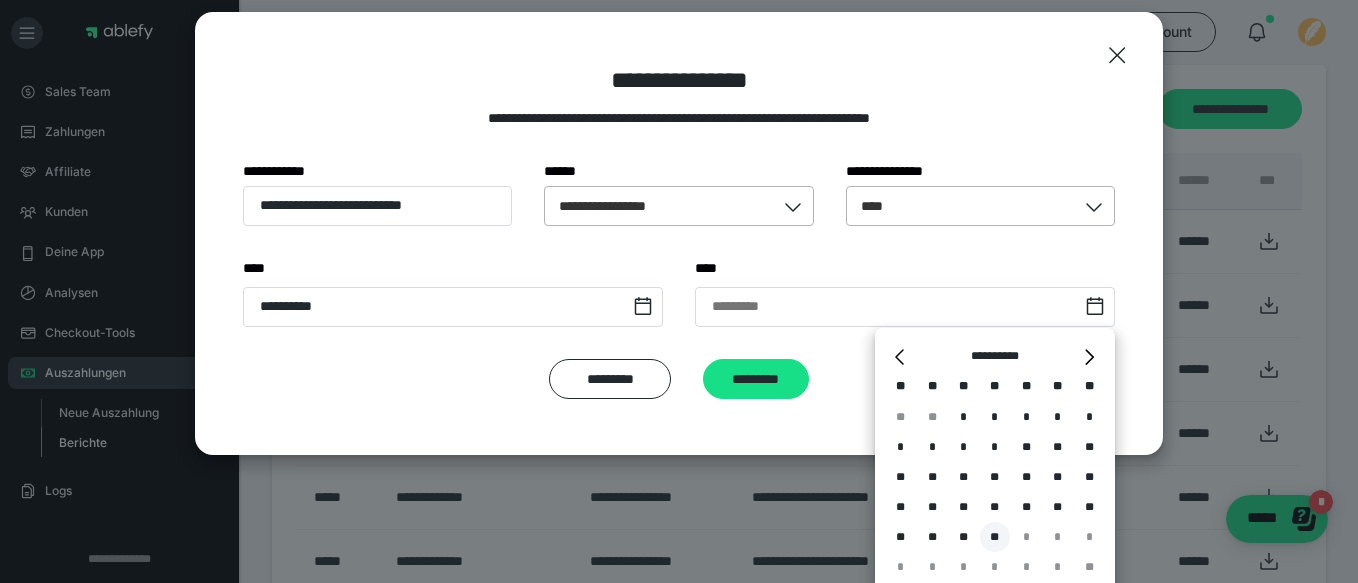 click on "**" at bounding box center [995, 537] 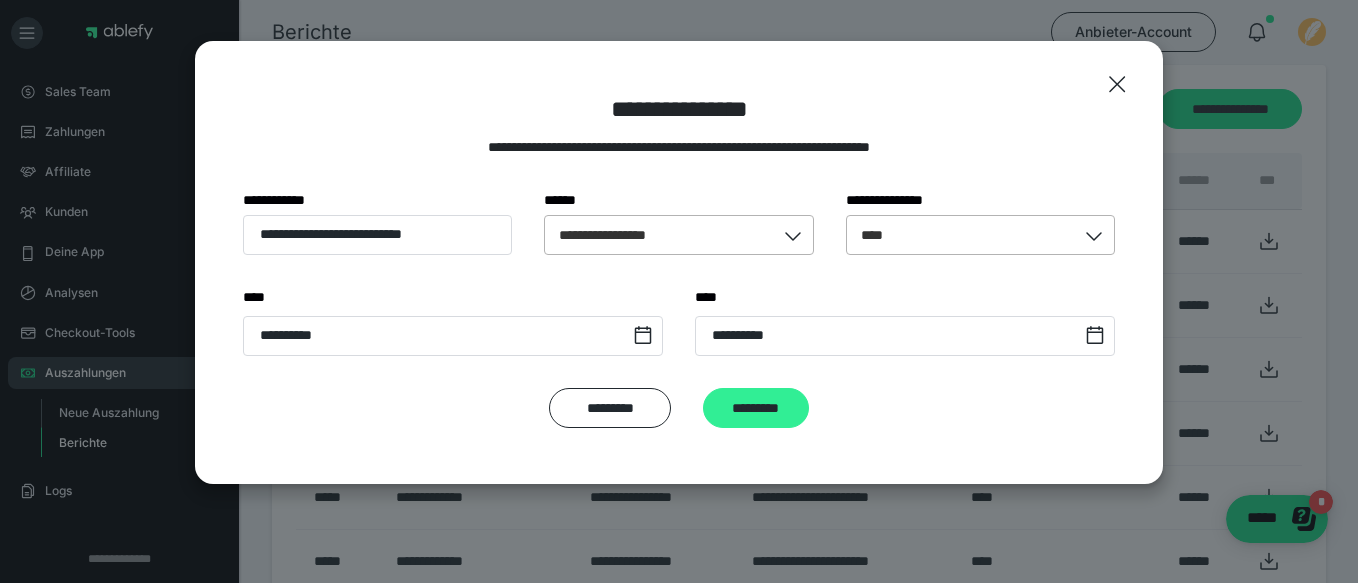 scroll, scrollTop: 0, scrollLeft: 0, axis: both 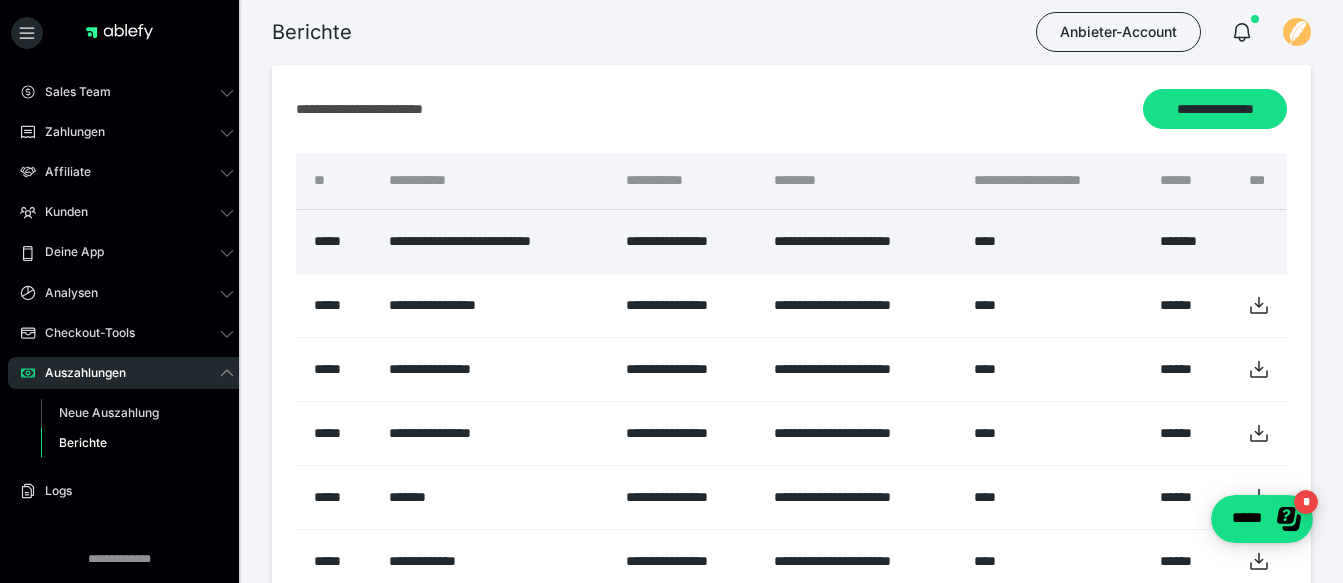 click on "**********" at bounding box center [491, 241] 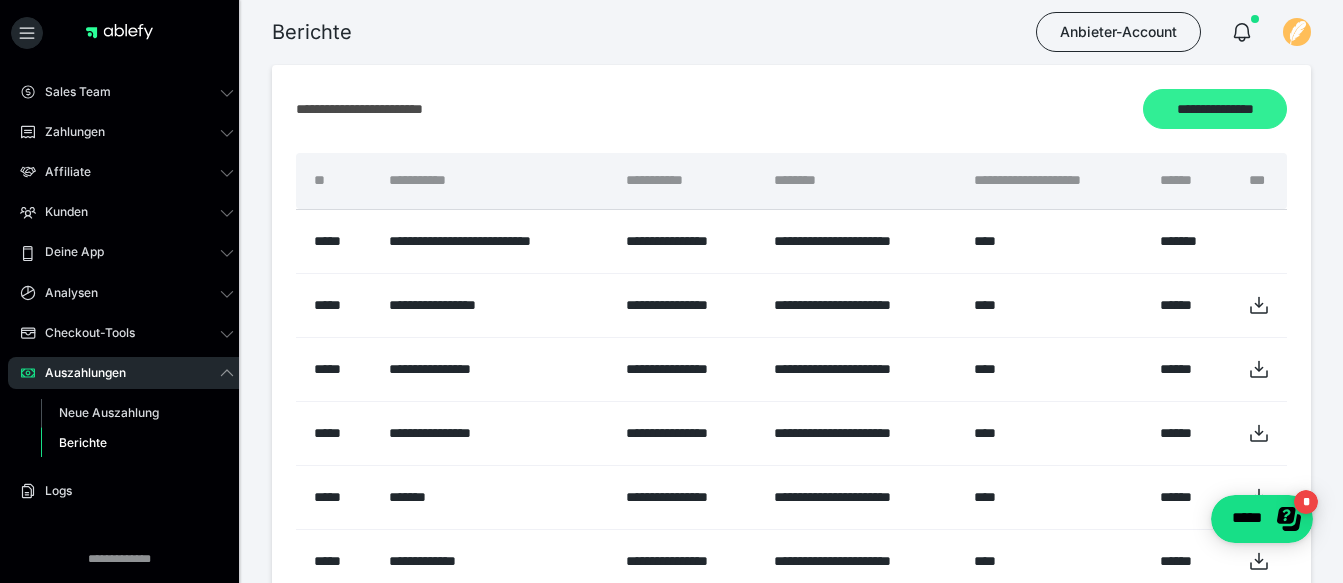 click on "**********" at bounding box center [1215, 109] 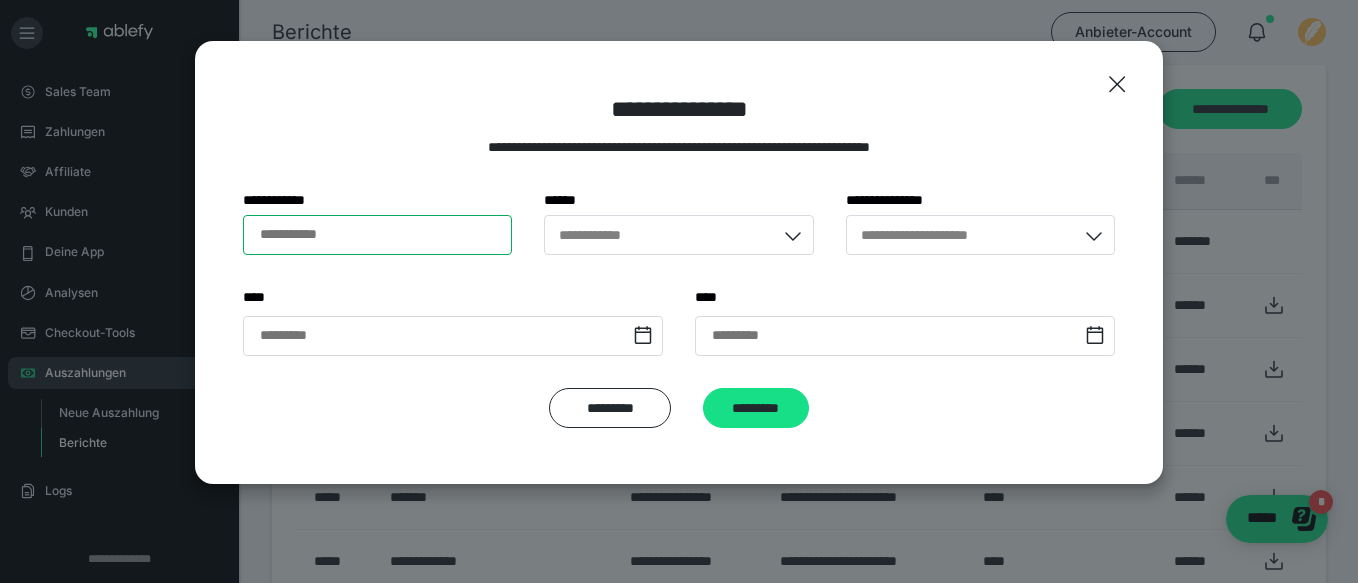 click on "**********" at bounding box center [377, 235] 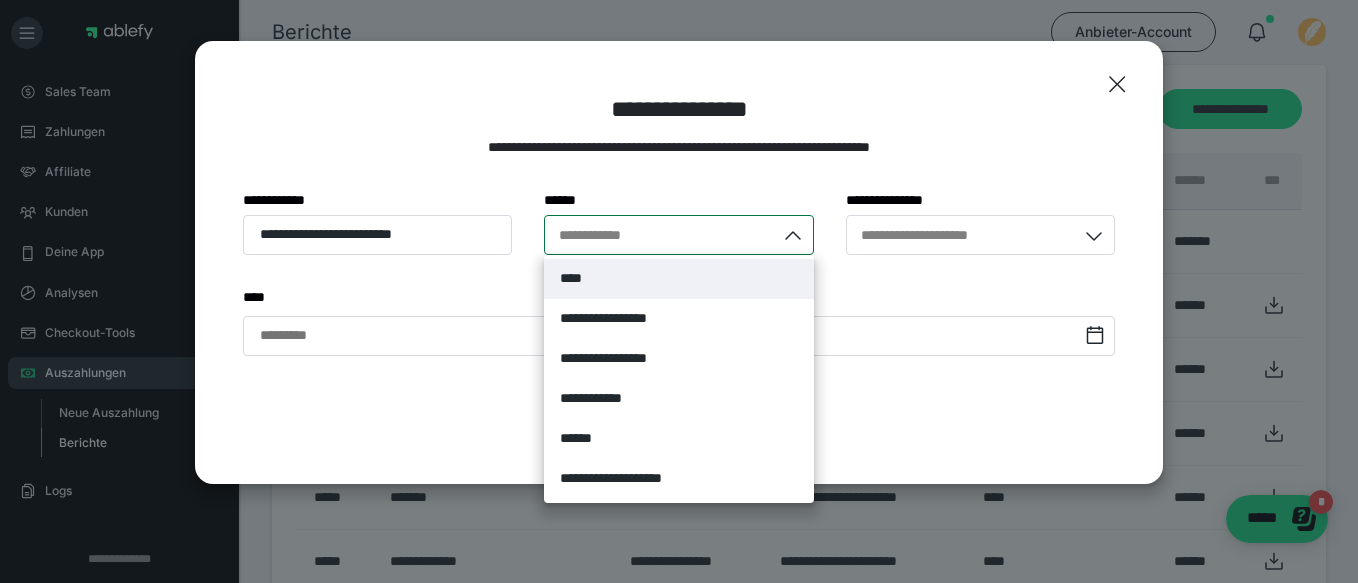 click on "**********" at bounding box center (659, 235) 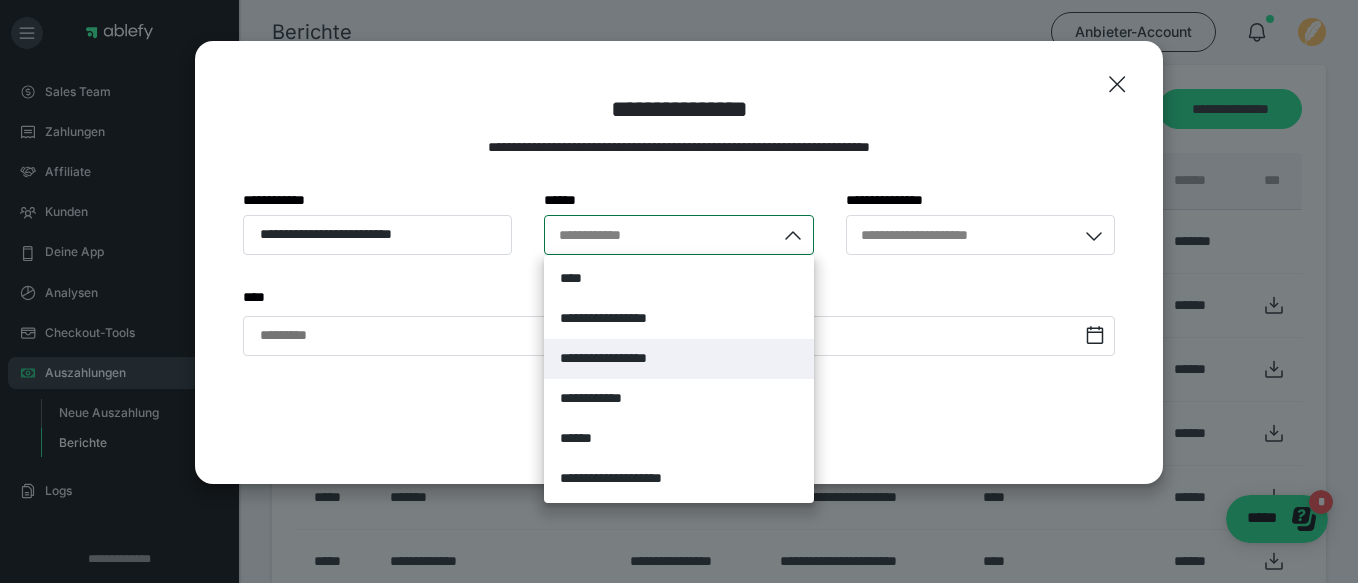 click on "**********" at bounding box center (622, 358) 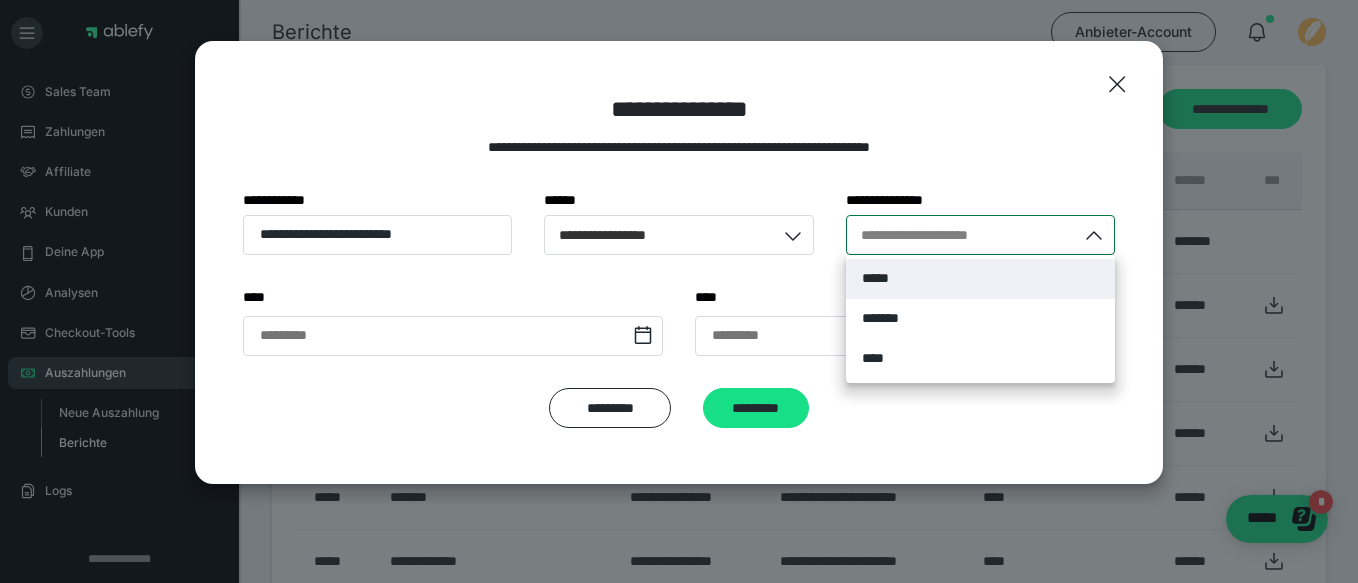 click on "**********" at bounding box center (937, 234) 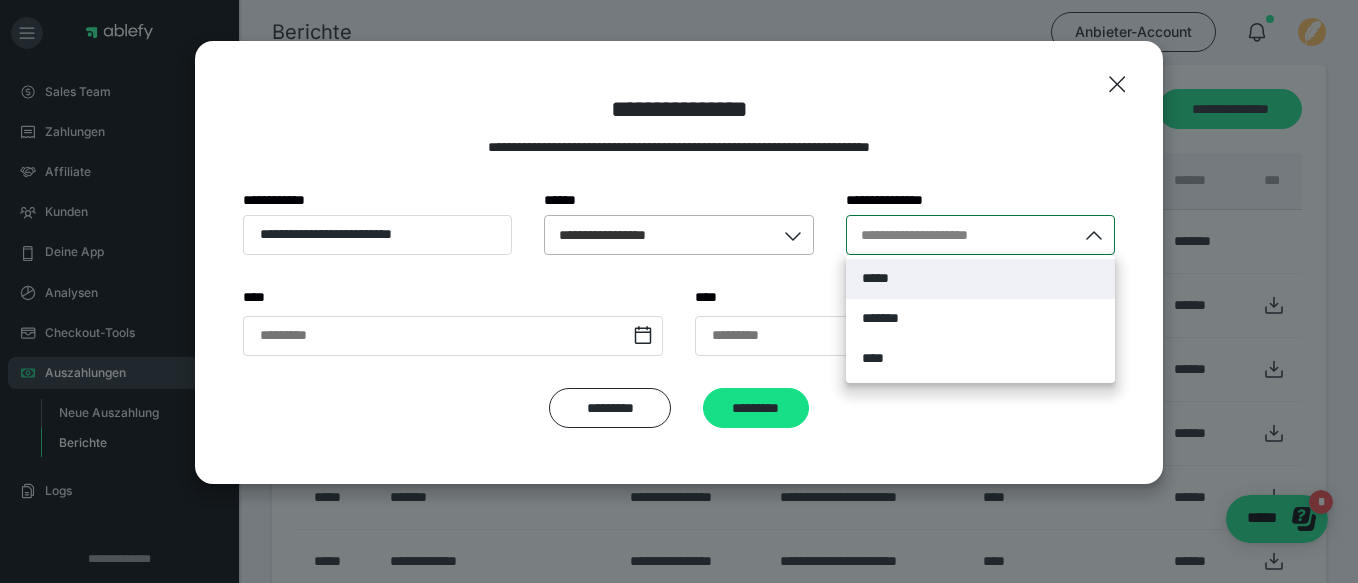 click on "**********" at bounding box center (659, 235) 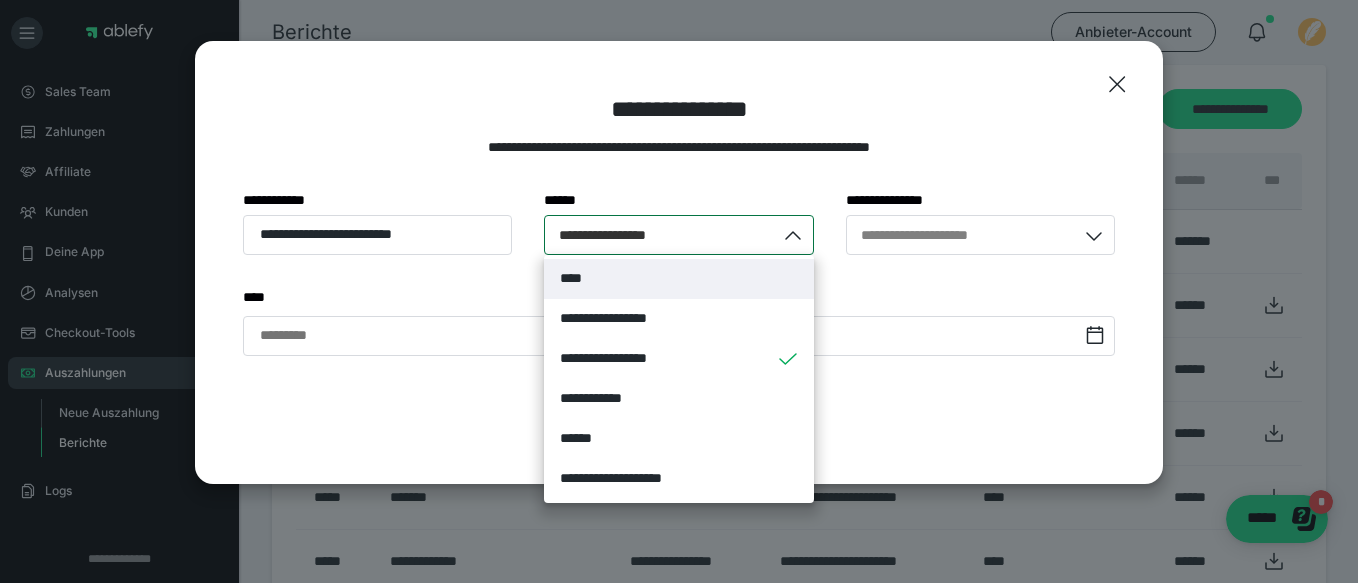 click on "****" at bounding box center [678, 279] 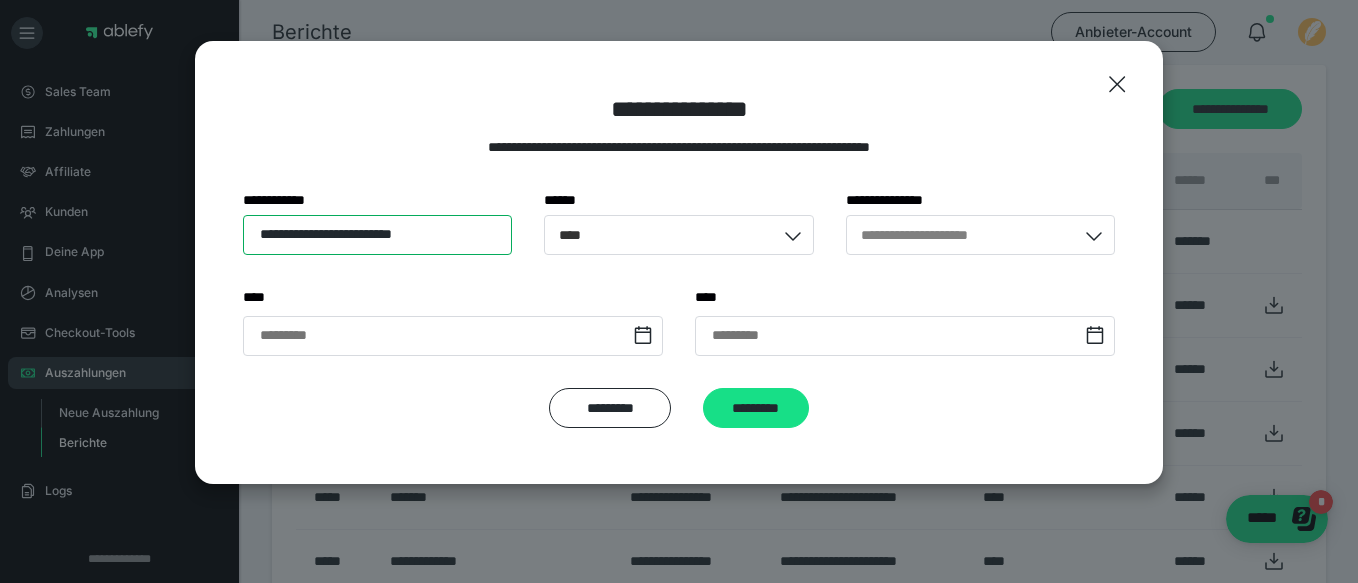 drag, startPoint x: 460, startPoint y: 236, endPoint x: 393, endPoint y: 236, distance: 67 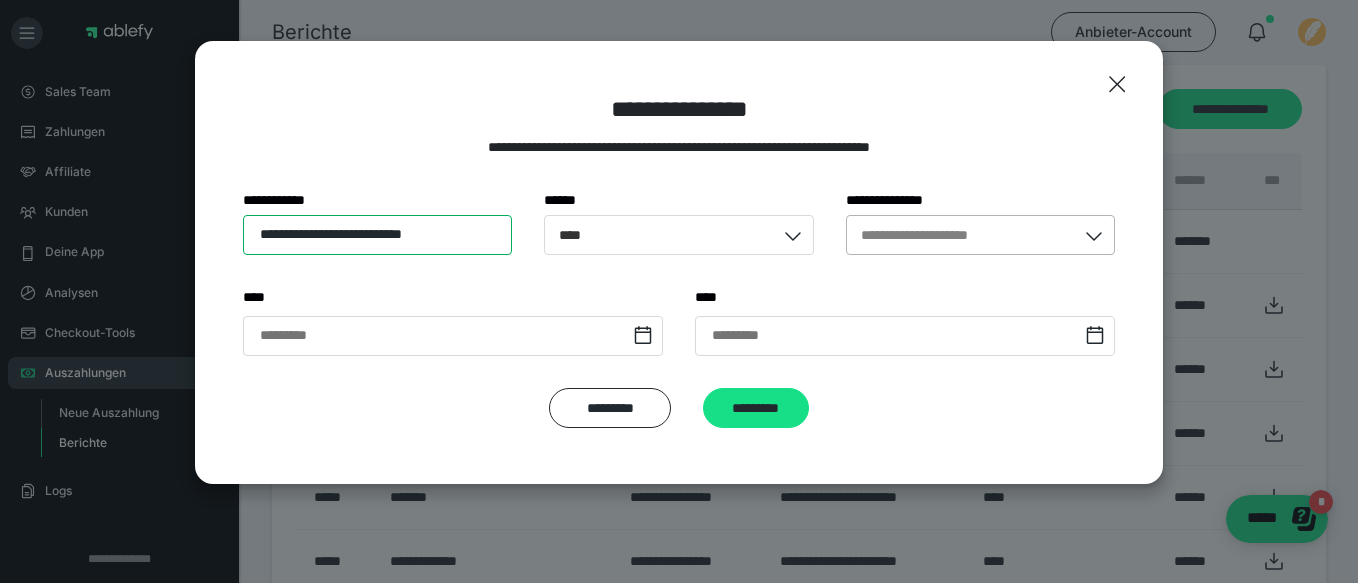 type on "**********" 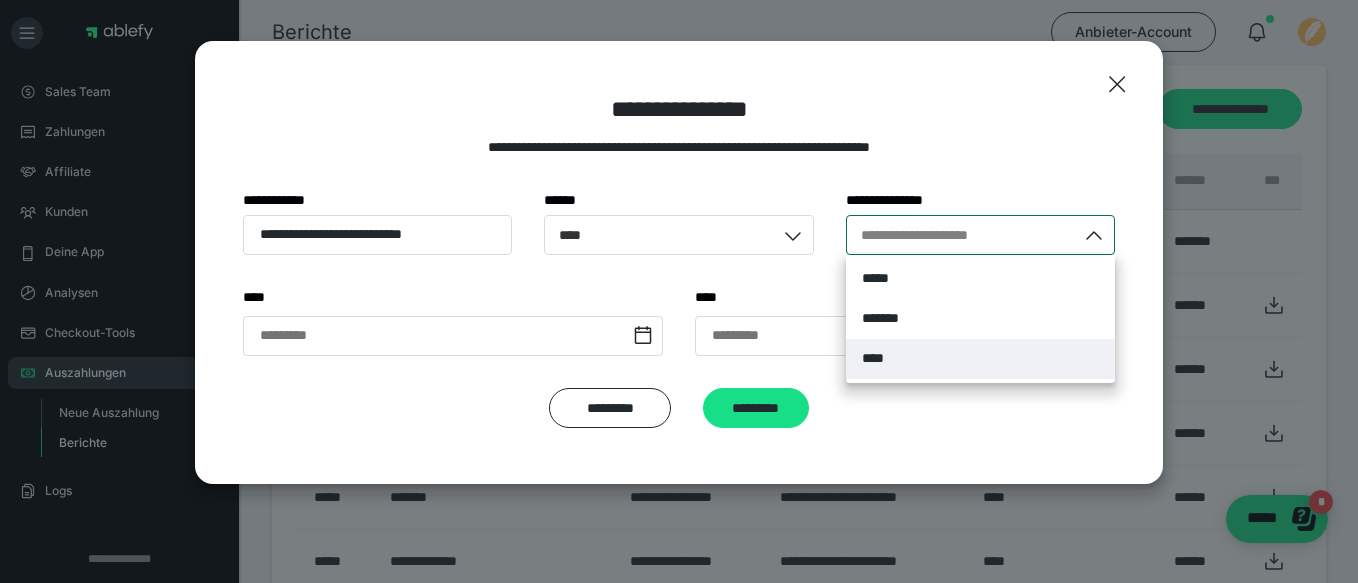 click on "****" at bounding box center [980, 359] 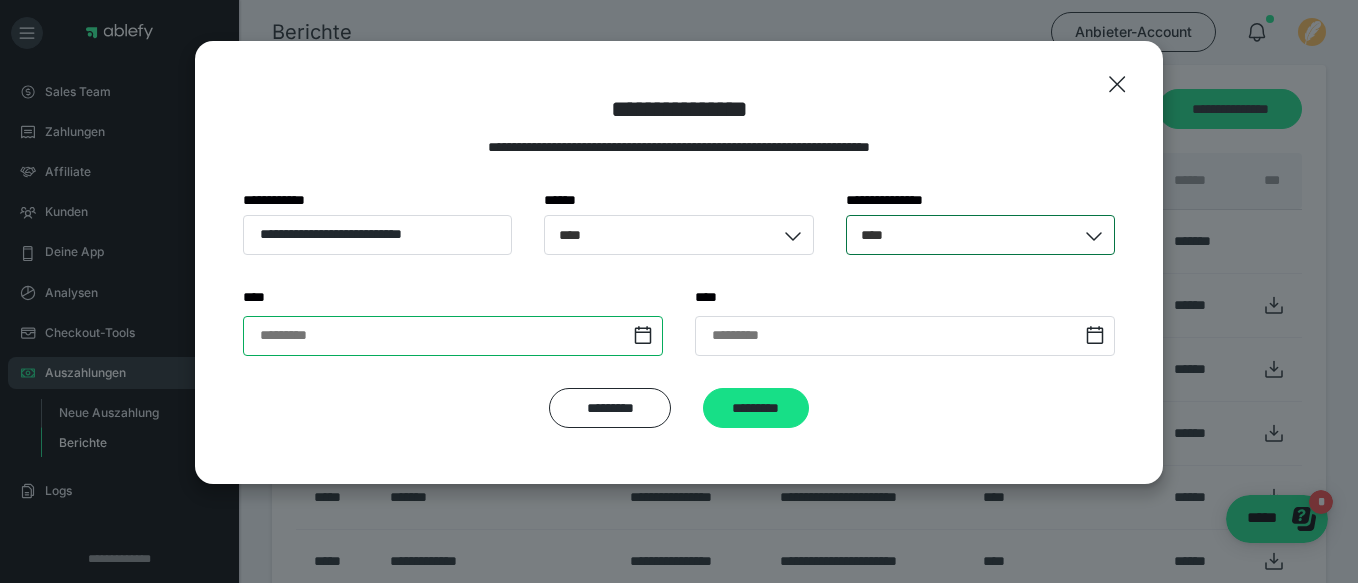 scroll, scrollTop: 29, scrollLeft: 0, axis: vertical 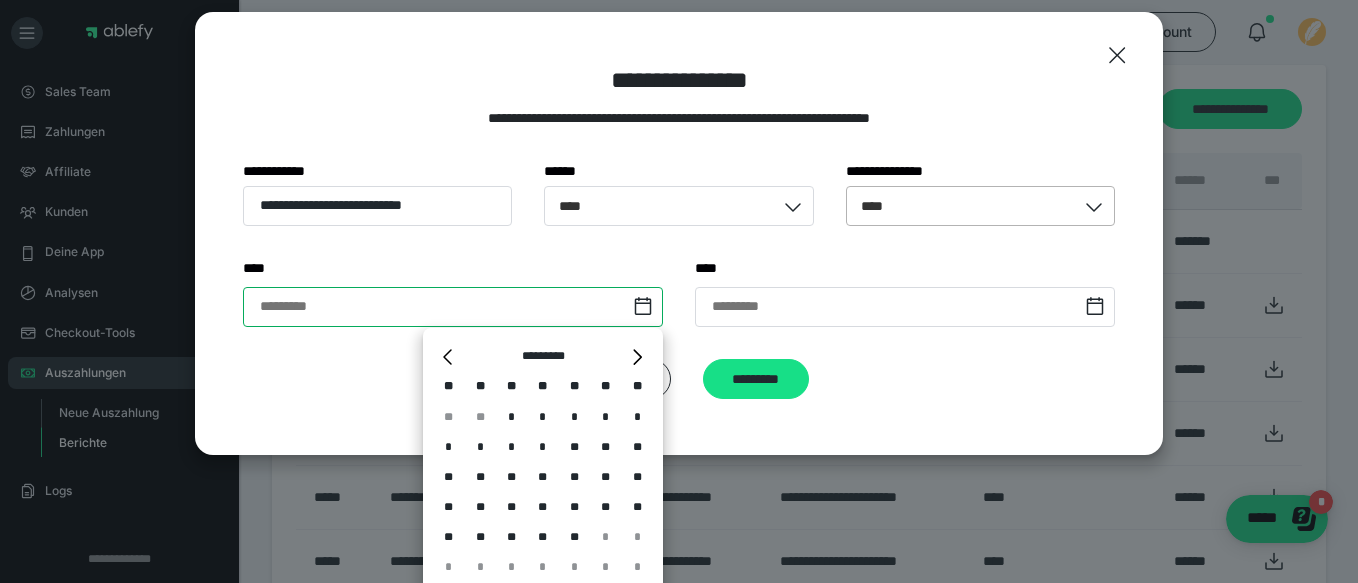 click at bounding box center (453, 307) 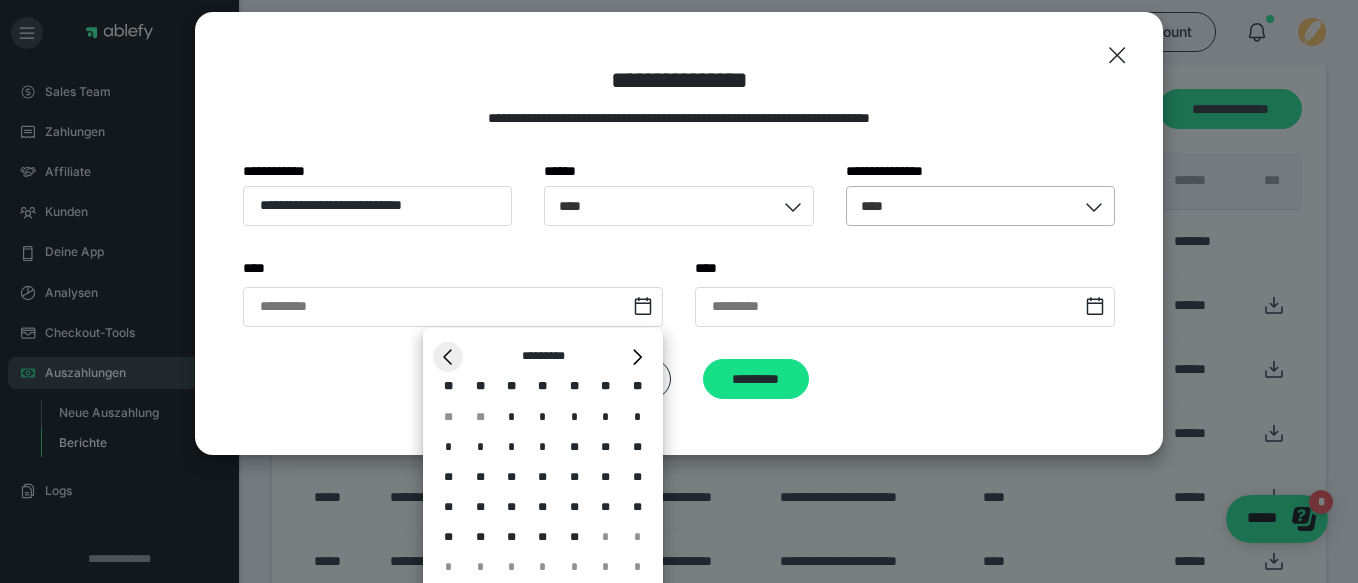 click on "*" at bounding box center (448, 357) 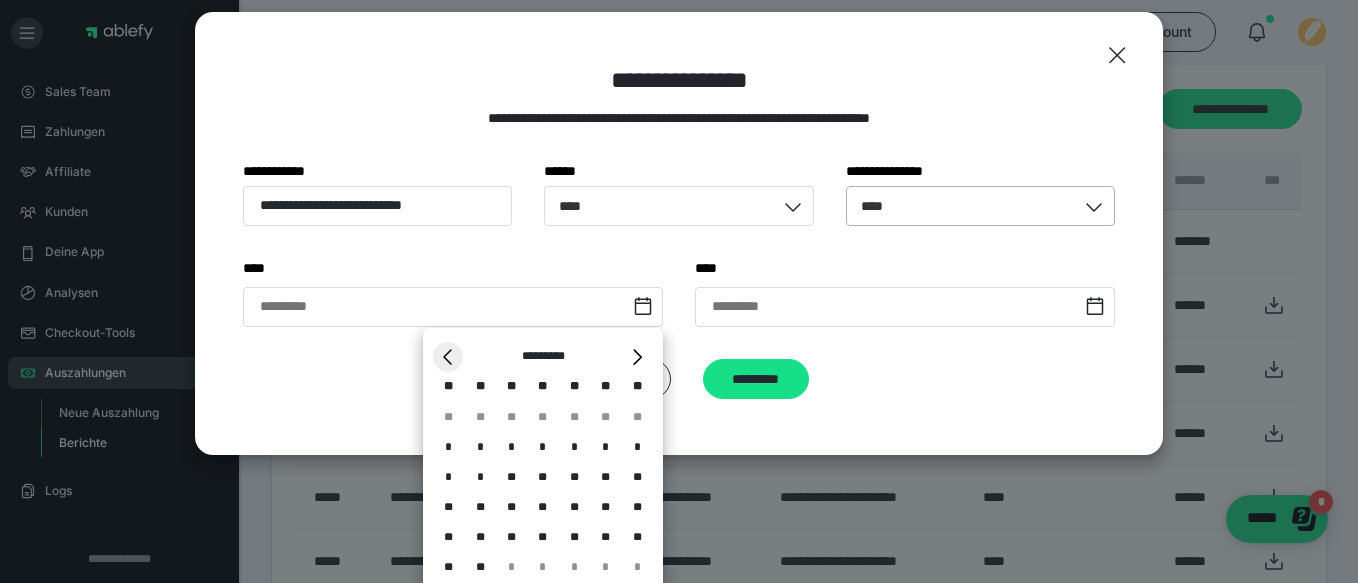 click on "*" at bounding box center [448, 357] 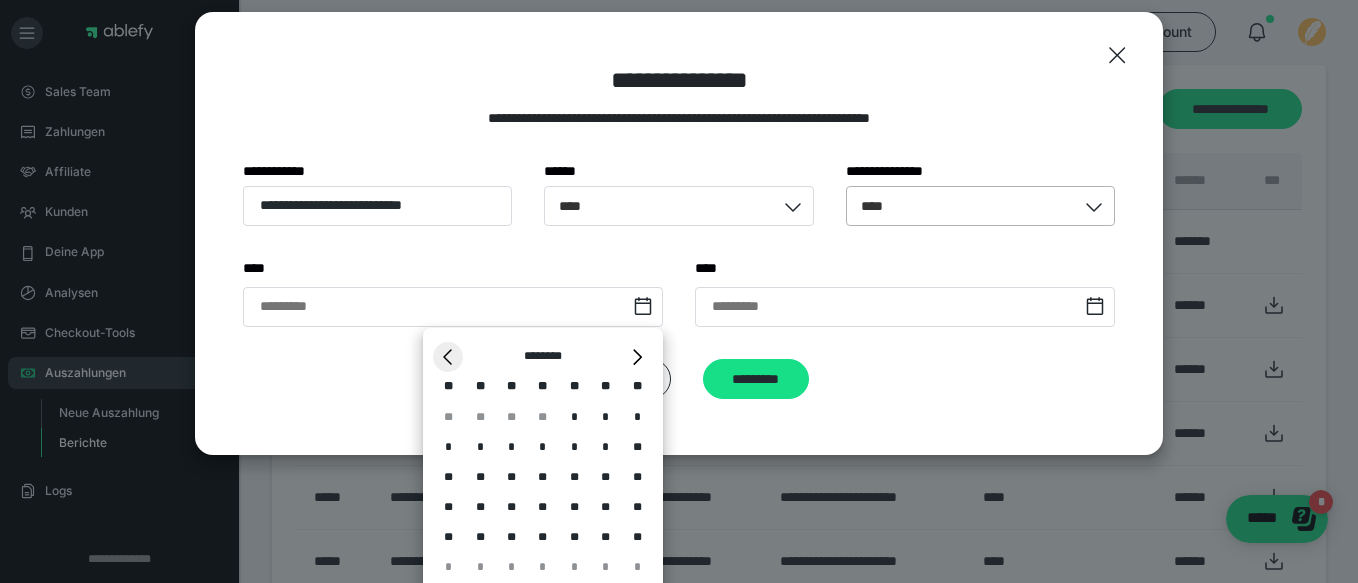 click on "*" at bounding box center [448, 357] 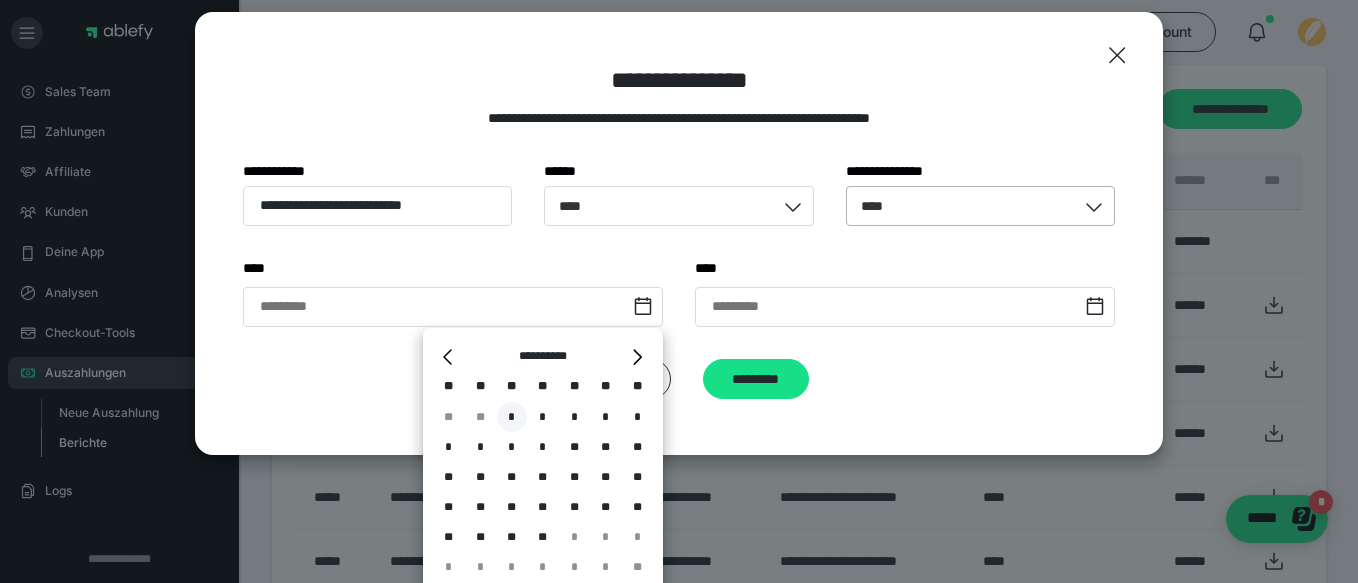 click on "*" at bounding box center [512, 417] 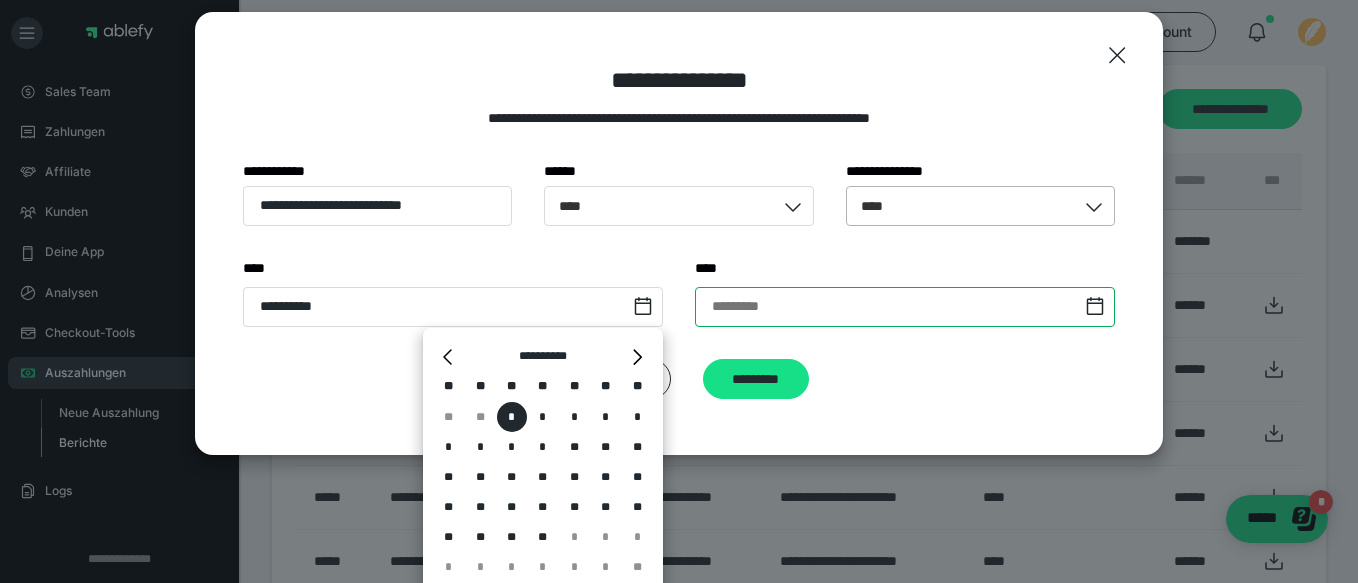 scroll, scrollTop: 29, scrollLeft: 0, axis: vertical 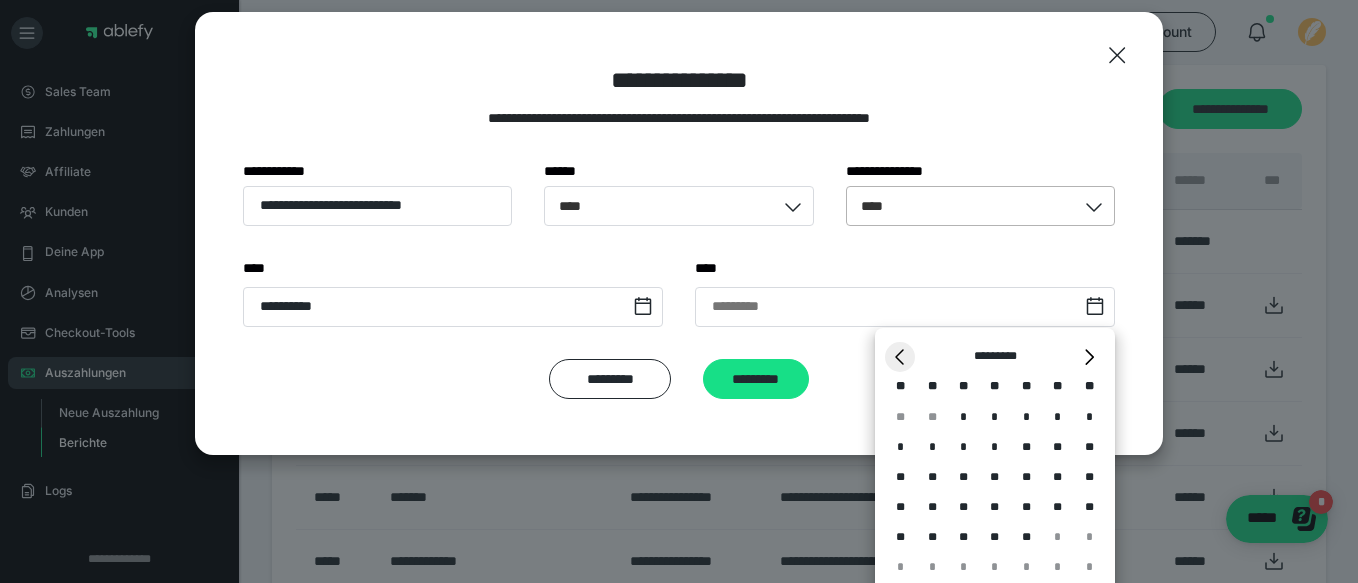 click on "*" at bounding box center (900, 357) 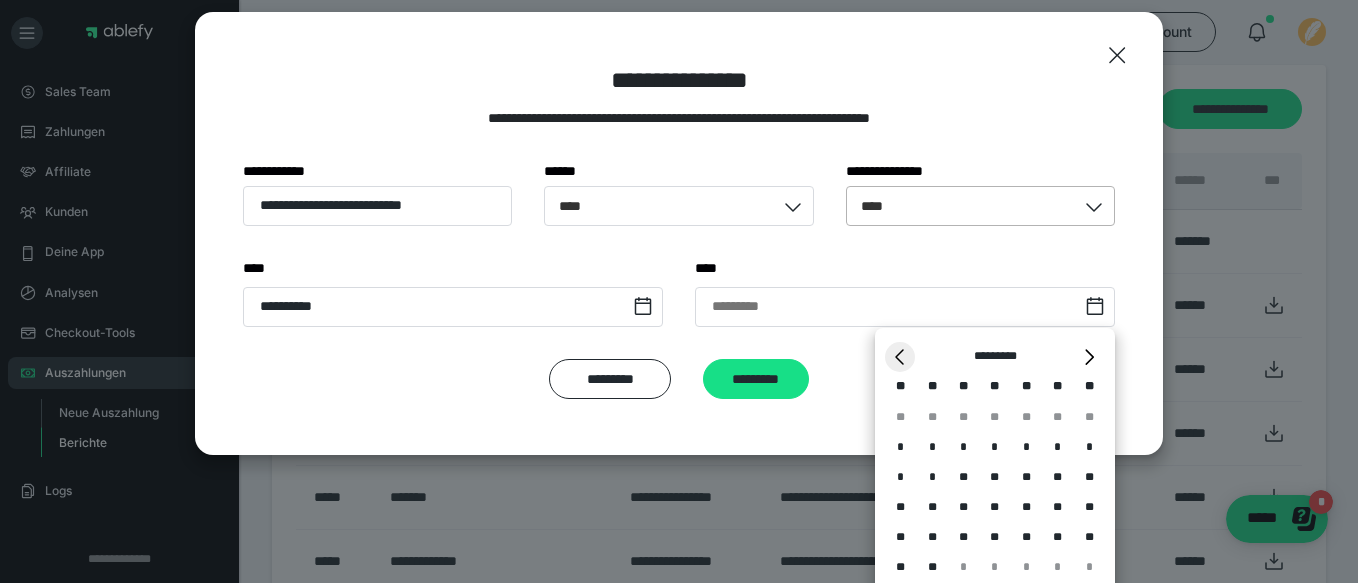 click on "*" at bounding box center (900, 357) 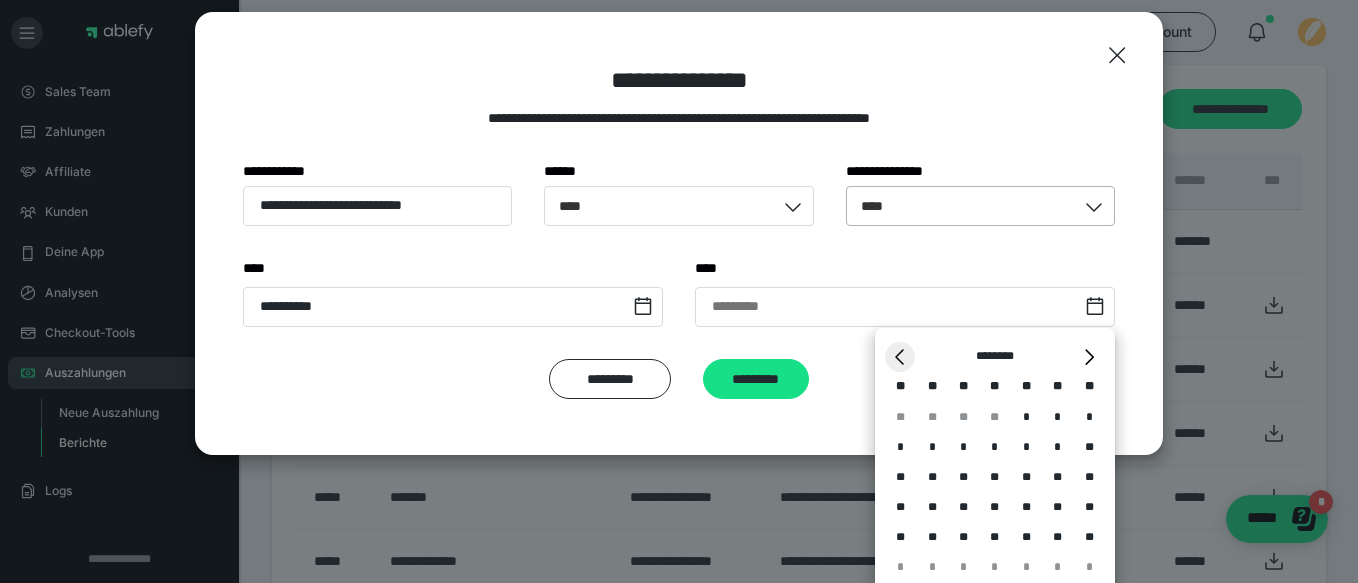 click on "*" at bounding box center (900, 357) 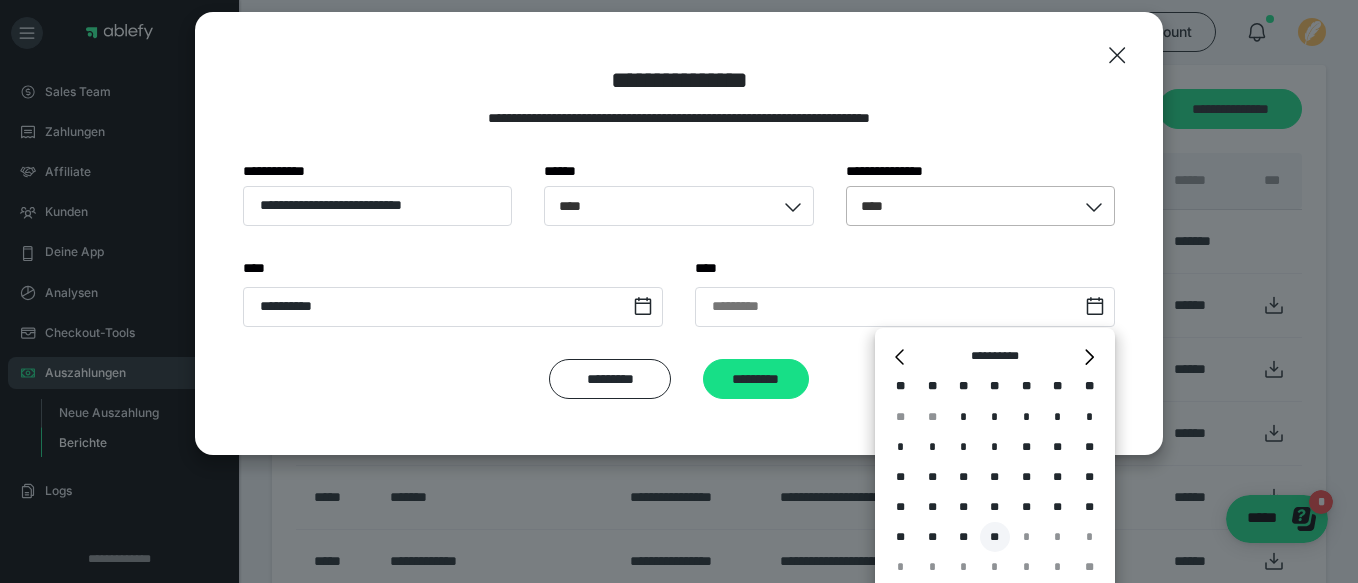 click on "**" at bounding box center (995, 537) 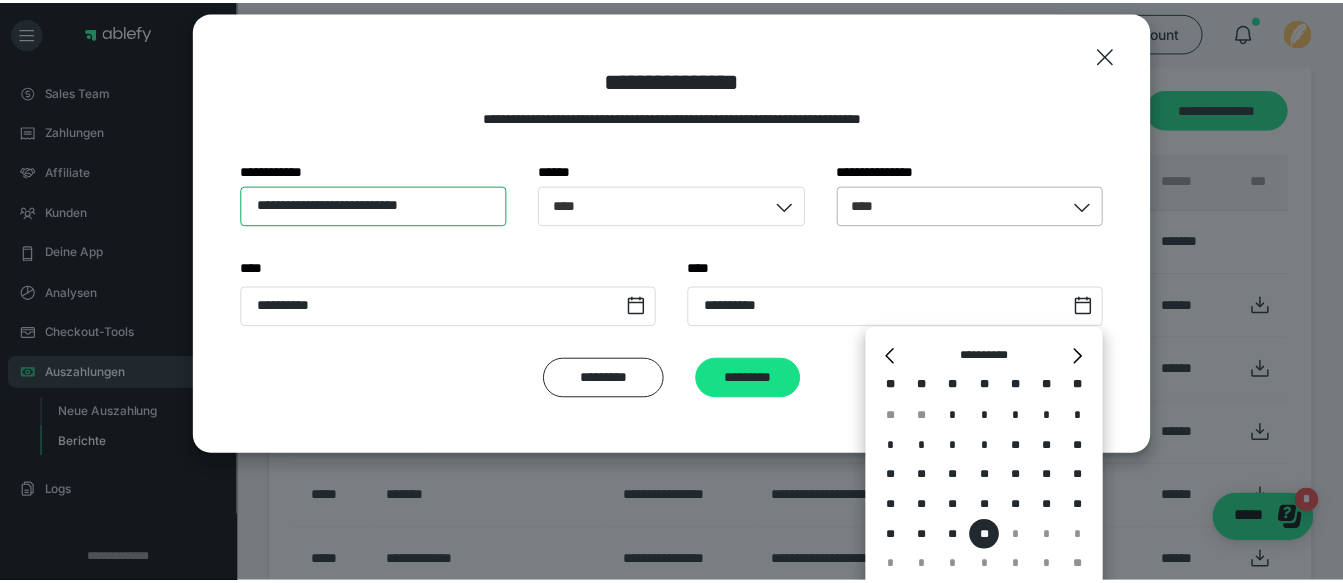 scroll, scrollTop: 0, scrollLeft: 0, axis: both 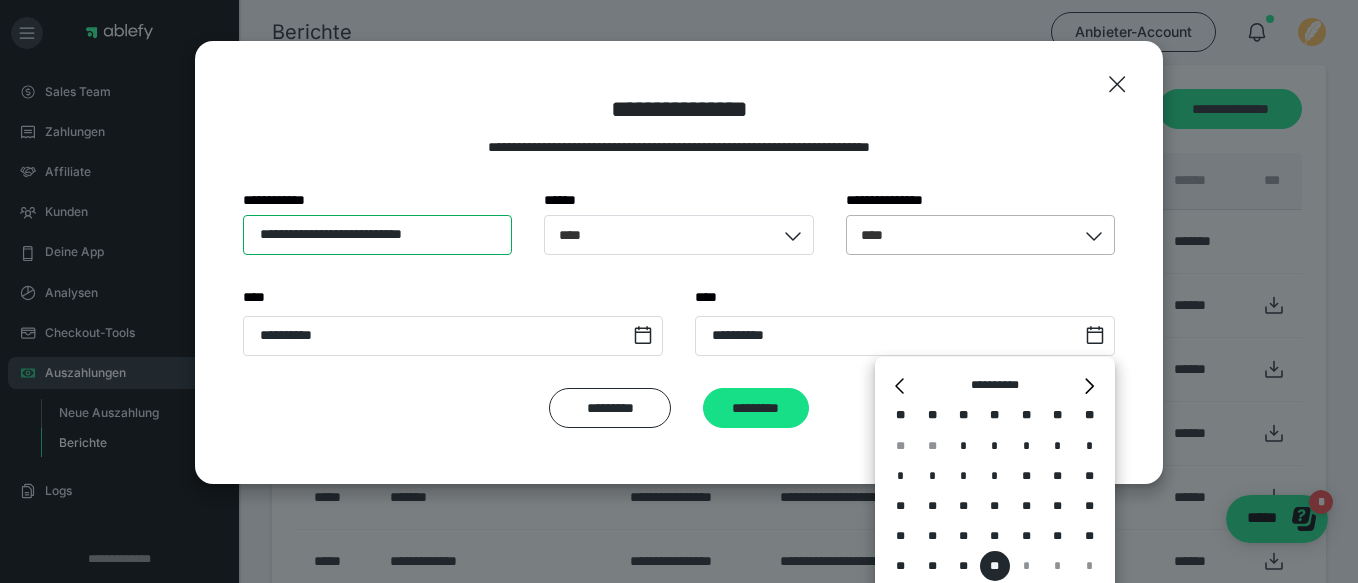 click on "**********" at bounding box center (377, 235) 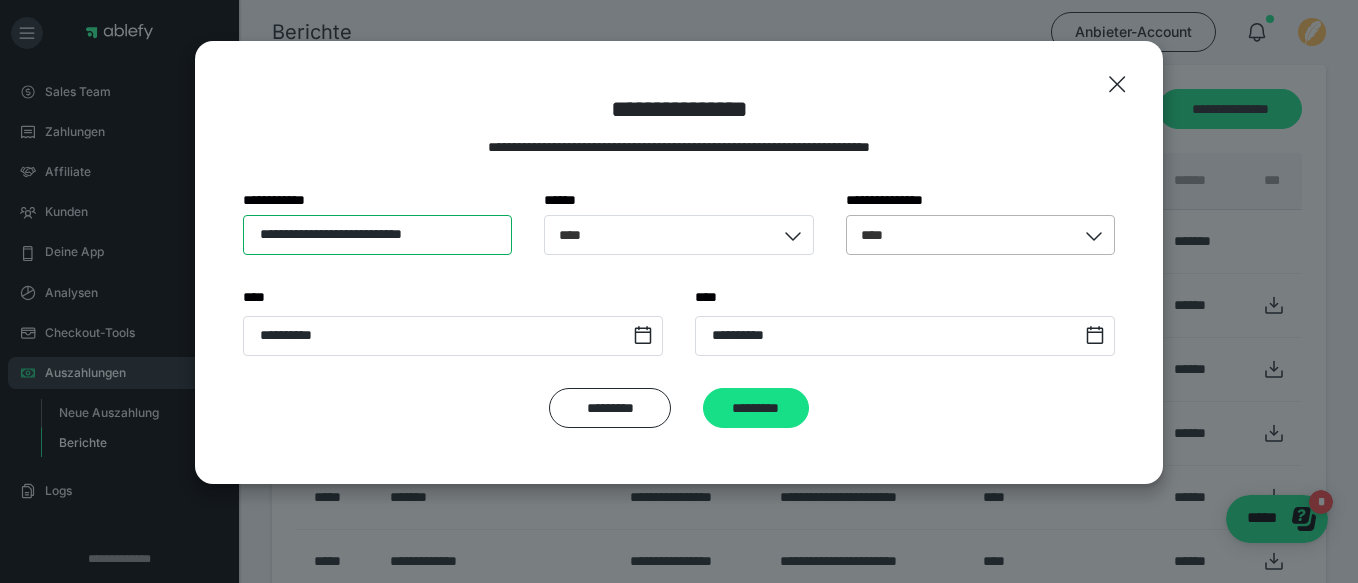 click on "**********" at bounding box center [377, 235] 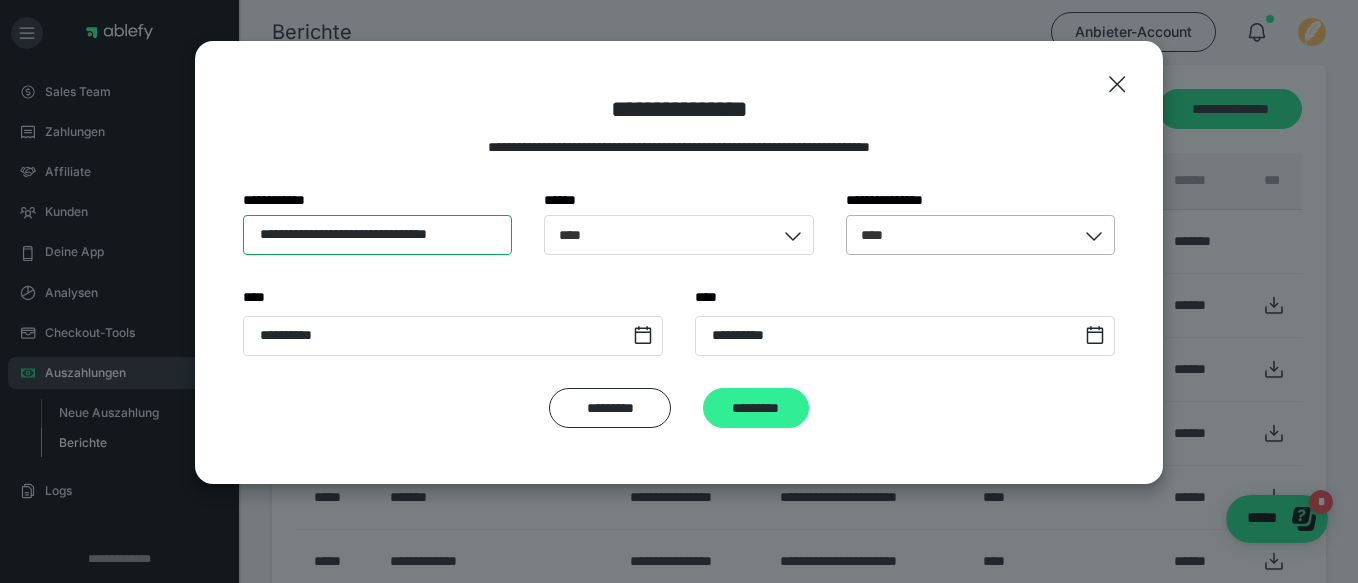 type on "**********" 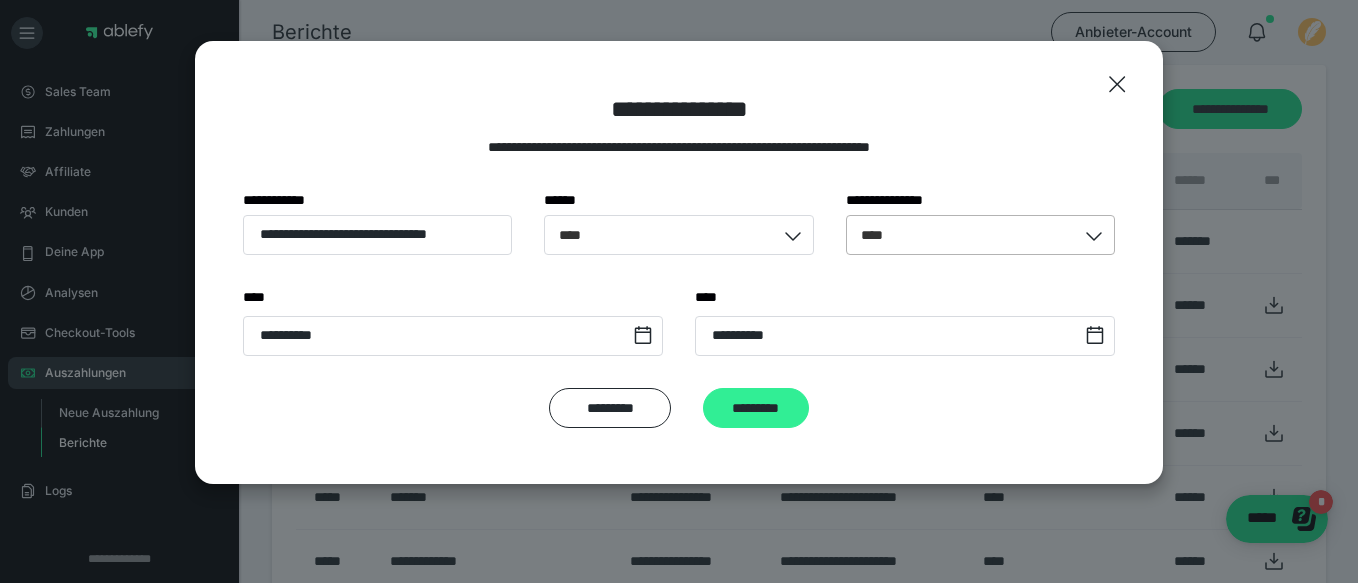click on "*********" at bounding box center [756, 408] 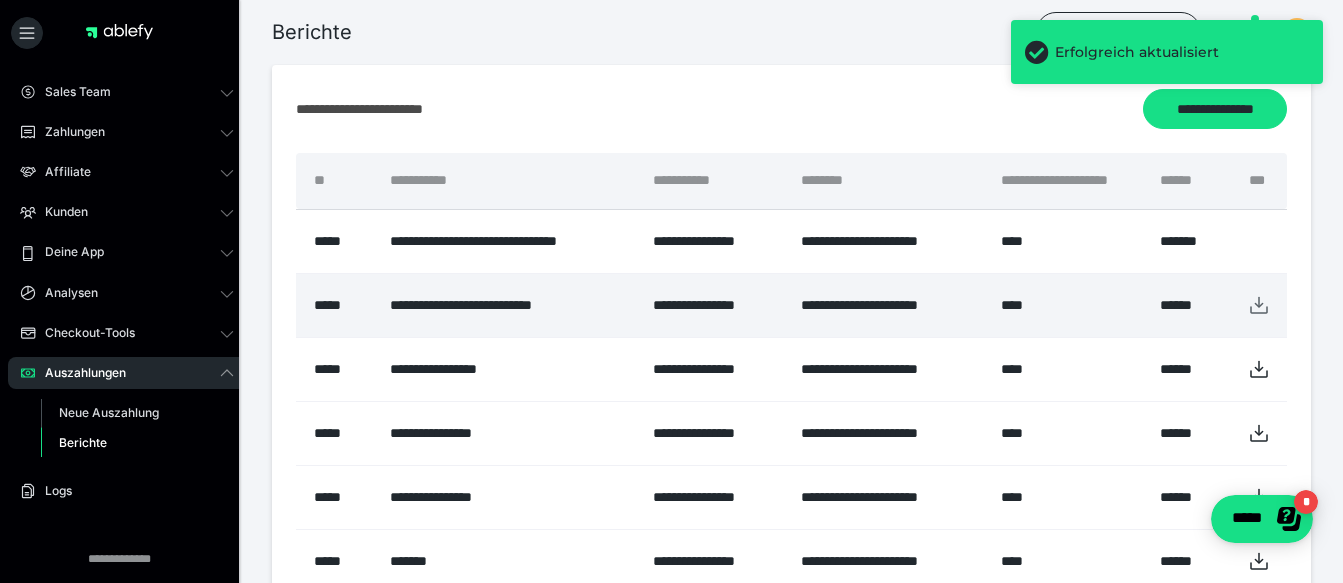 click 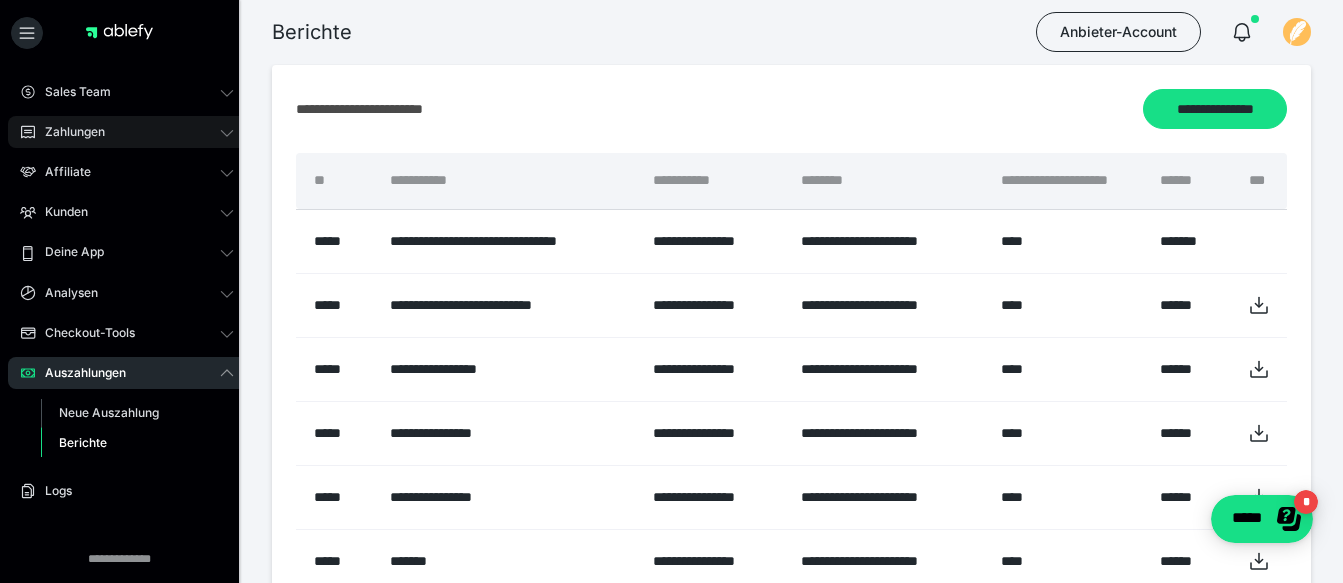 click on "Zahlungen" at bounding box center (68, 132) 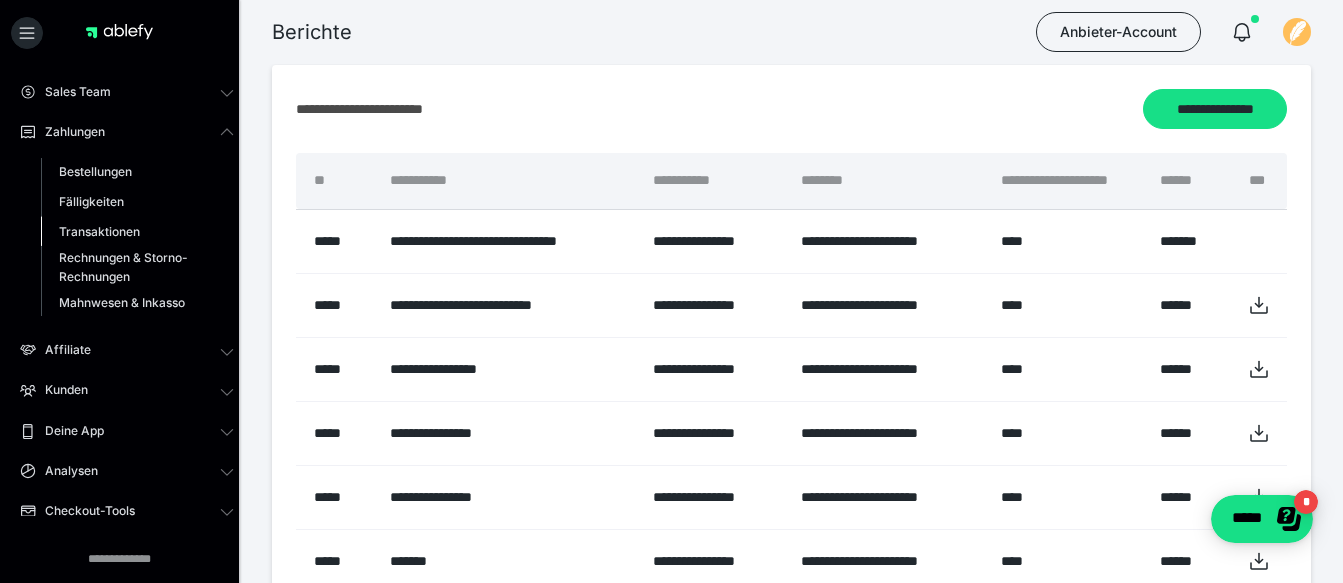 click on "Transaktionen" at bounding box center (99, 231) 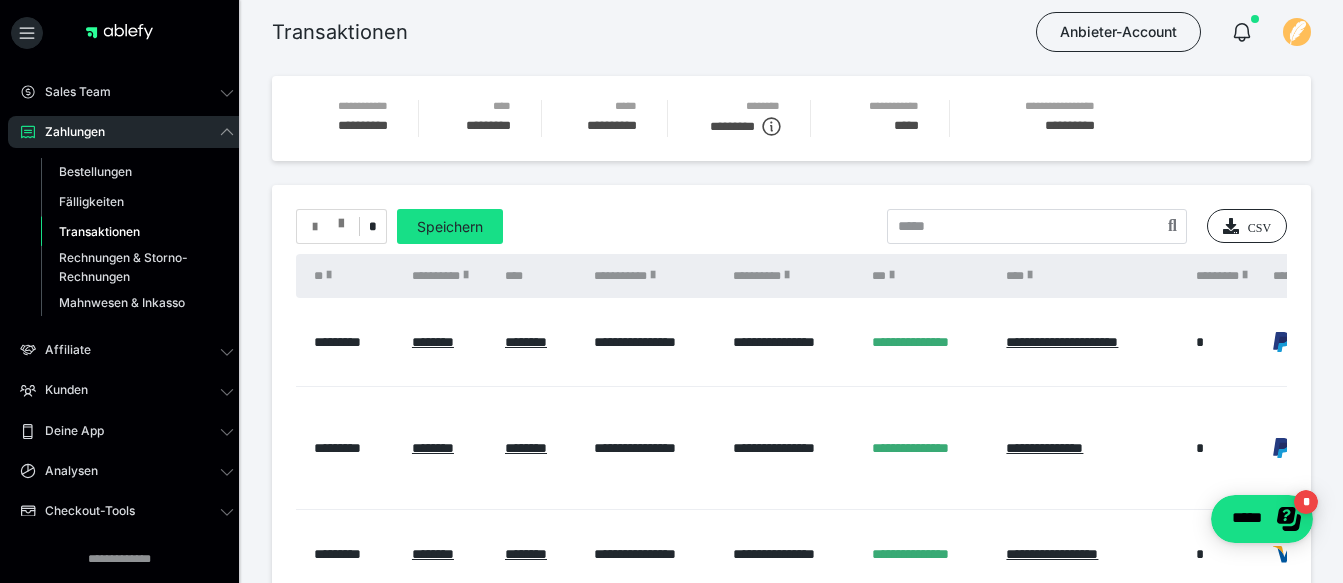 click at bounding box center (341, 219) 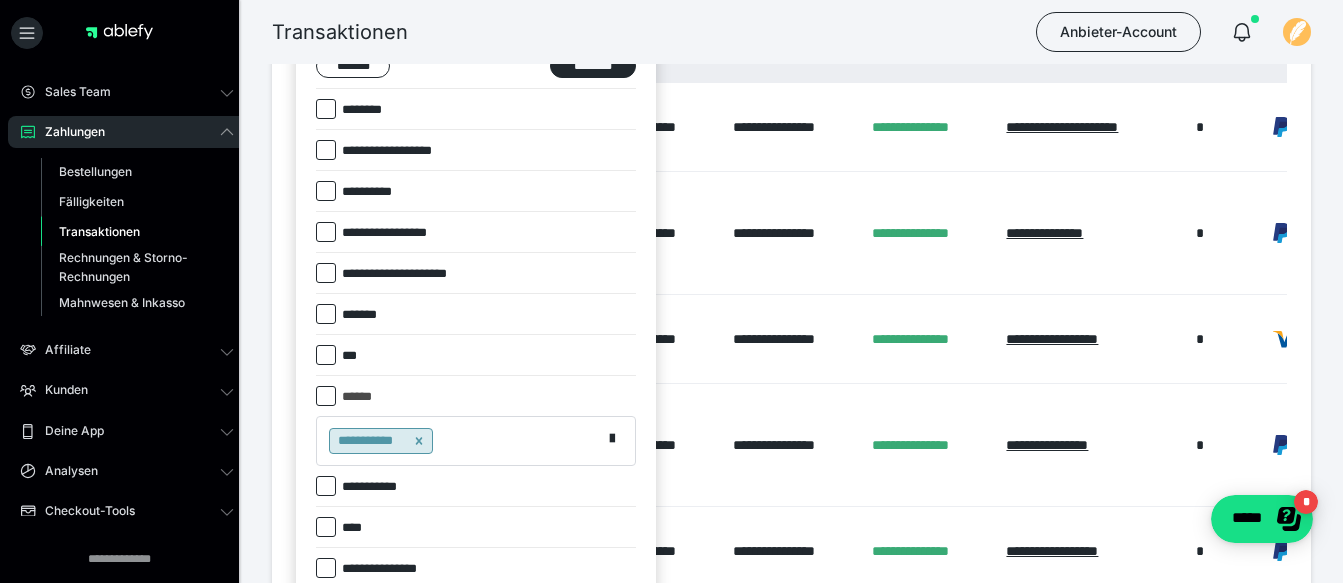 scroll, scrollTop: 221, scrollLeft: 0, axis: vertical 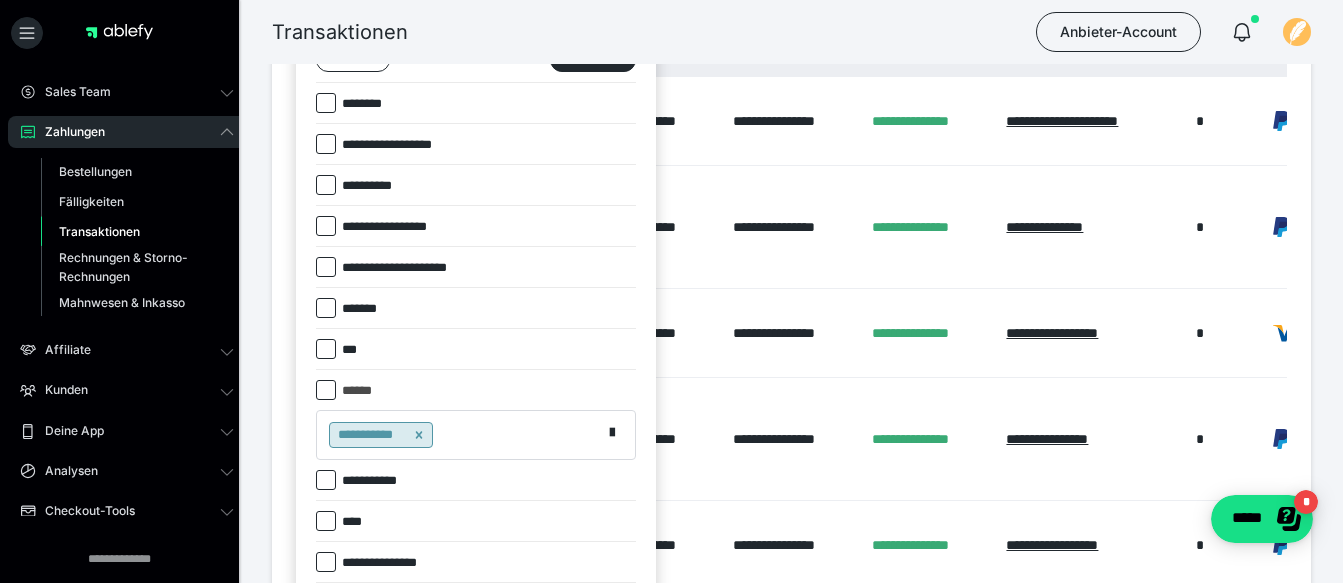 click at bounding box center (326, 349) 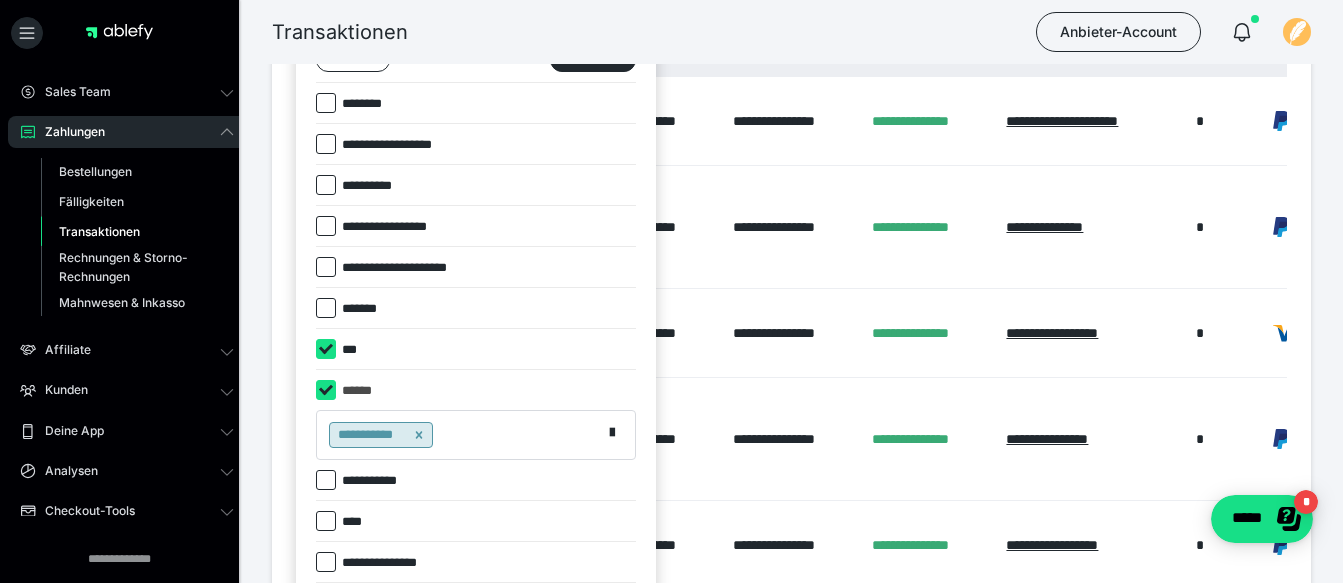 checkbox on "****" 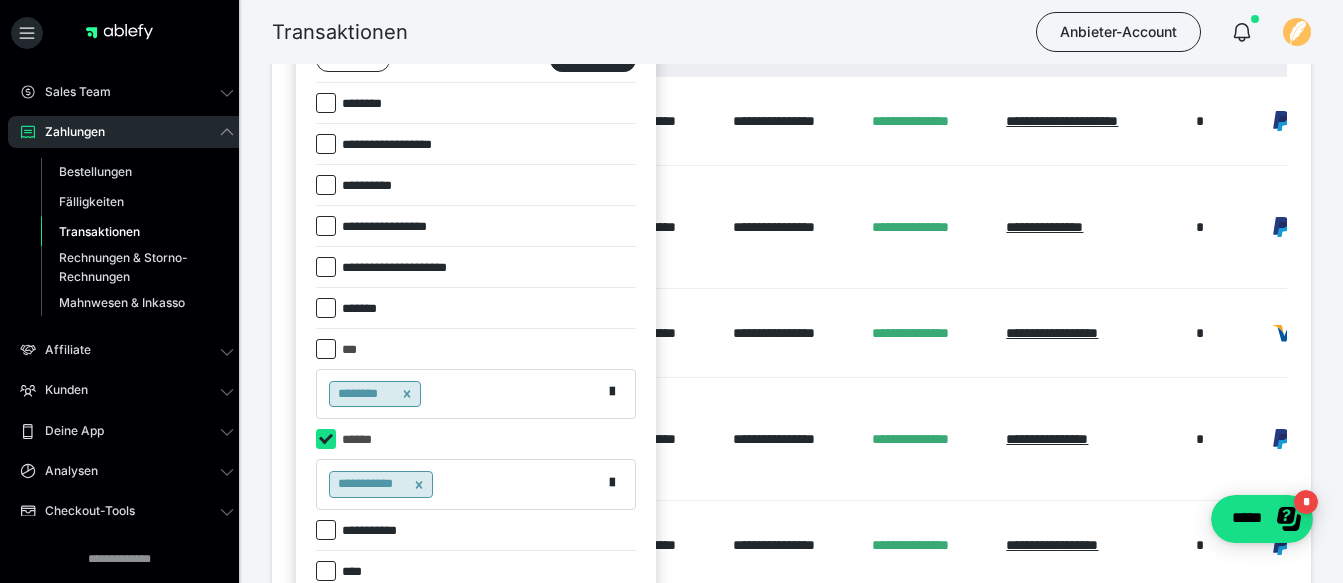 click at bounding box center [326, 439] 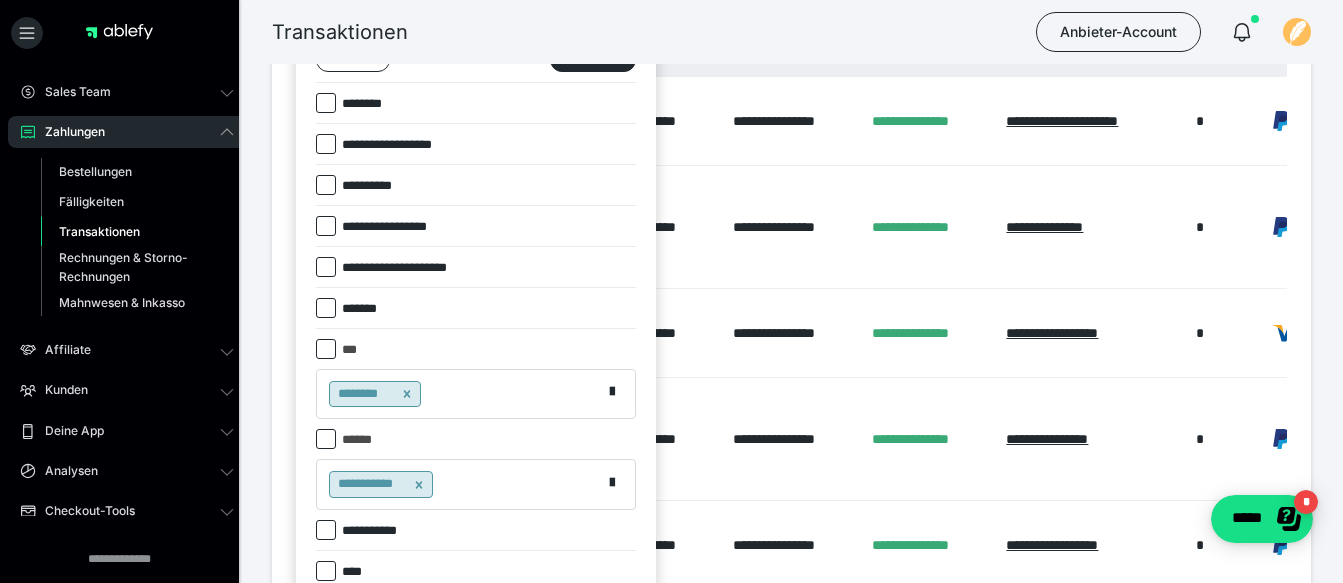 checkbox on "*****" 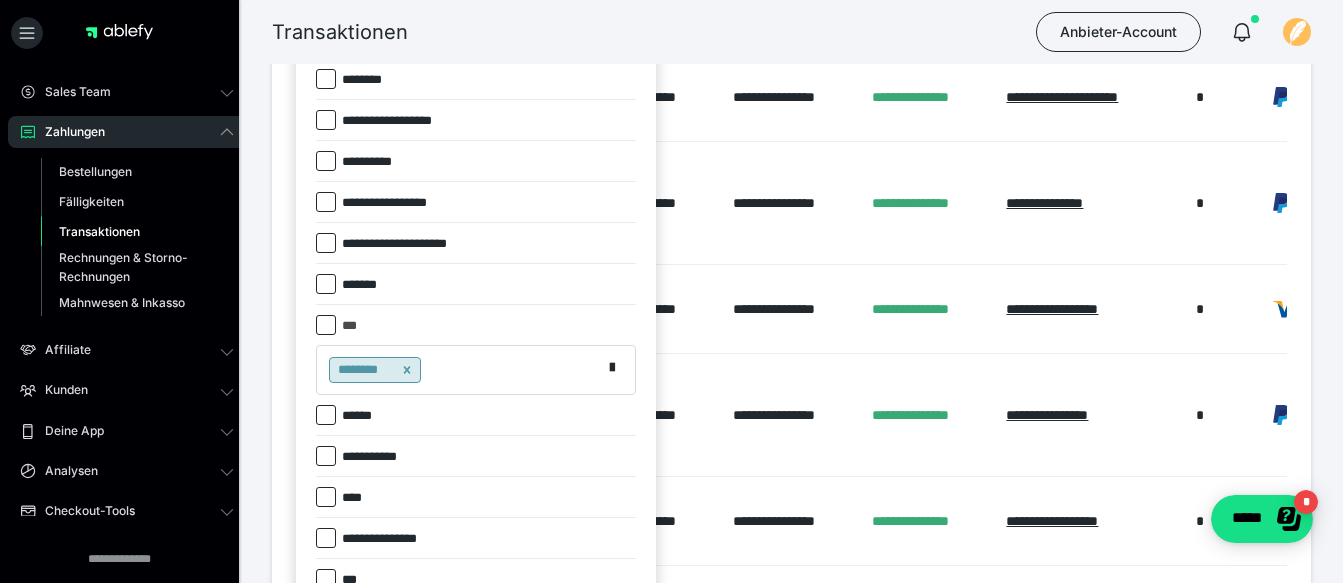 scroll, scrollTop: 250, scrollLeft: 0, axis: vertical 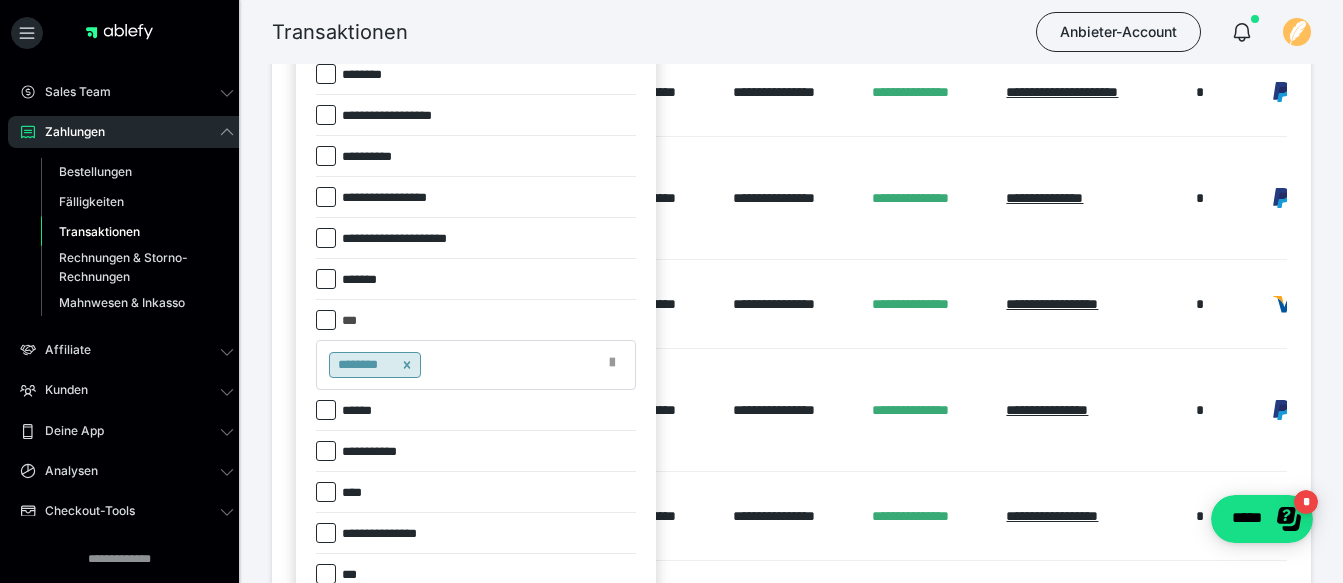 click at bounding box center [612, 363] 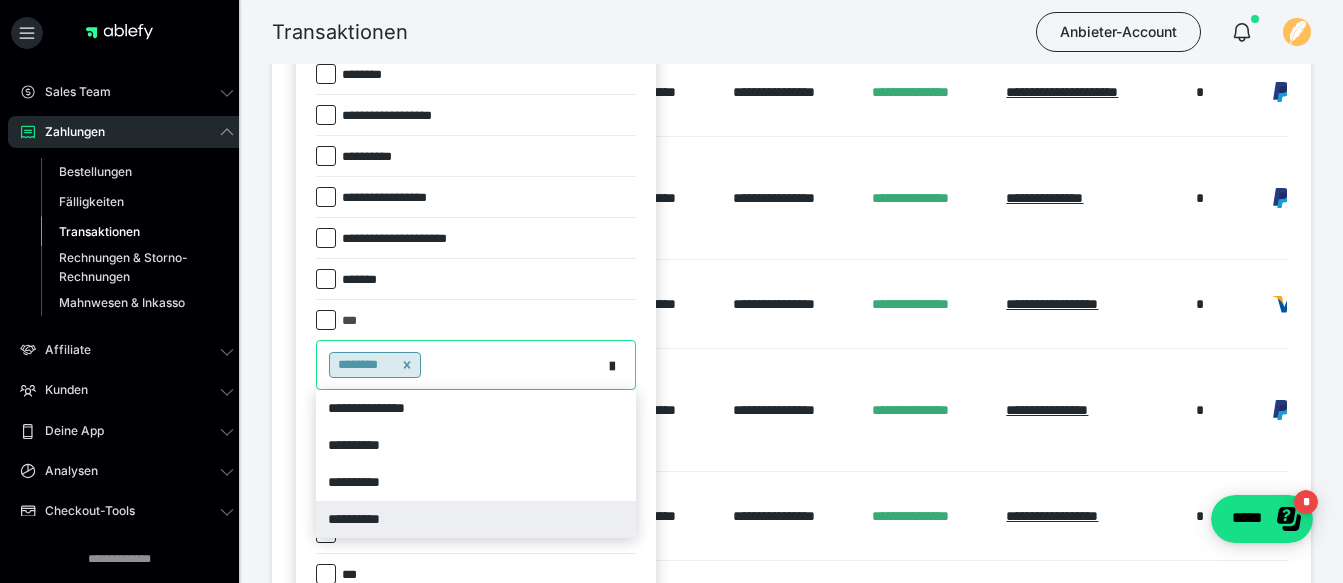 click on "**********" at bounding box center [476, 519] 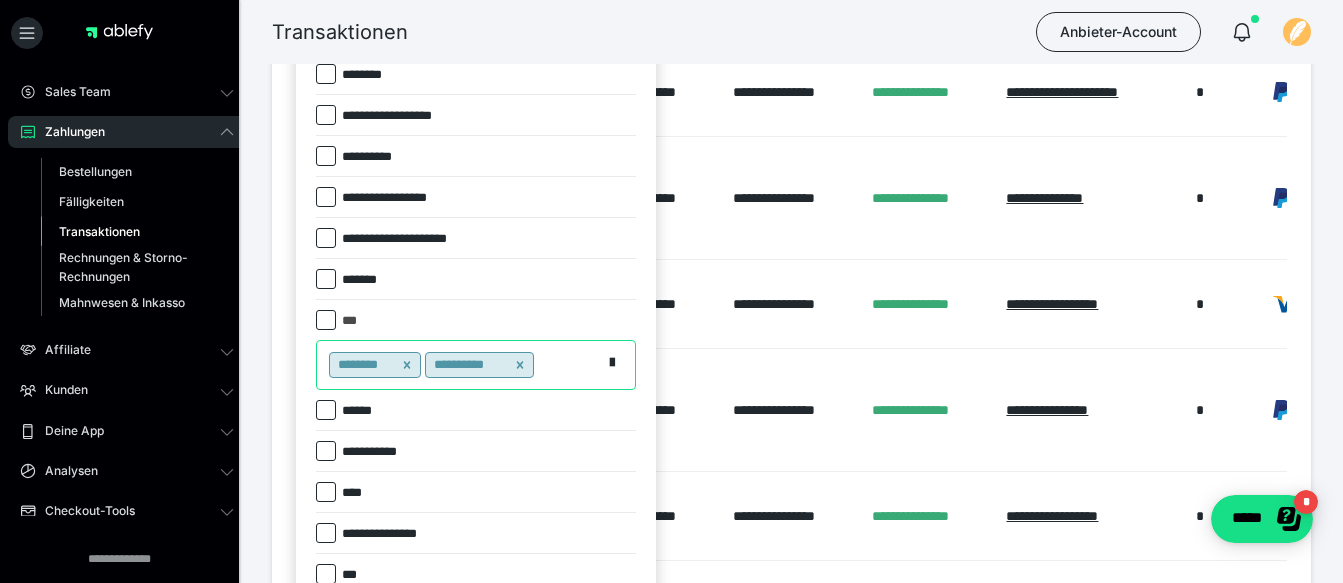 click 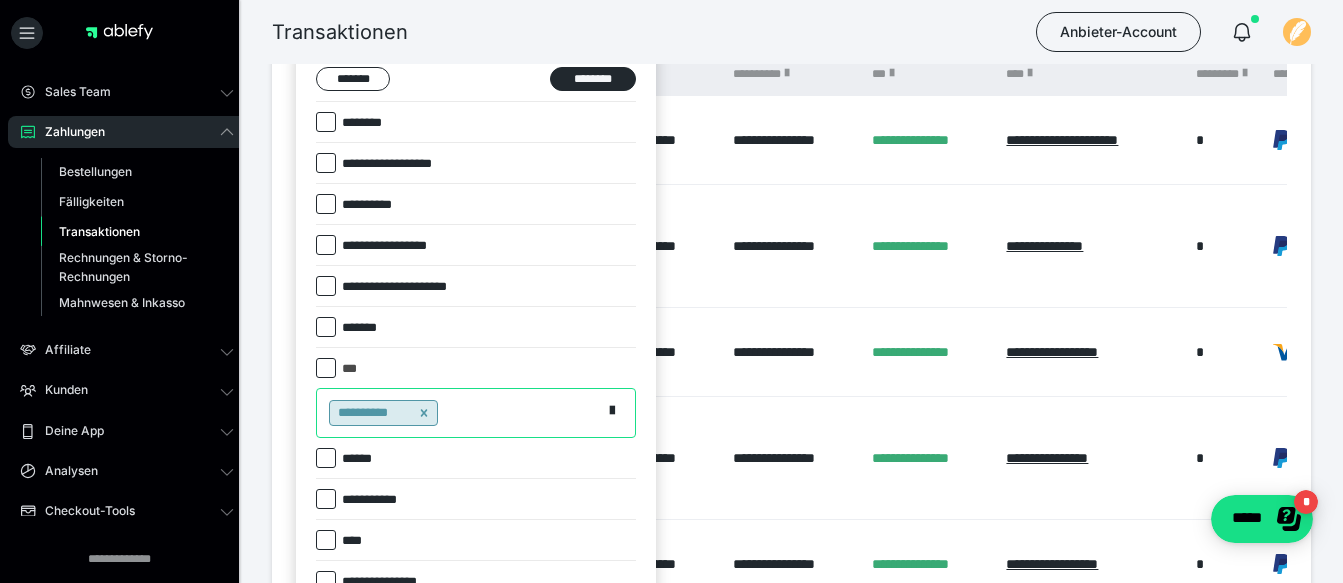 scroll, scrollTop: 0, scrollLeft: 0, axis: both 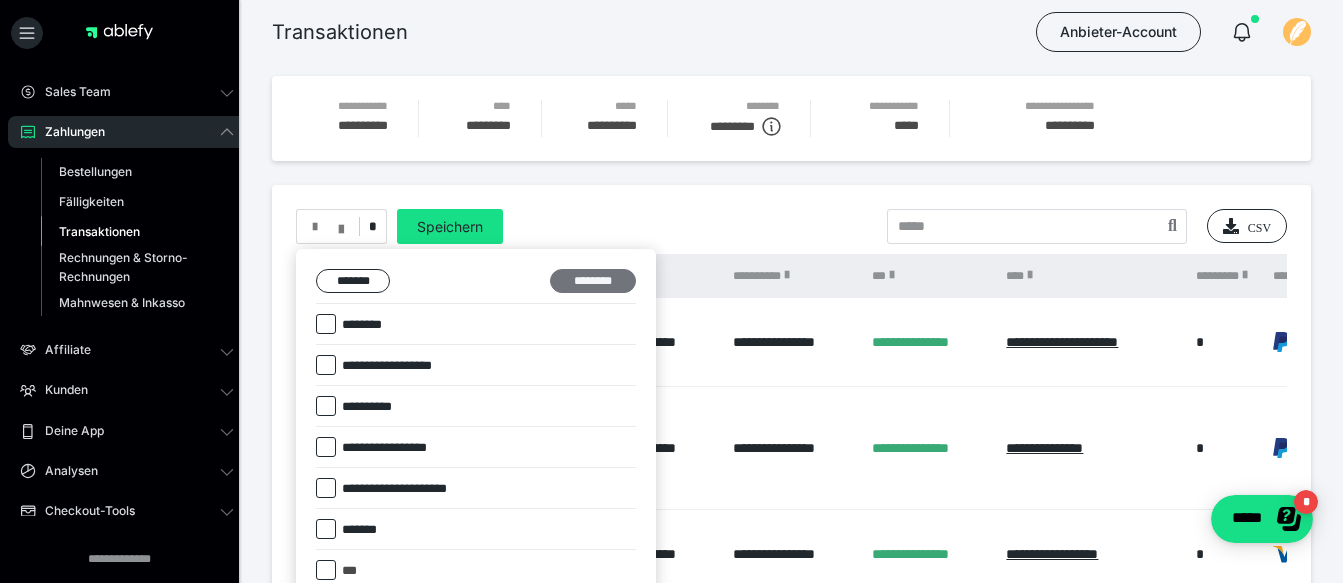 click on "********" at bounding box center (593, 281) 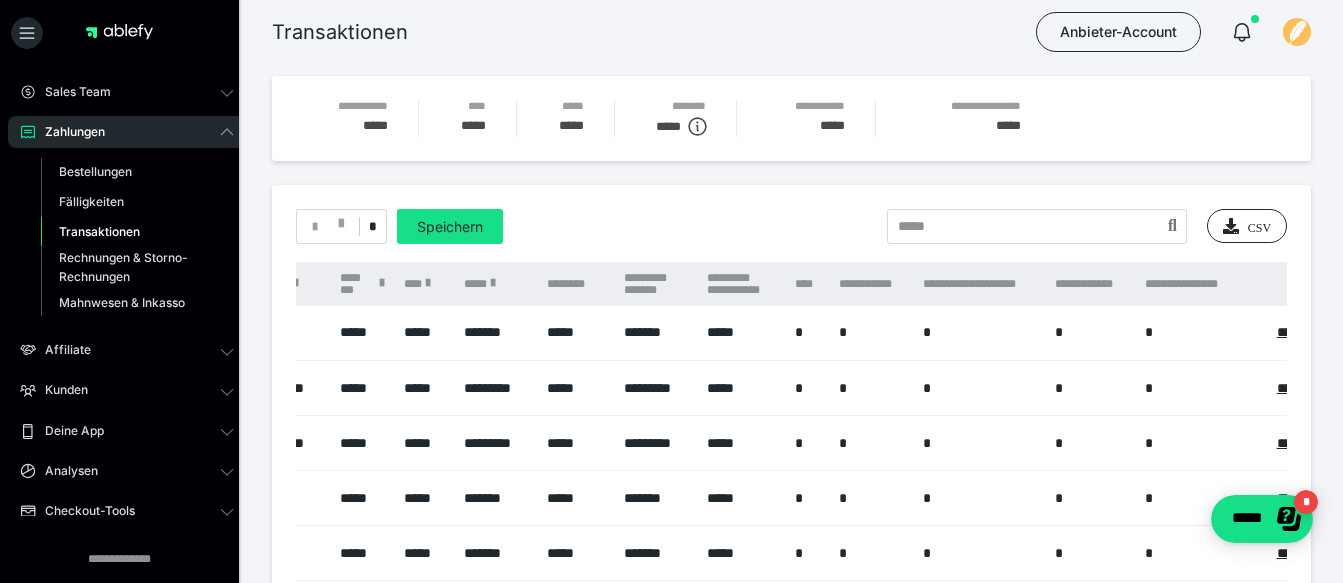 scroll, scrollTop: 0, scrollLeft: 1340, axis: horizontal 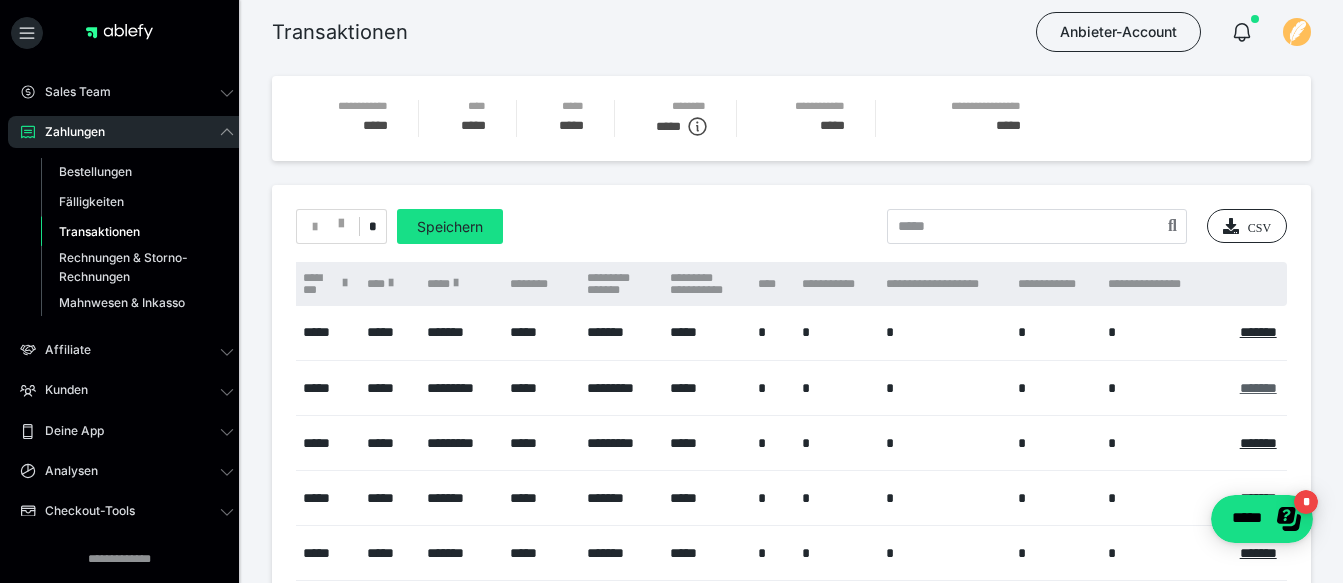 click on "*******" at bounding box center (1258, 388) 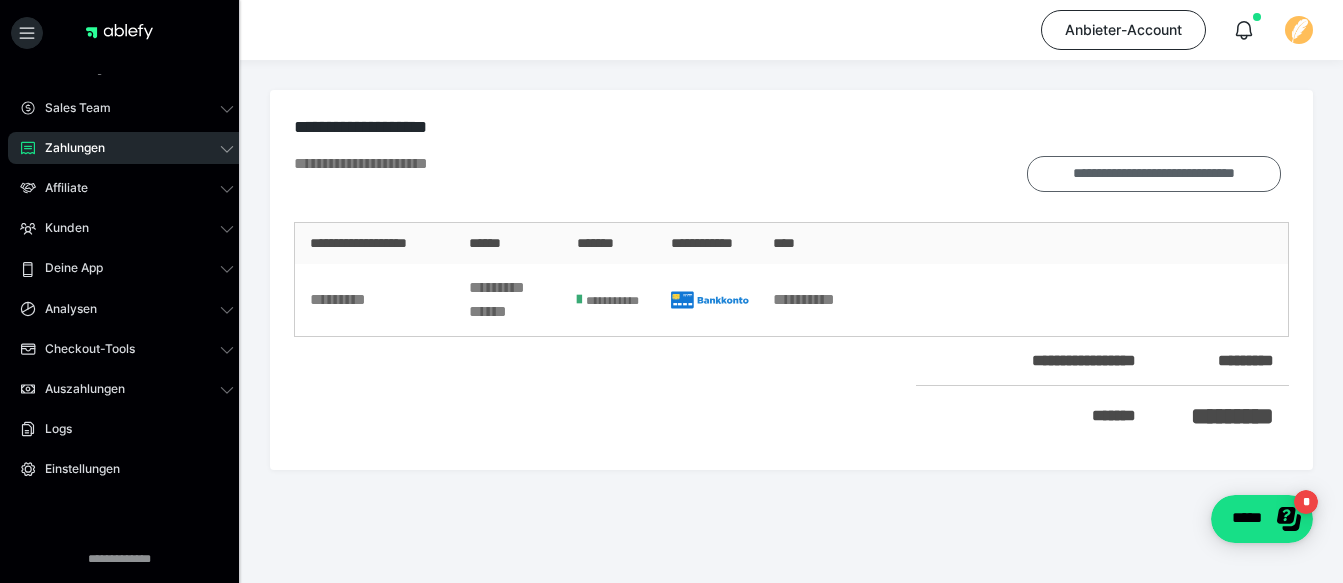 click on "**********" at bounding box center [1154, 174] 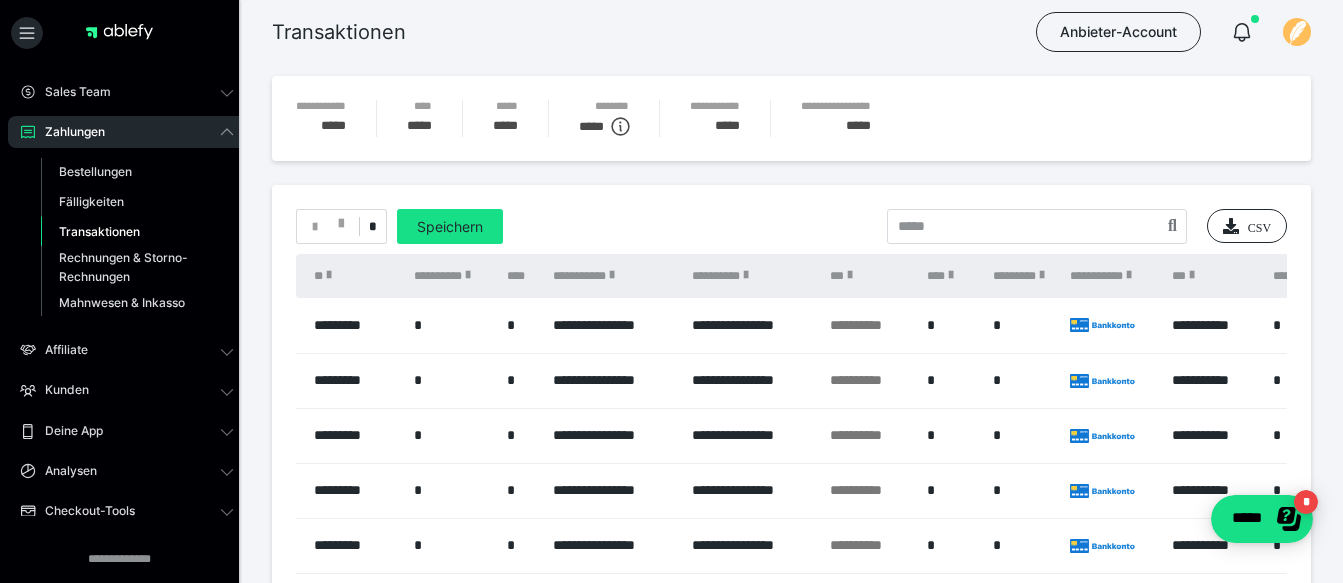 scroll, scrollTop: 0, scrollLeft: 1336, axis: horizontal 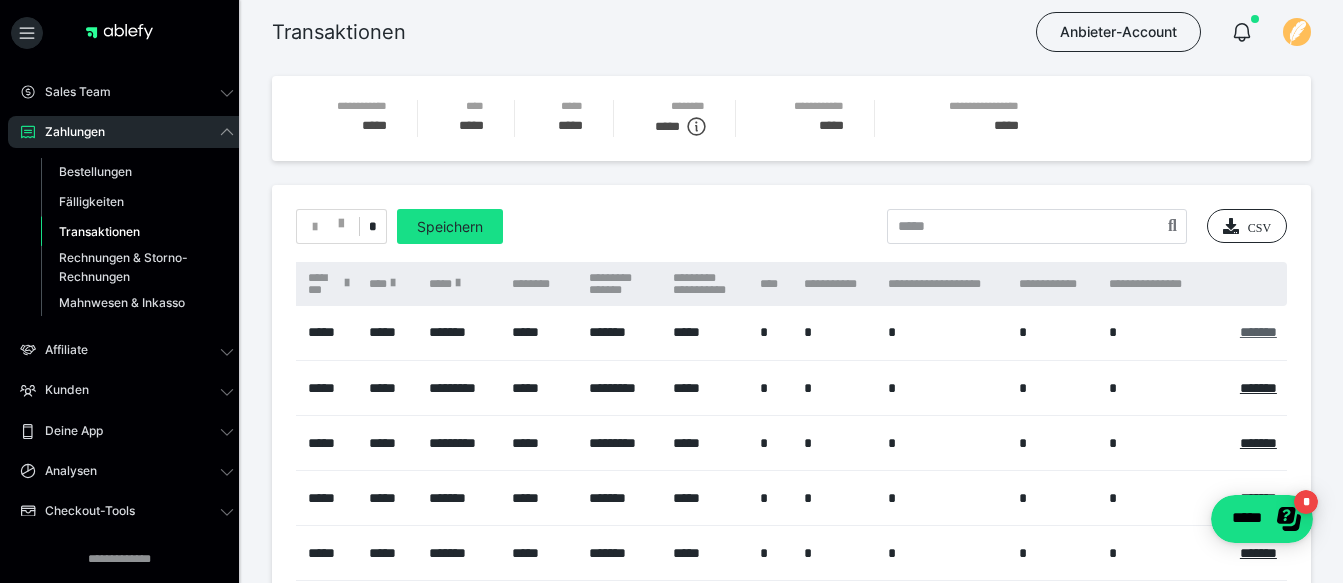 click on "*******" at bounding box center [1258, 332] 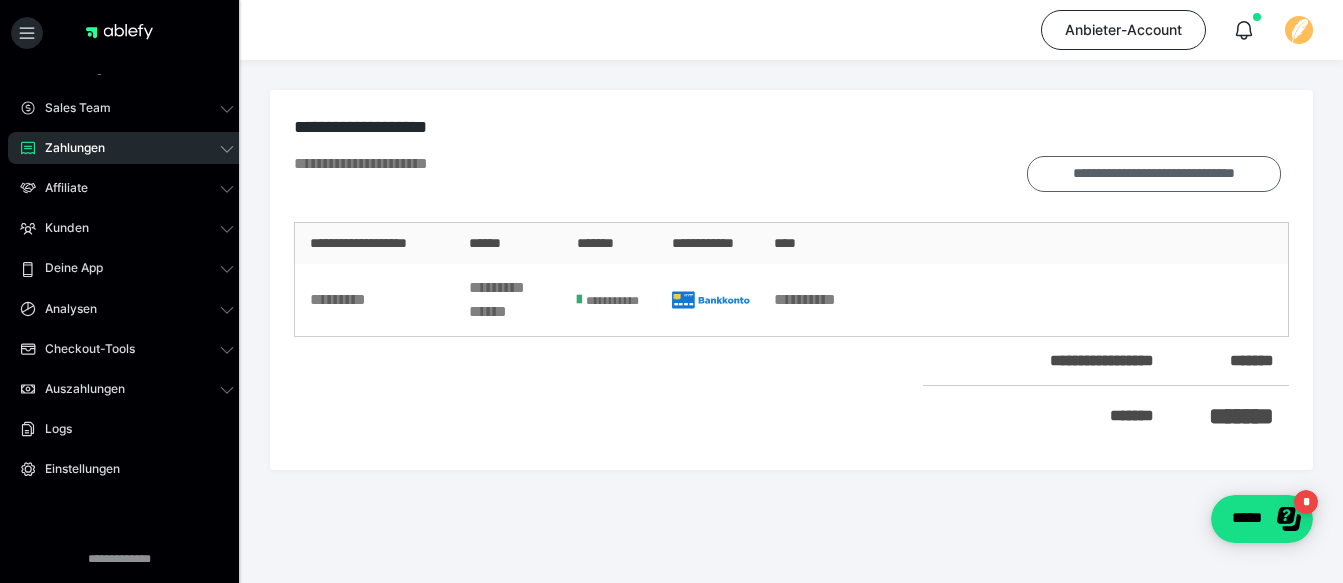 click on "**********" at bounding box center [1154, 174] 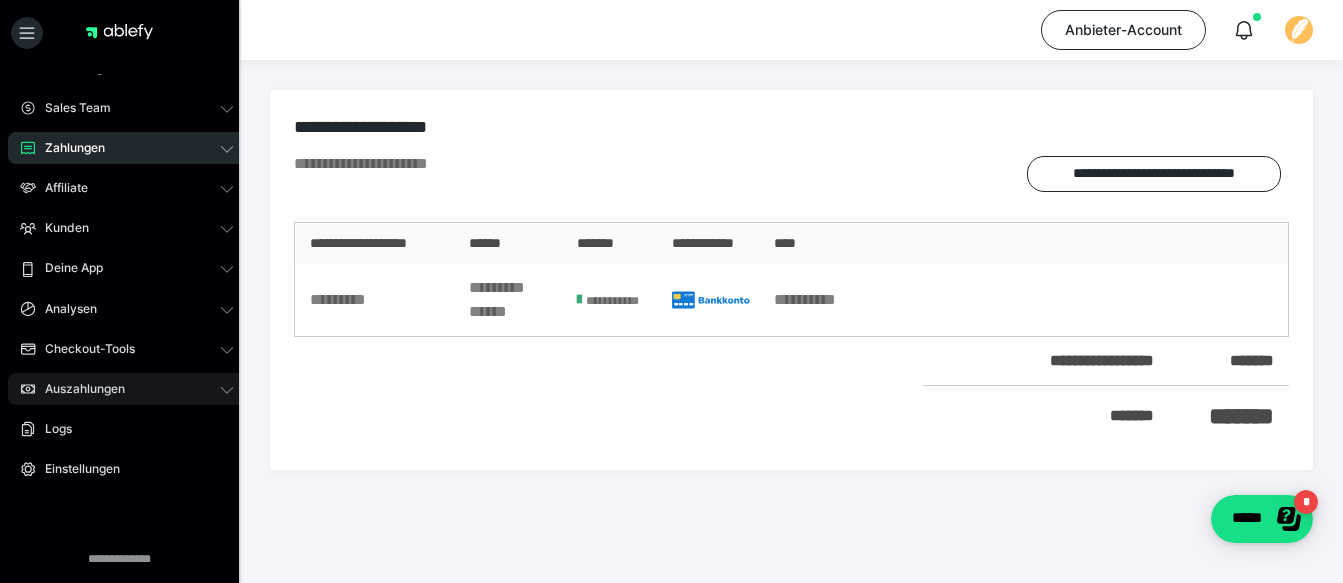 click on "Auszahlungen" at bounding box center [127, 389] 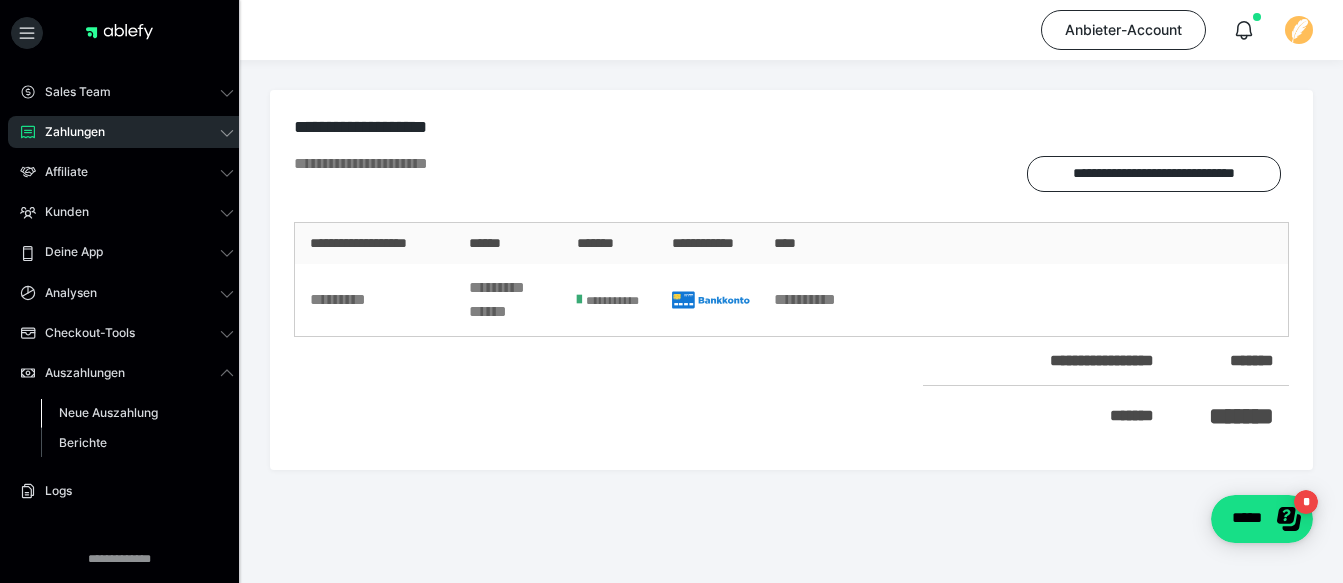 click on "Neue Auszahlung" at bounding box center [108, 412] 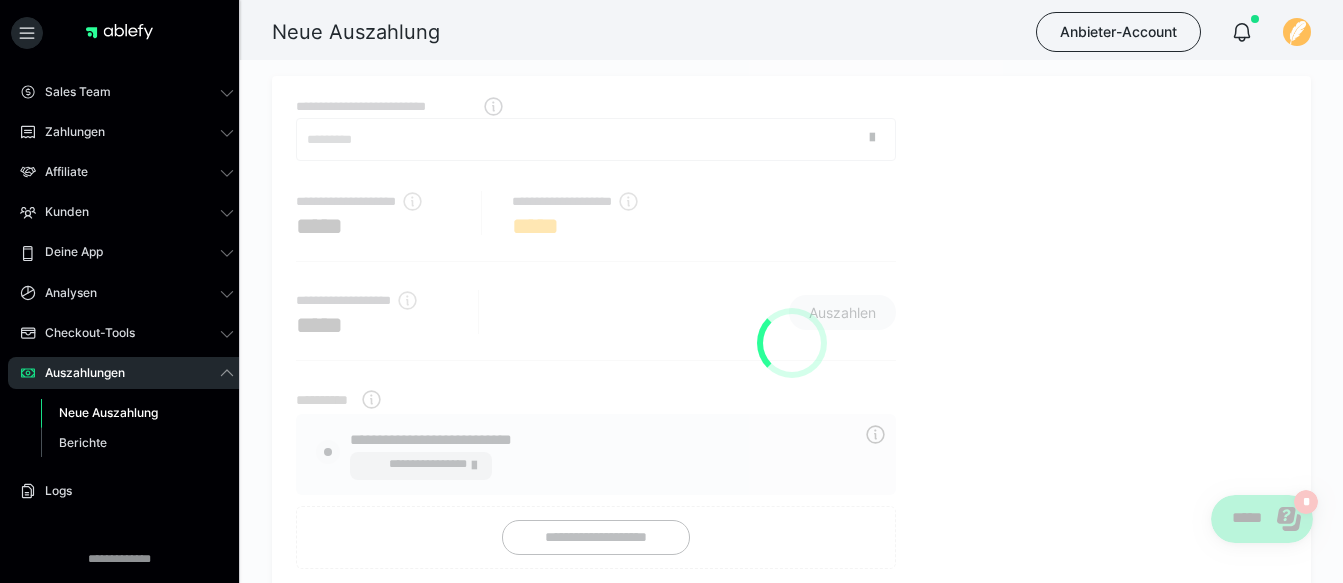 radio on "****" 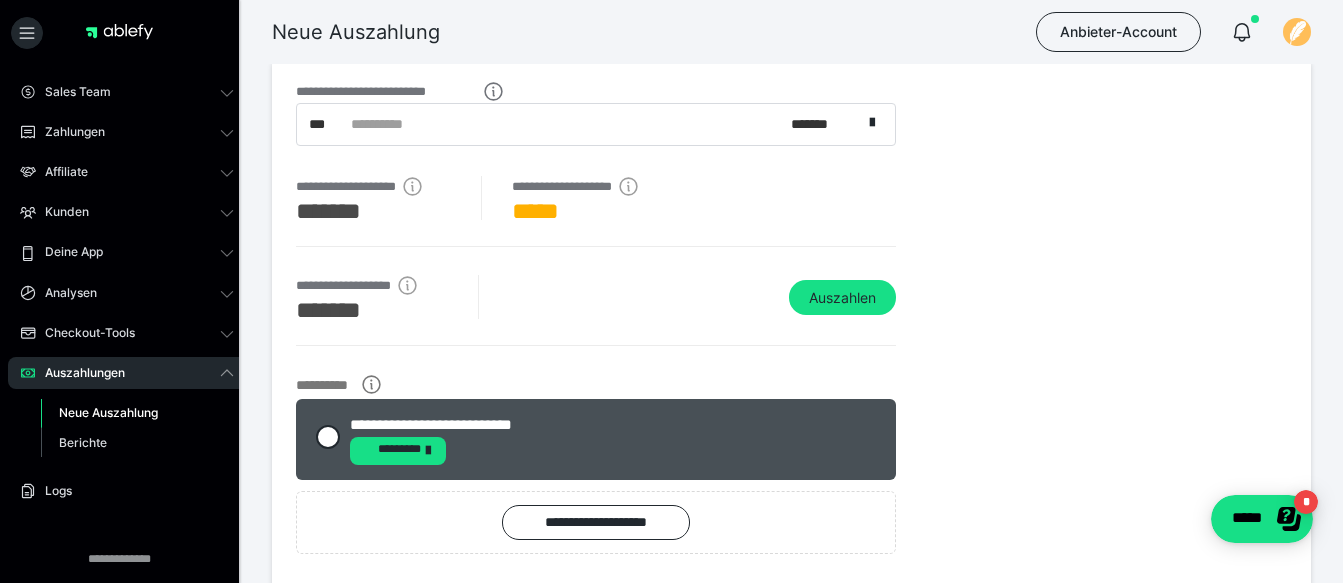 scroll, scrollTop: 0, scrollLeft: 0, axis: both 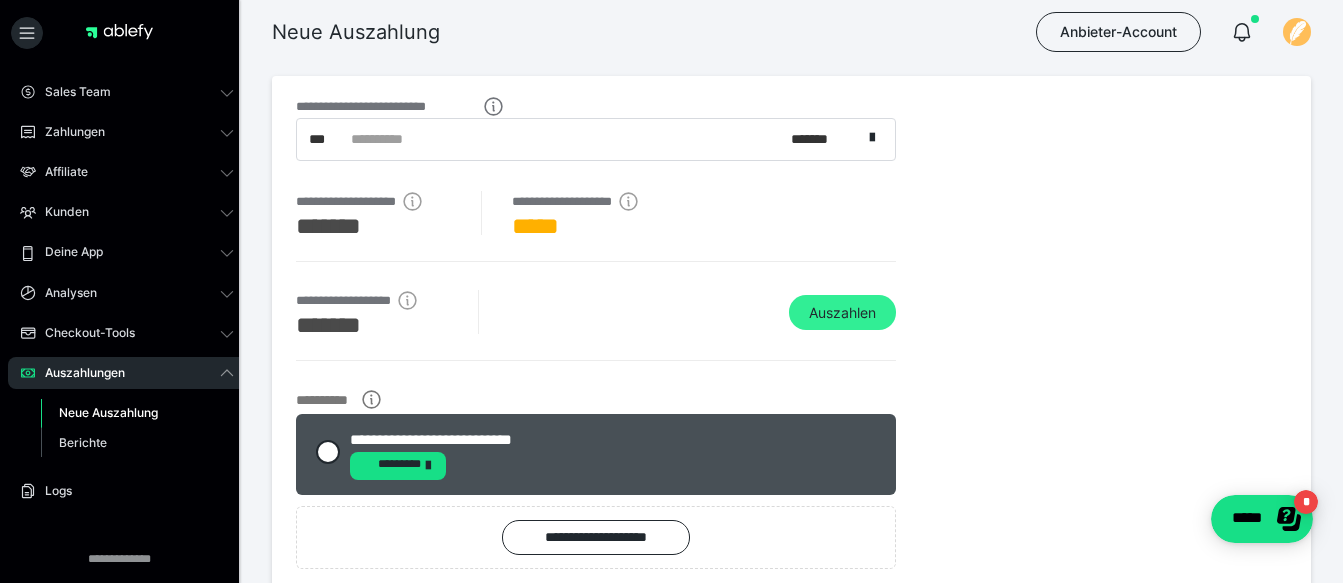 click on "Auszahlen" at bounding box center (842, 313) 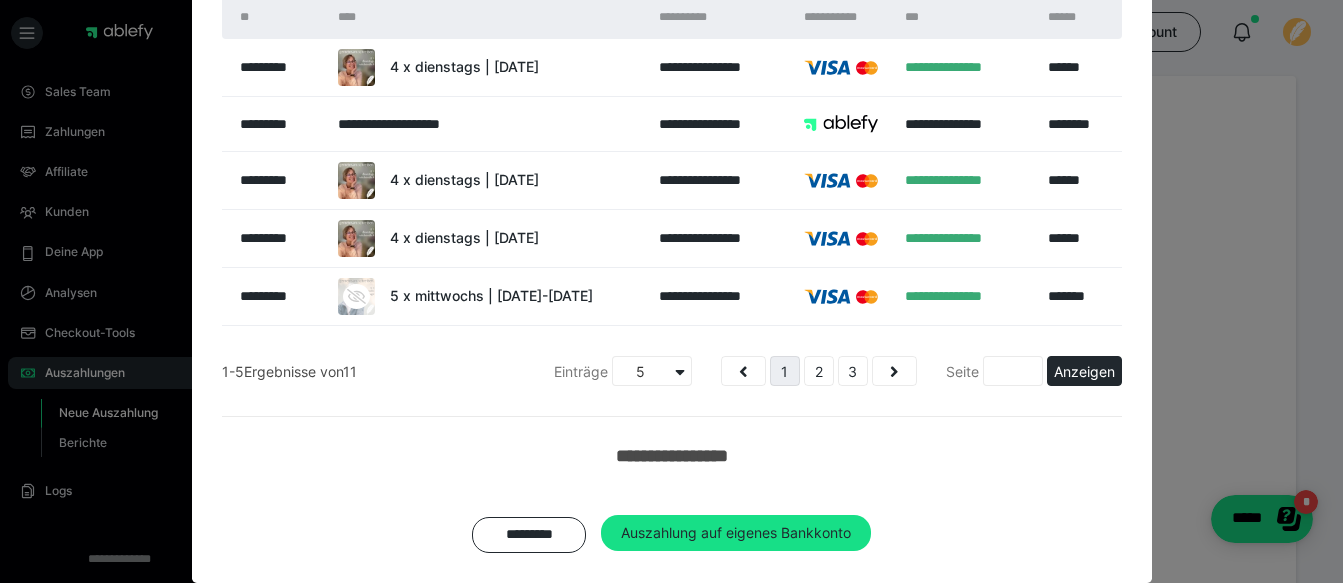 scroll, scrollTop: 391, scrollLeft: 0, axis: vertical 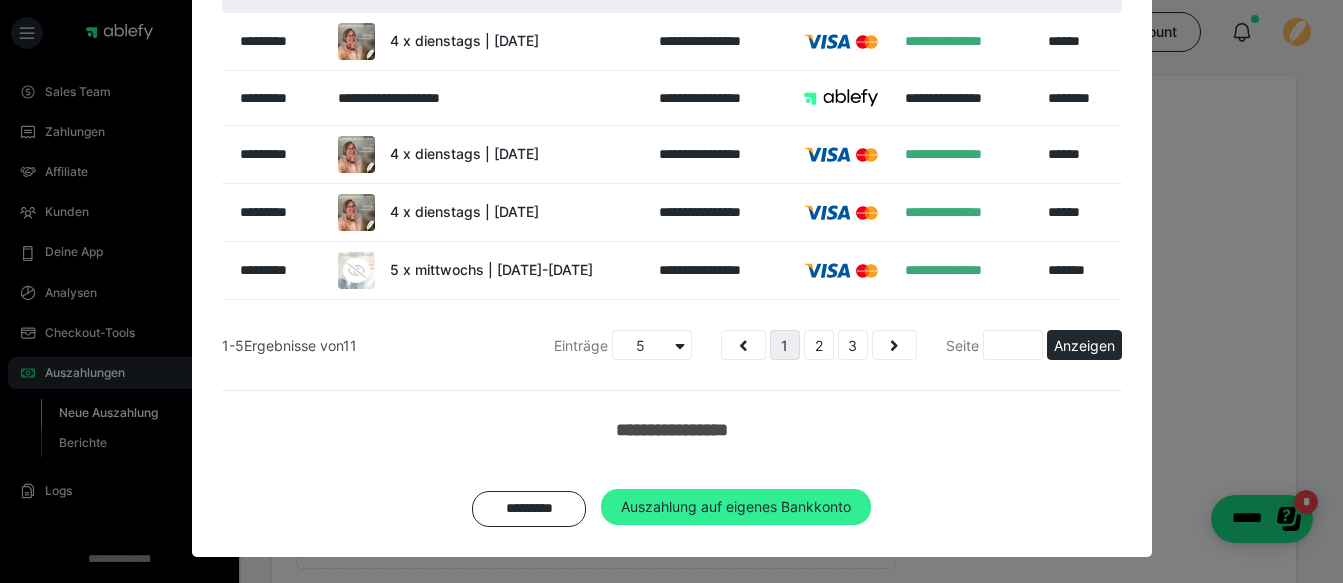 click on "Auszahlung auf eigenes Bankkonto" at bounding box center (736, 507) 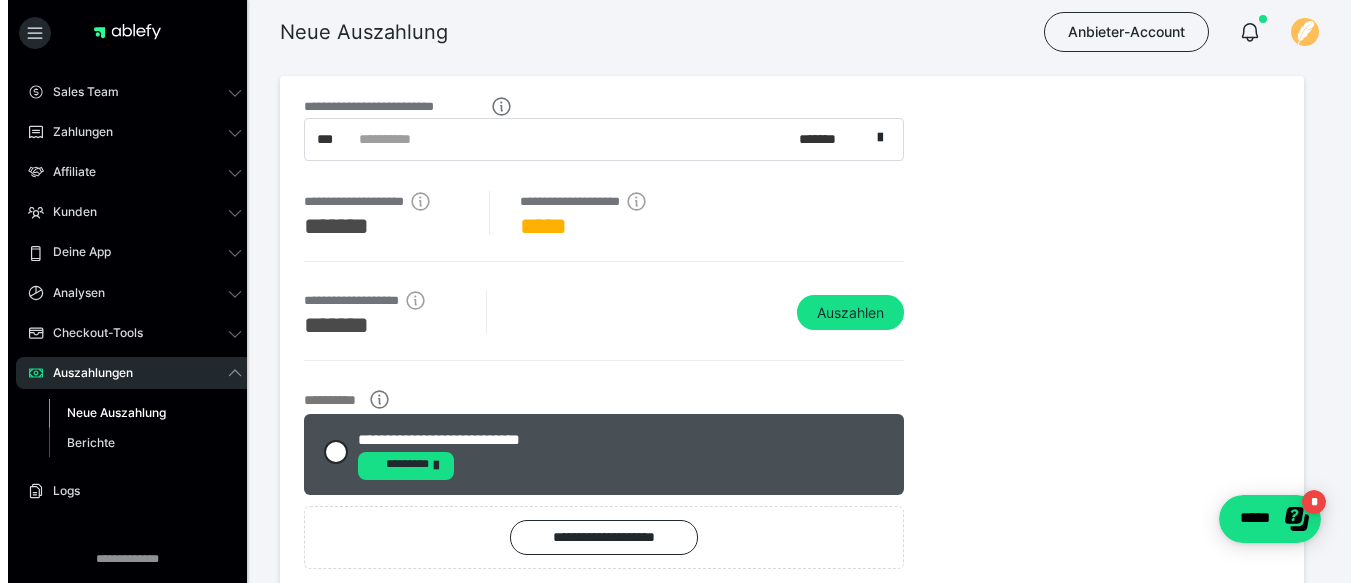 scroll, scrollTop: 331, scrollLeft: 0, axis: vertical 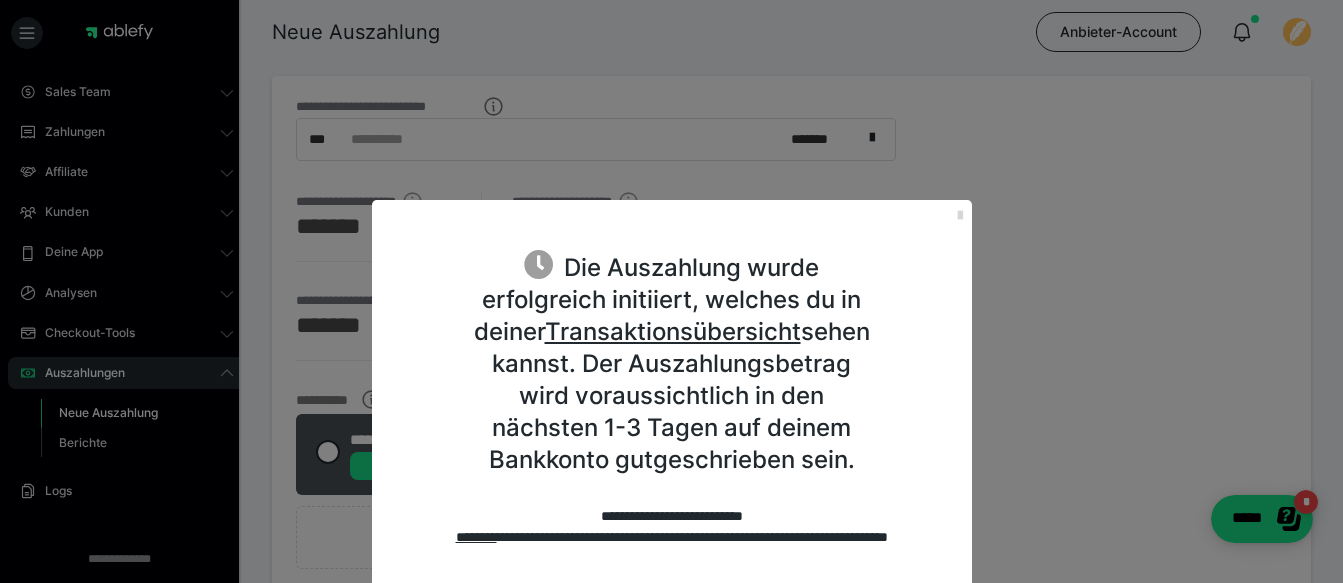 click at bounding box center (960, 216) 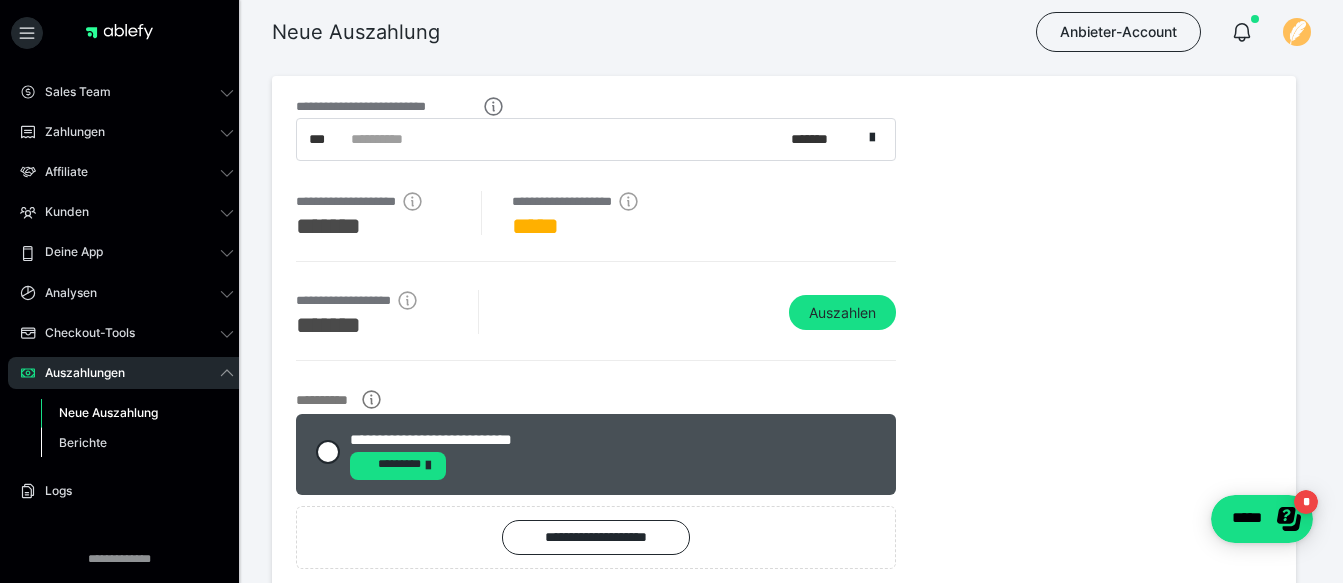 click on "Berichte" at bounding box center (83, 442) 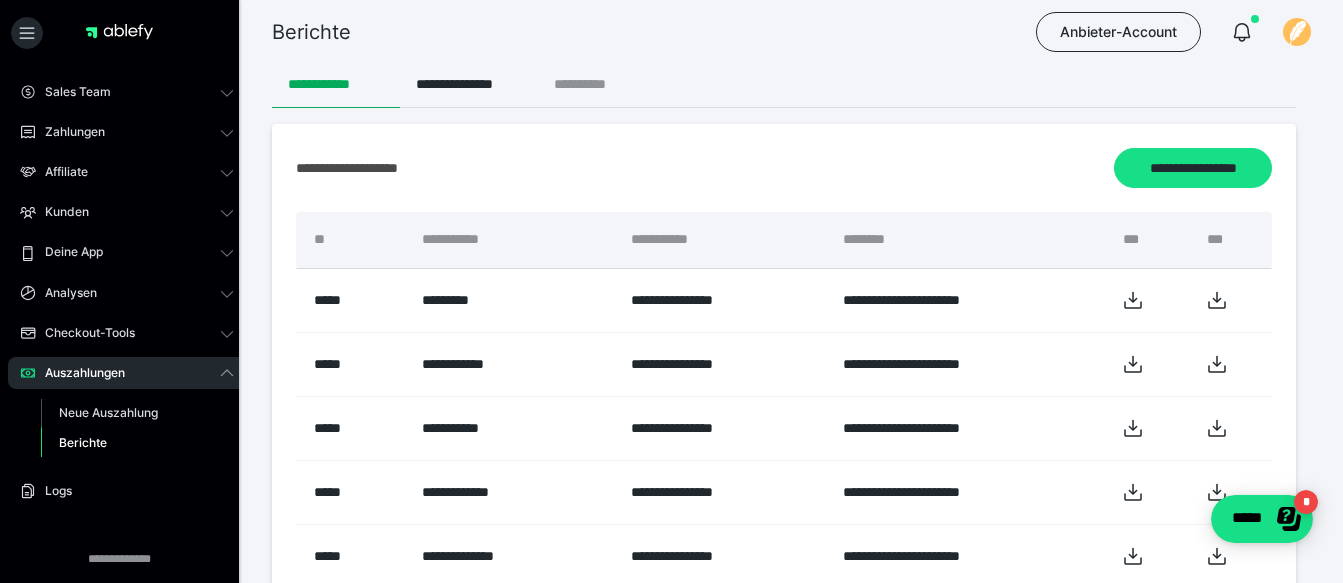 click on "**********" at bounding box center [596, 84] 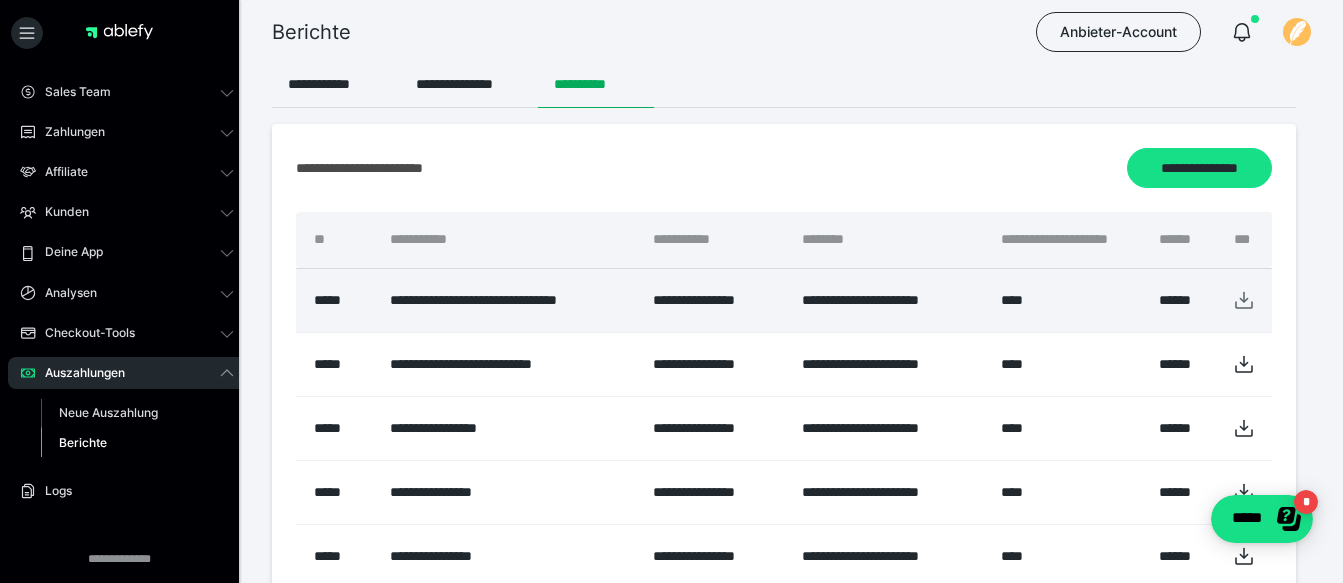 click 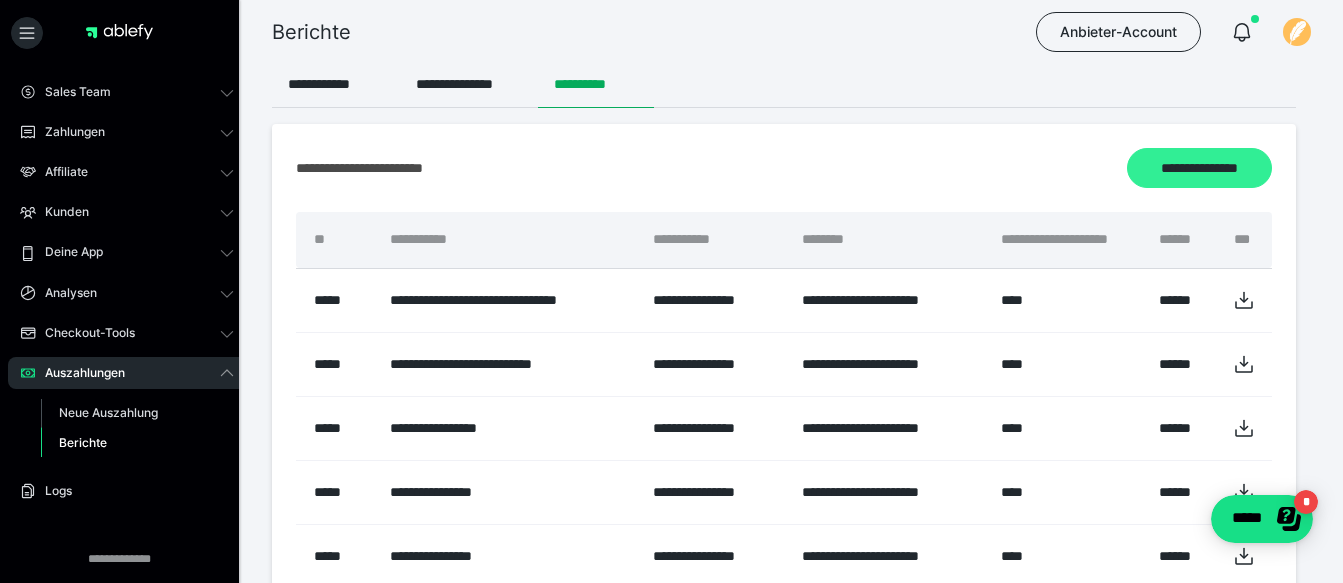 click on "**********" at bounding box center (1199, 168) 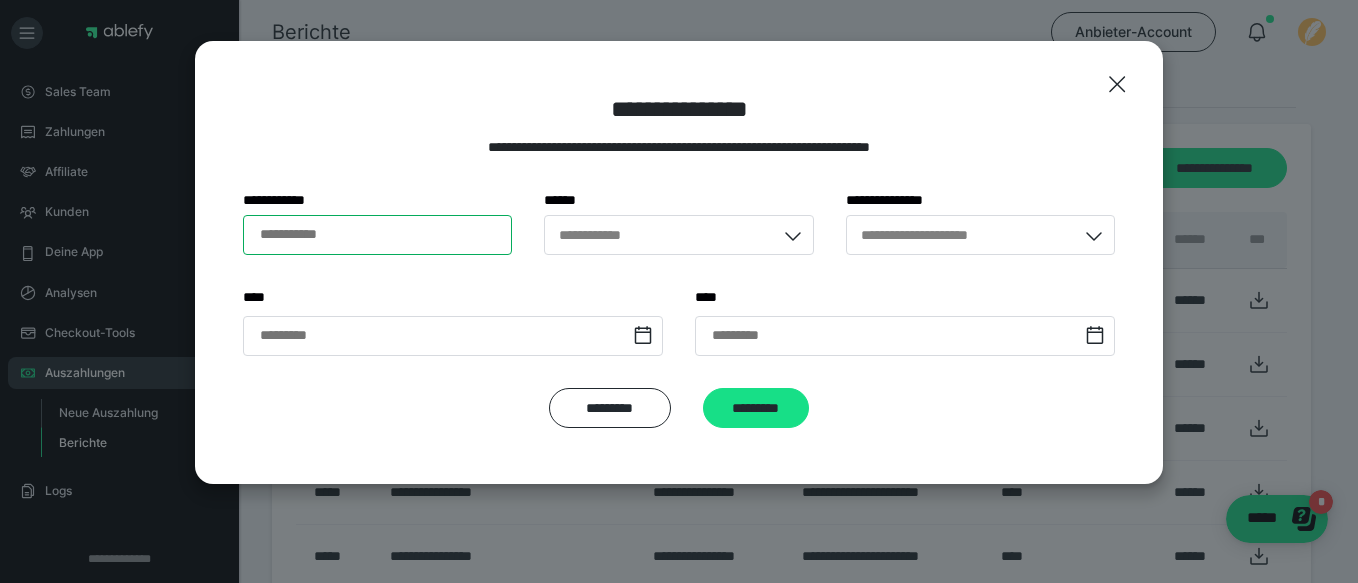 click on "**********" at bounding box center [377, 235] 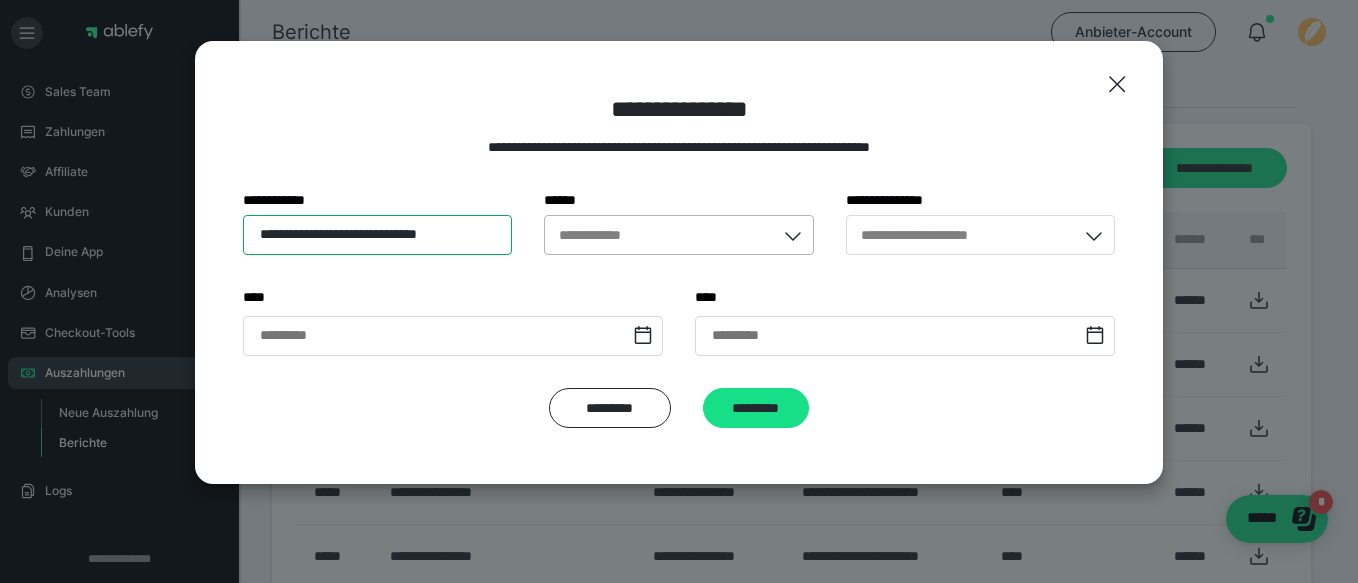 type on "**********" 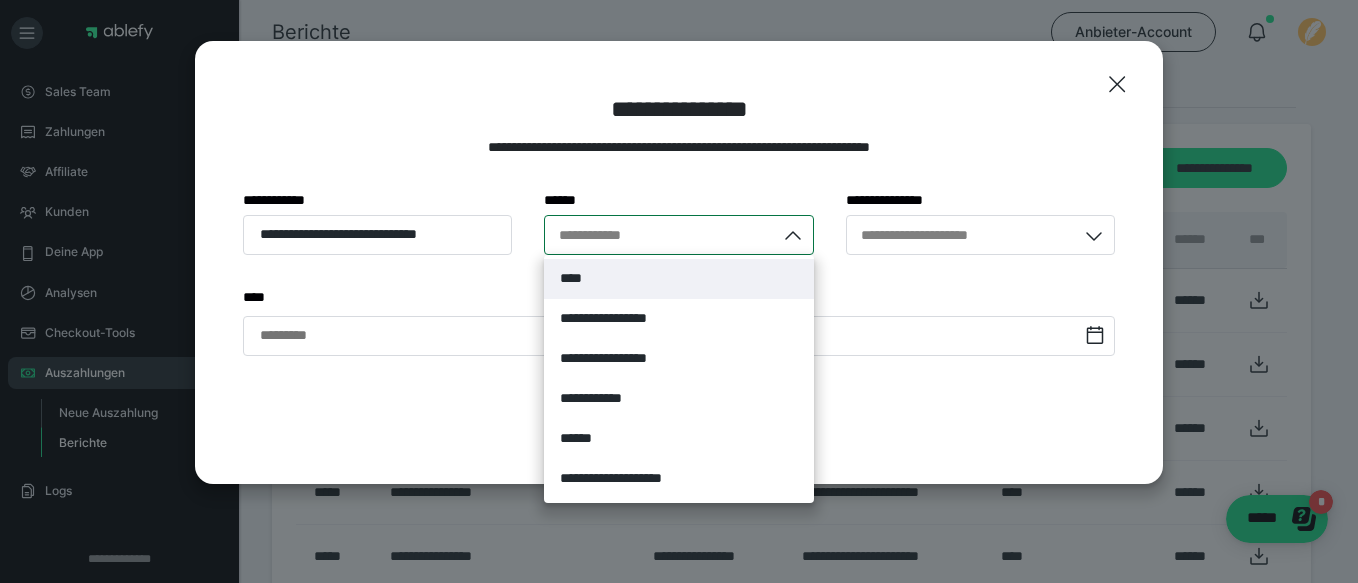 click on "****" at bounding box center (678, 279) 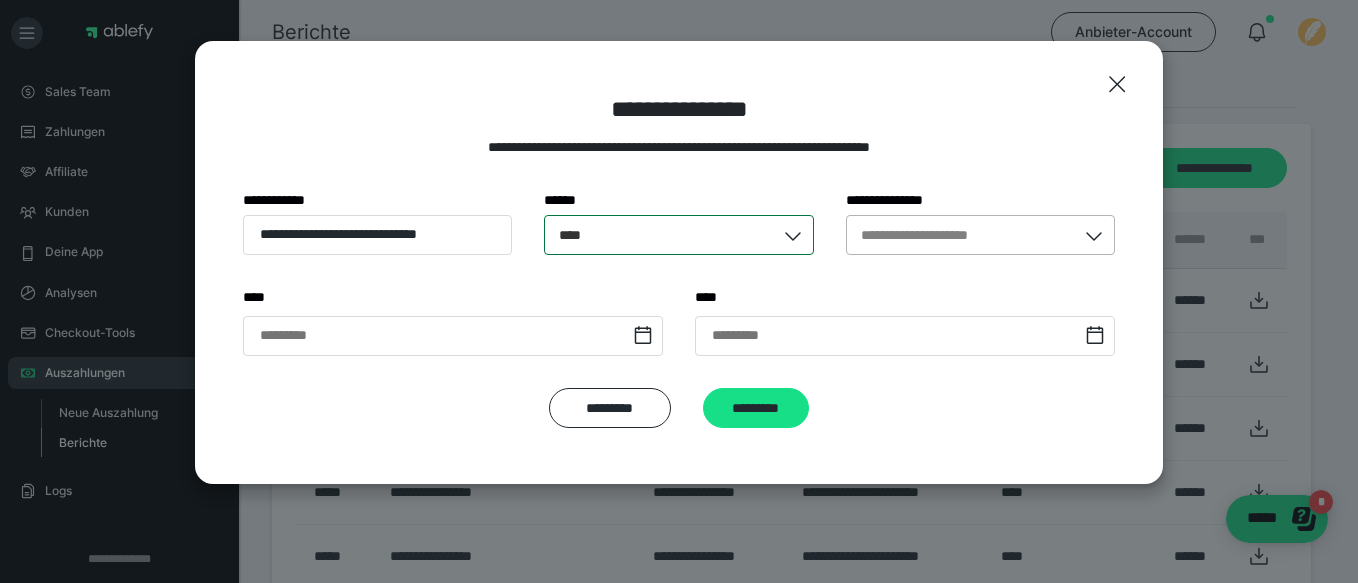 click on "**********" at bounding box center [937, 234] 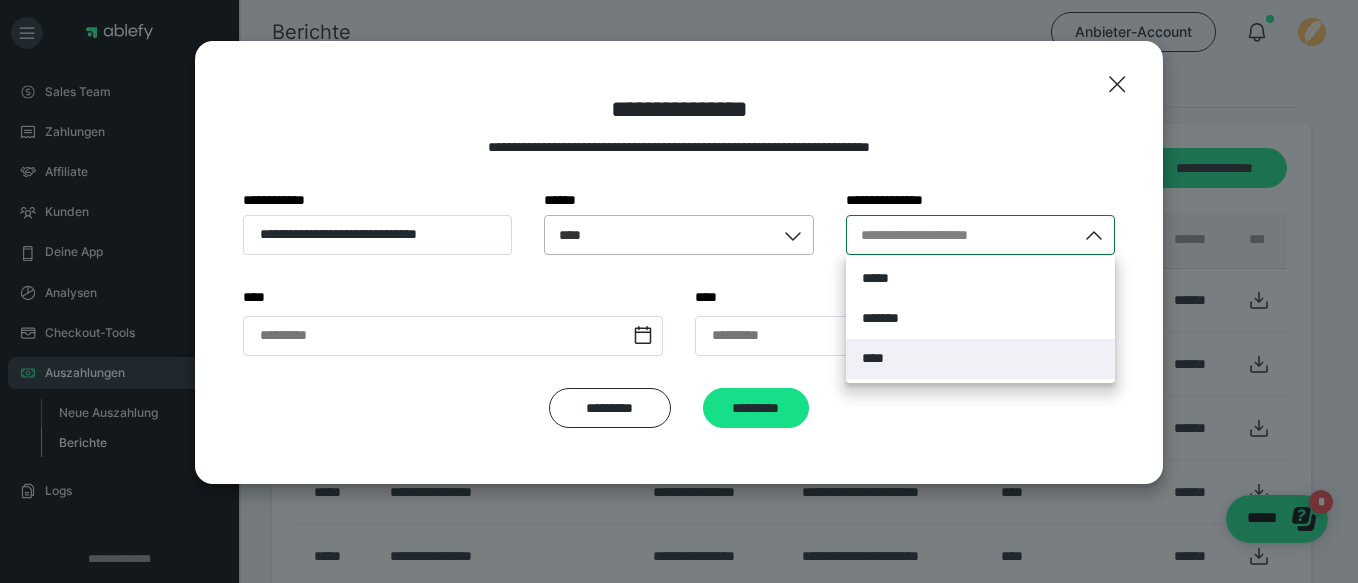 click on "****" at bounding box center (980, 359) 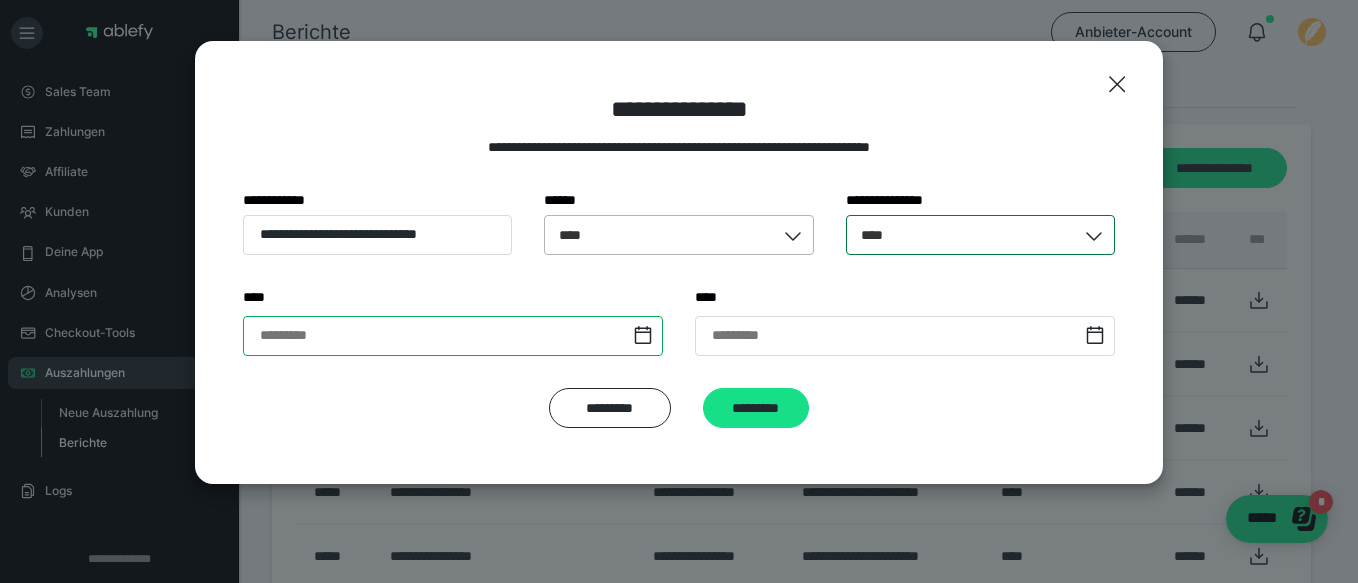 scroll, scrollTop: 29, scrollLeft: 0, axis: vertical 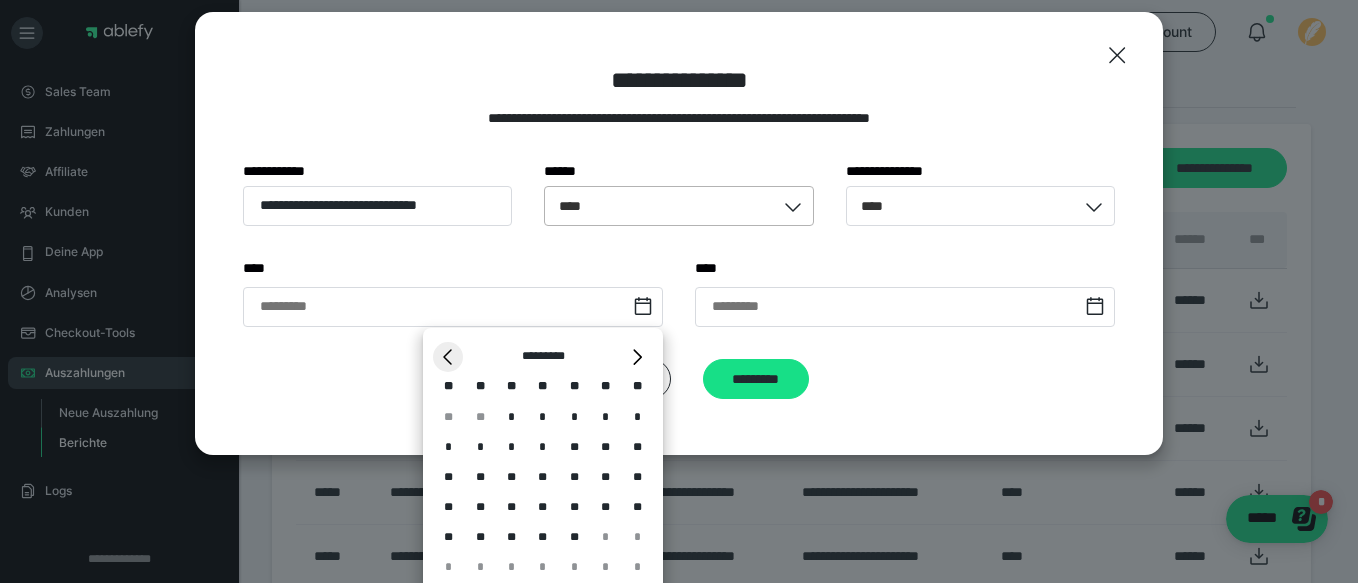 click on "*" at bounding box center [448, 357] 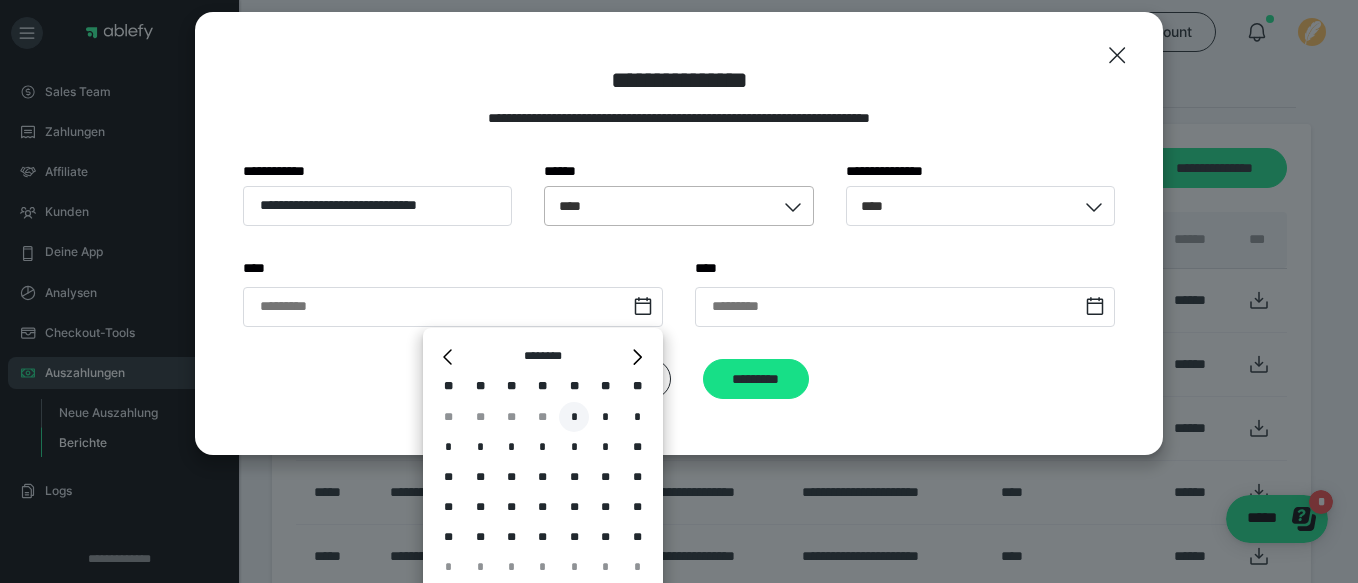 click on "*" at bounding box center [574, 417] 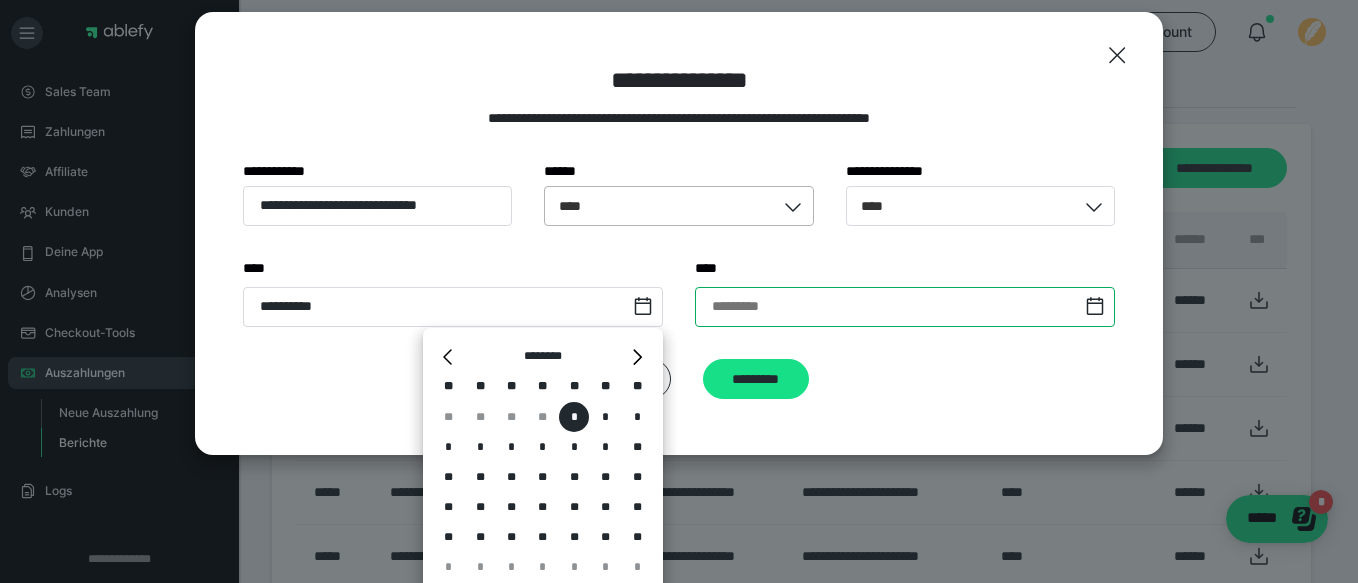 scroll, scrollTop: 29, scrollLeft: 0, axis: vertical 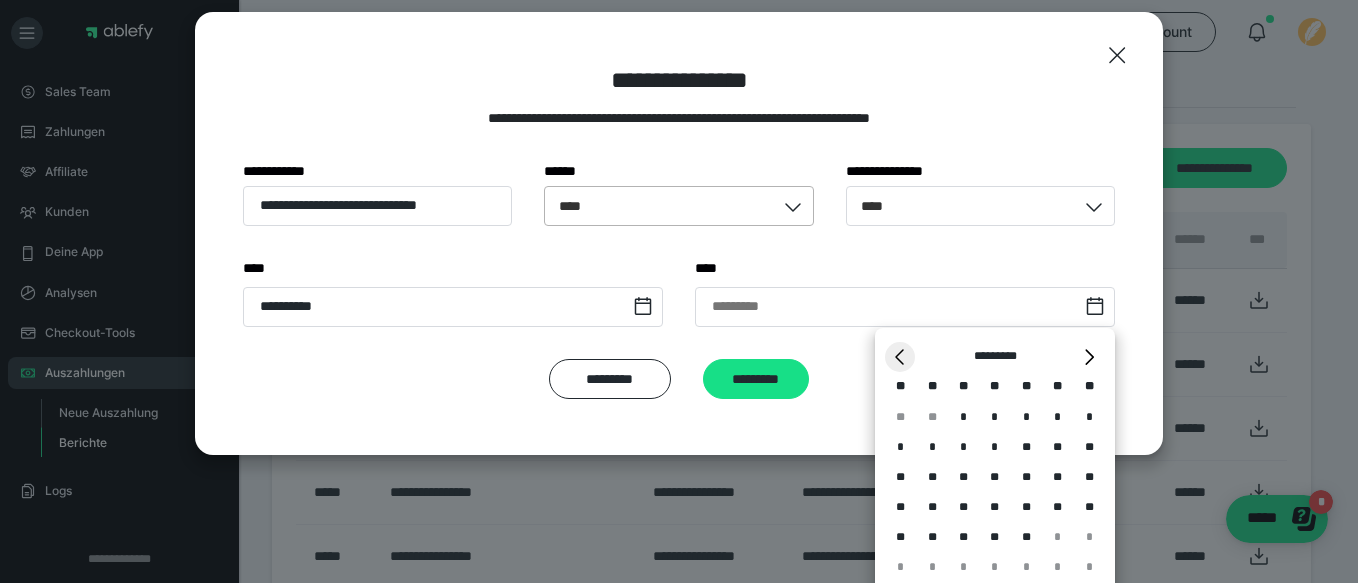 click on "*" at bounding box center (900, 357) 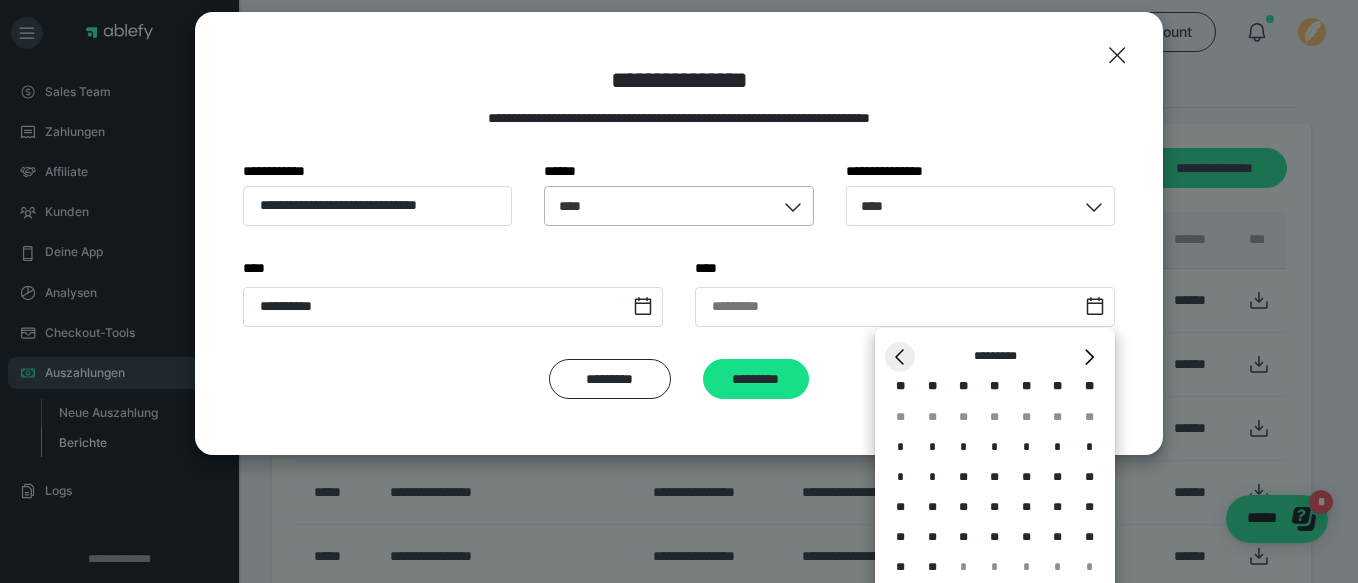 click on "*" at bounding box center (900, 357) 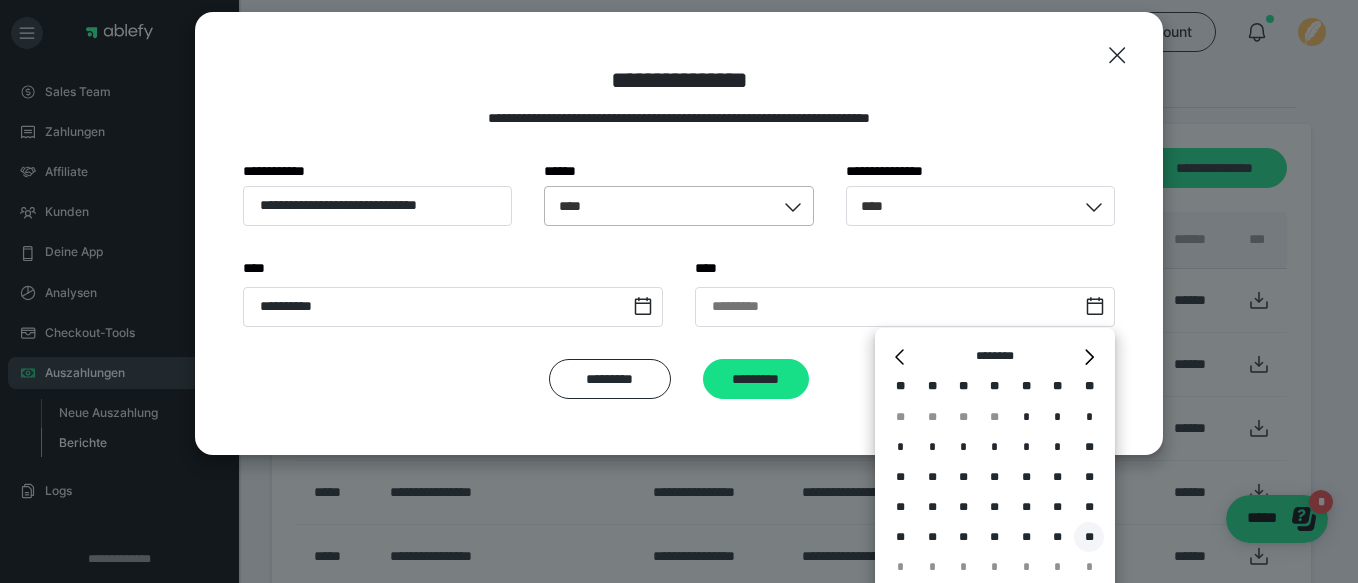 click on "**" at bounding box center [1089, 537] 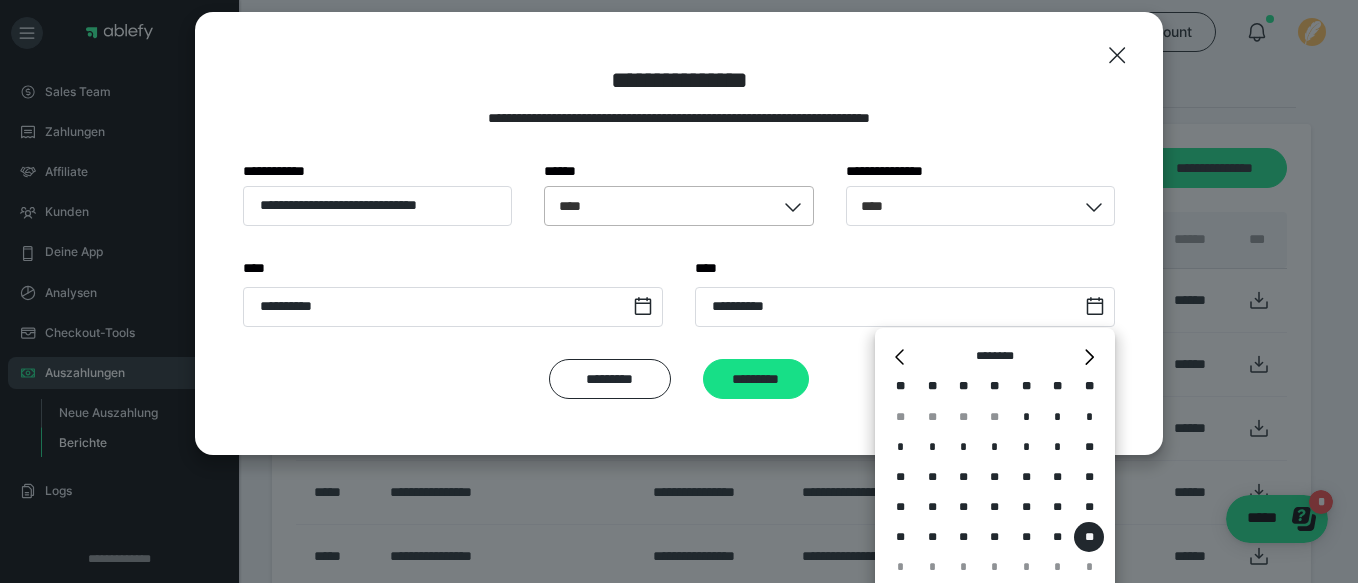type on "**********" 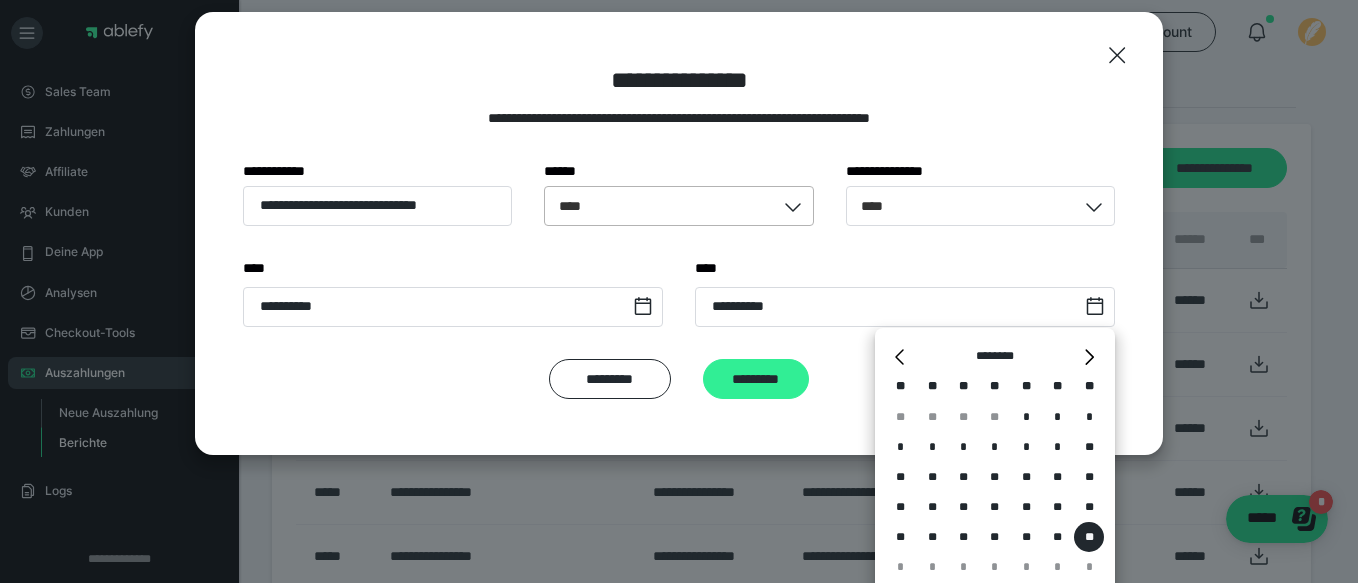 scroll, scrollTop: 0, scrollLeft: 0, axis: both 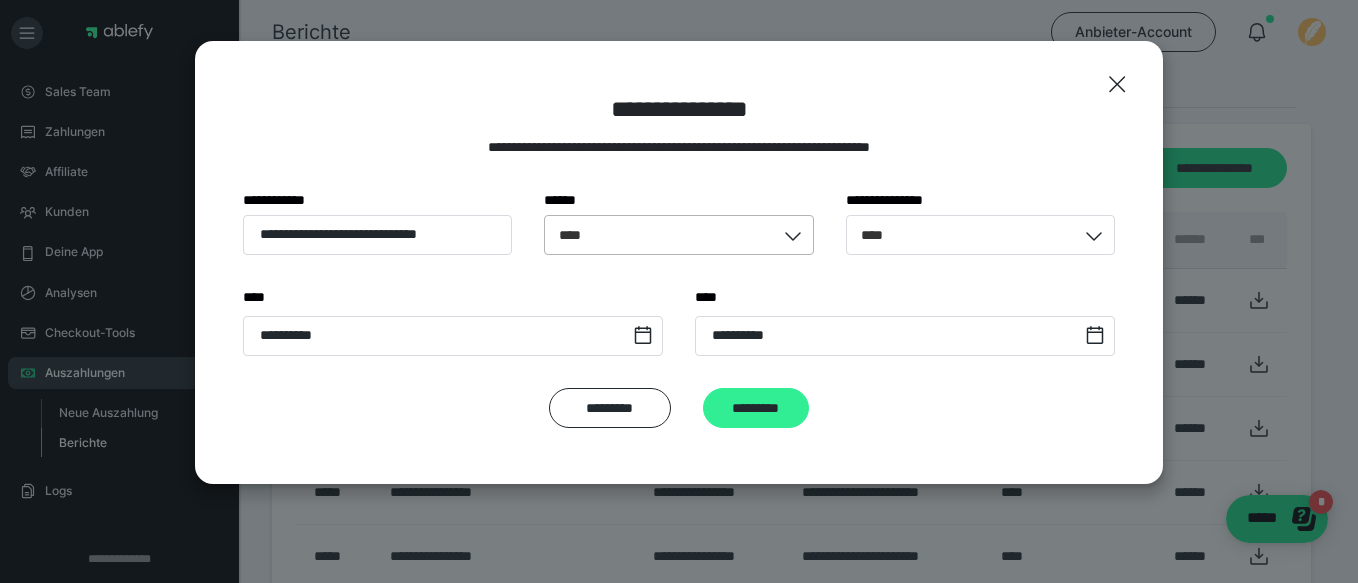 click on "**********" at bounding box center [679, 262] 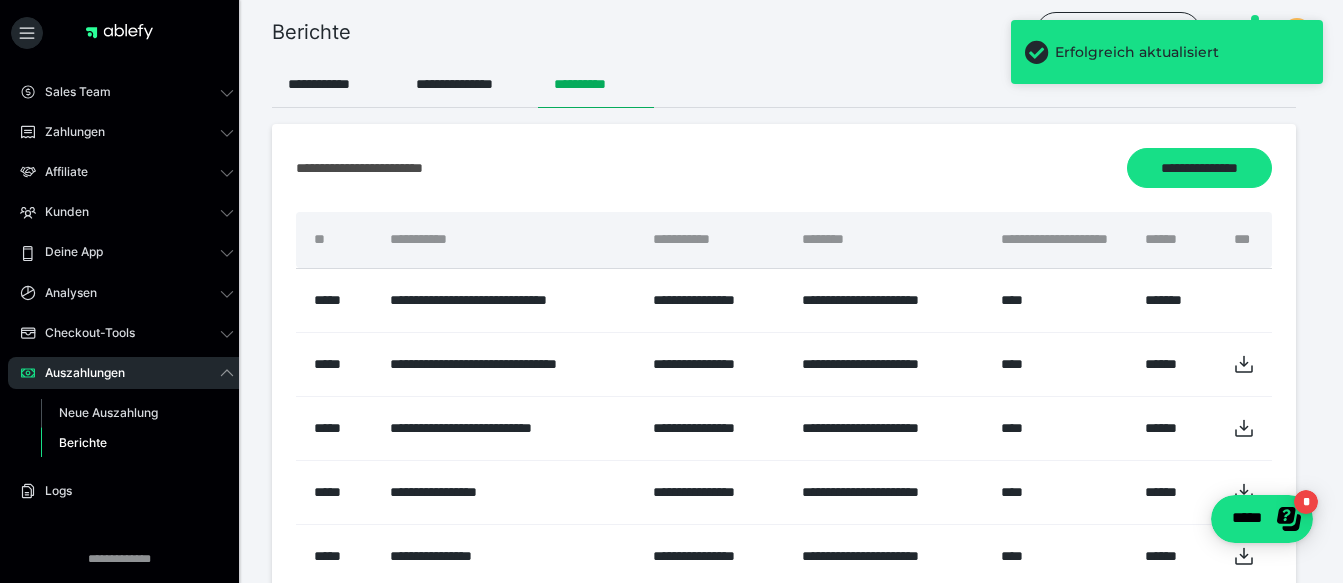 click on "**********" at bounding box center (596, 84) 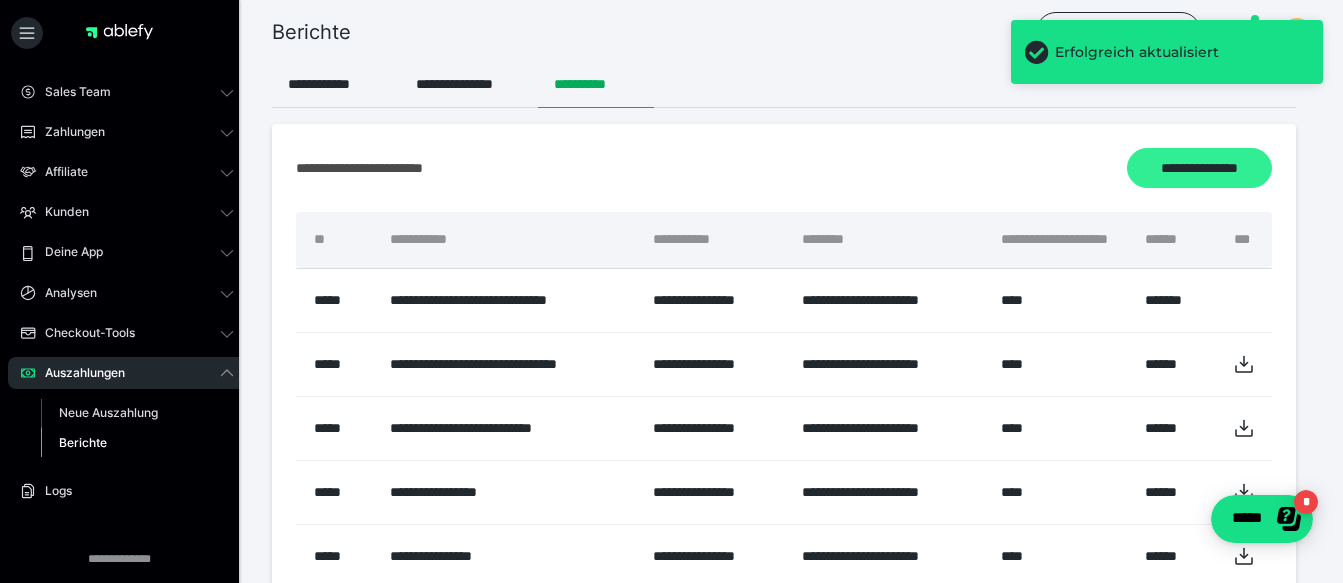 click on "**********" at bounding box center [1199, 168] 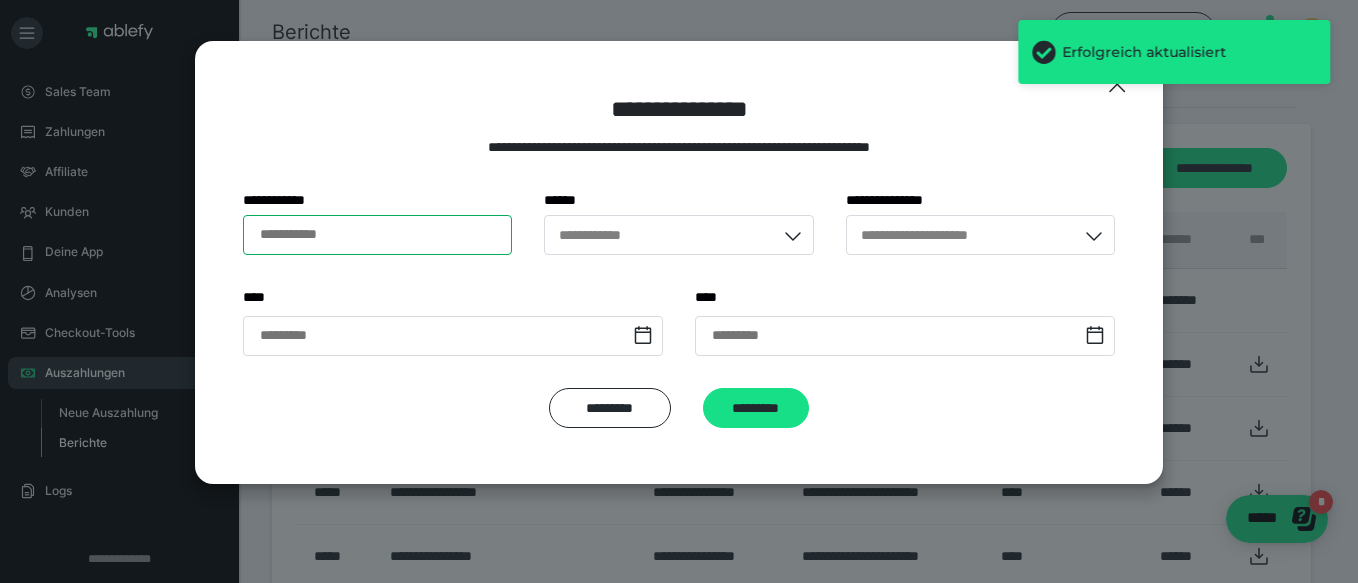 click on "**********" at bounding box center [377, 235] 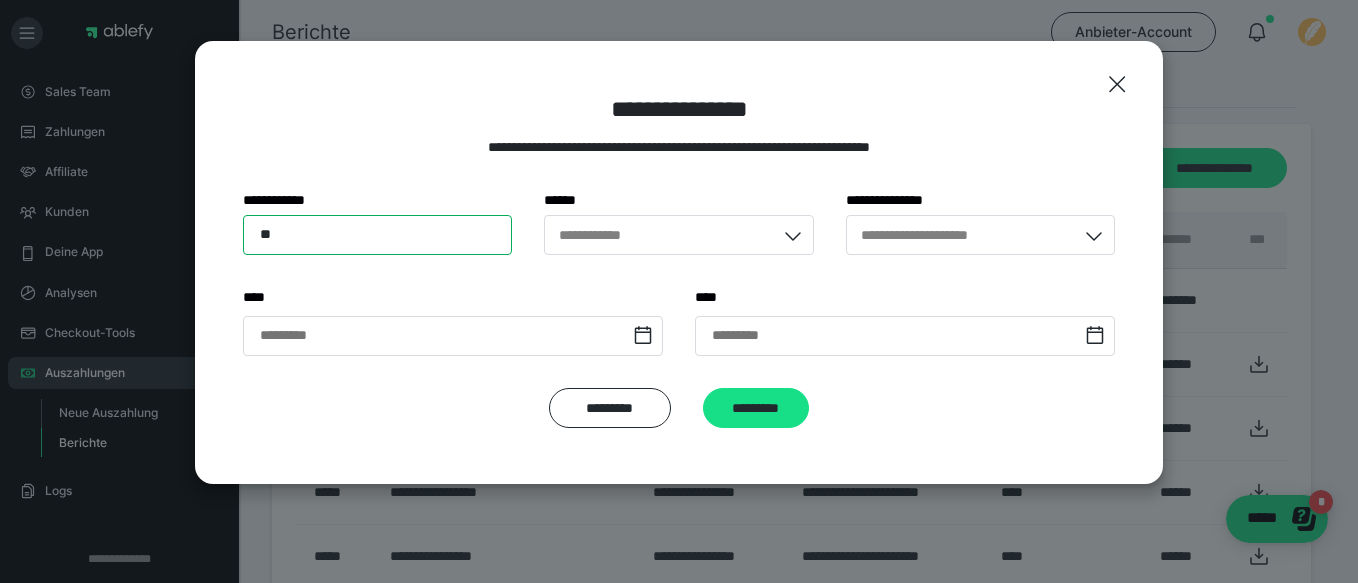 type on "*" 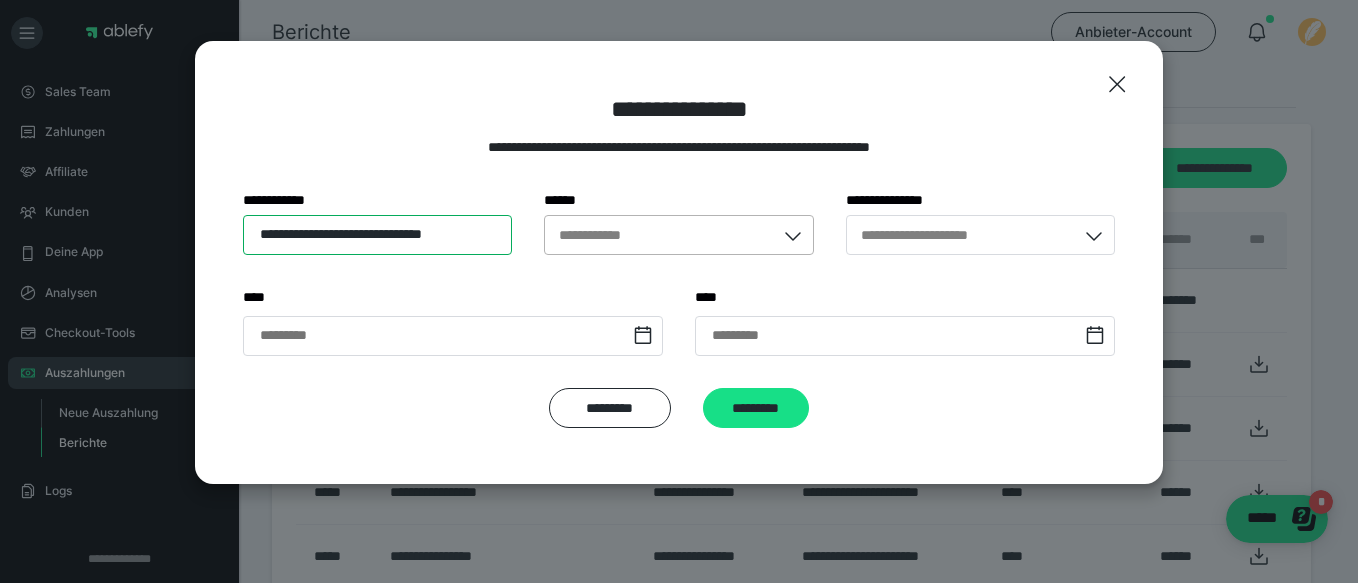 type on "**********" 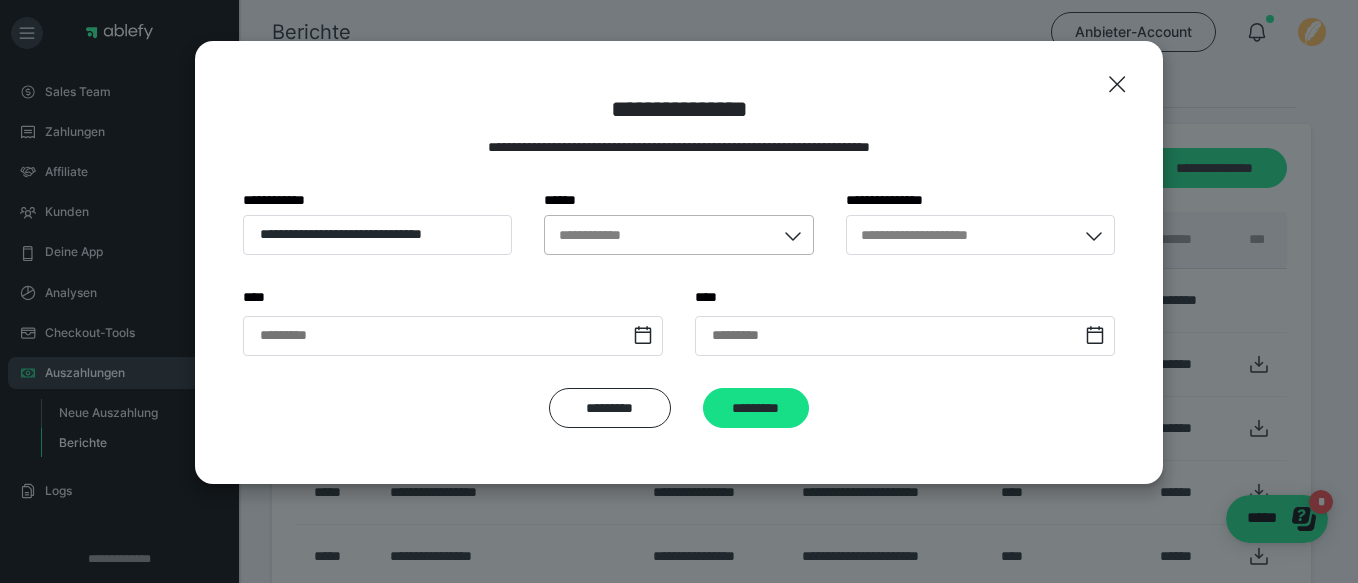 click on "**********" at bounding box center (659, 235) 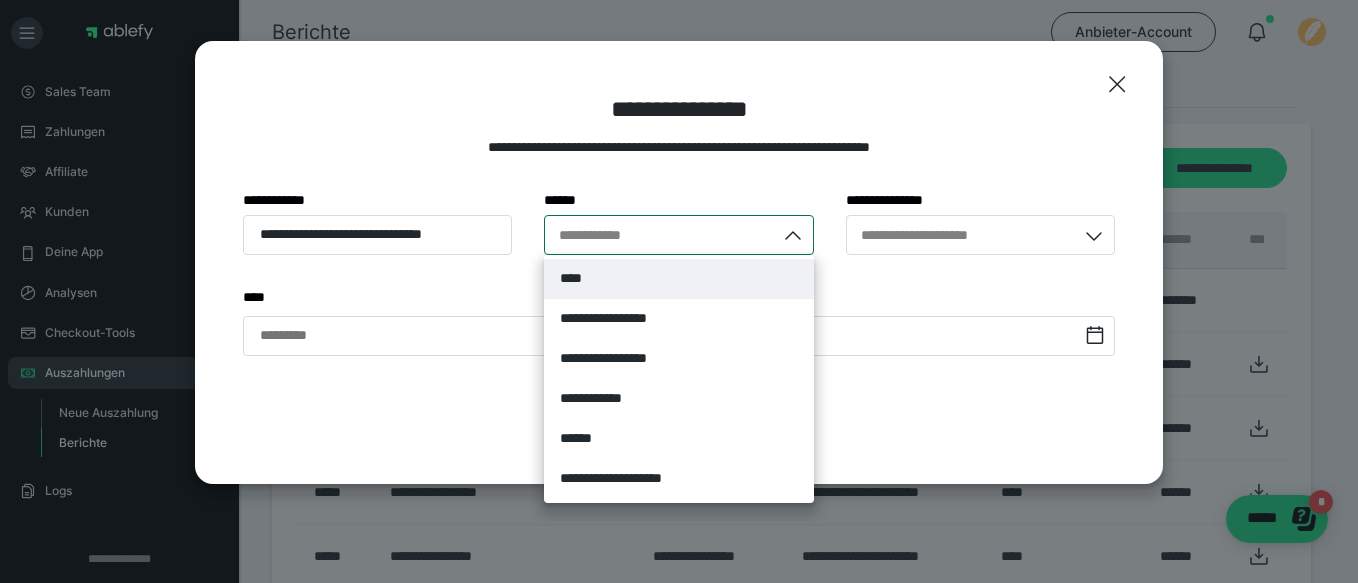 click on "****" at bounding box center [572, 278] 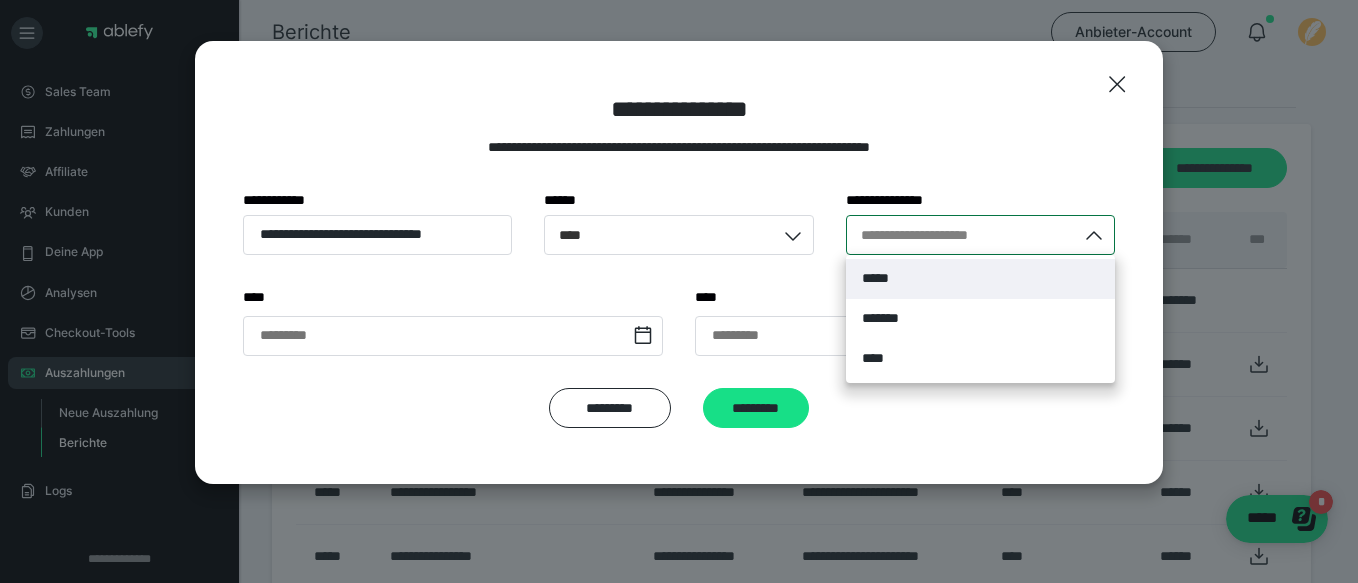 click on "**********" at bounding box center (937, 234) 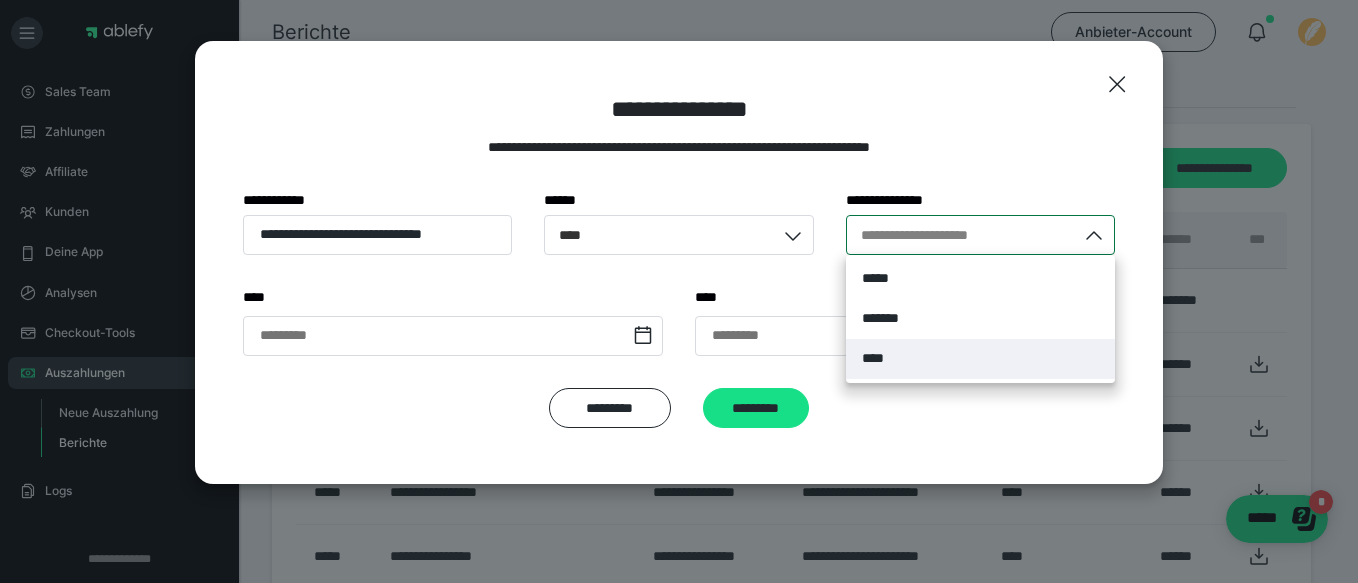 click on "****" at bounding box center [874, 358] 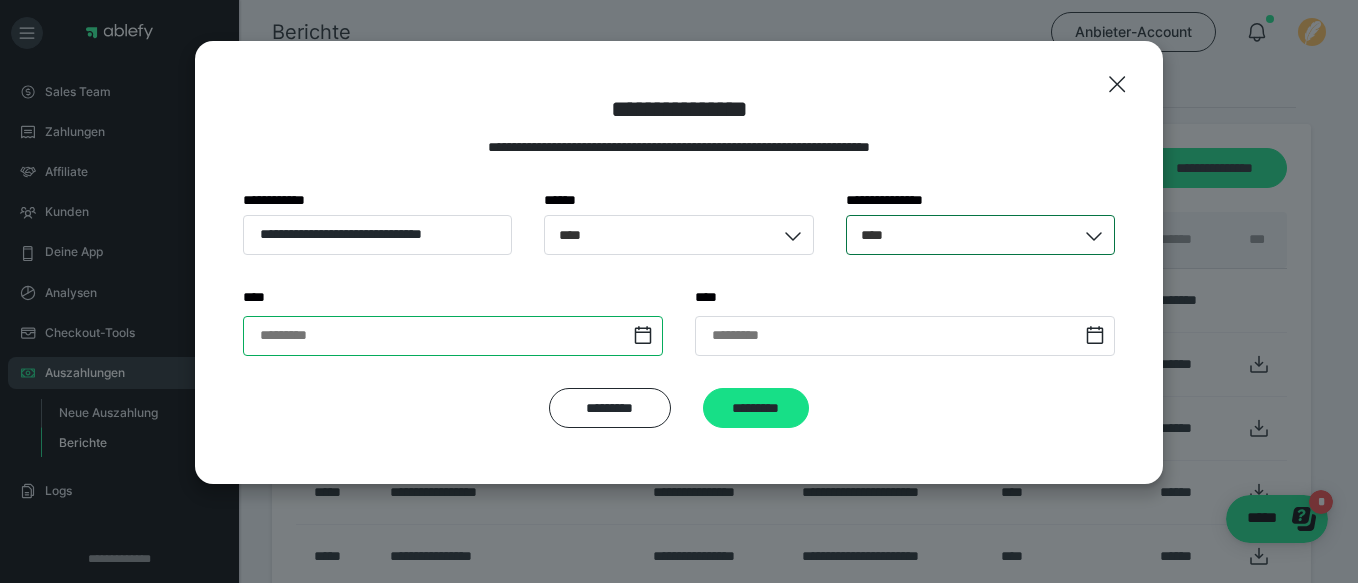 click at bounding box center (453, 336) 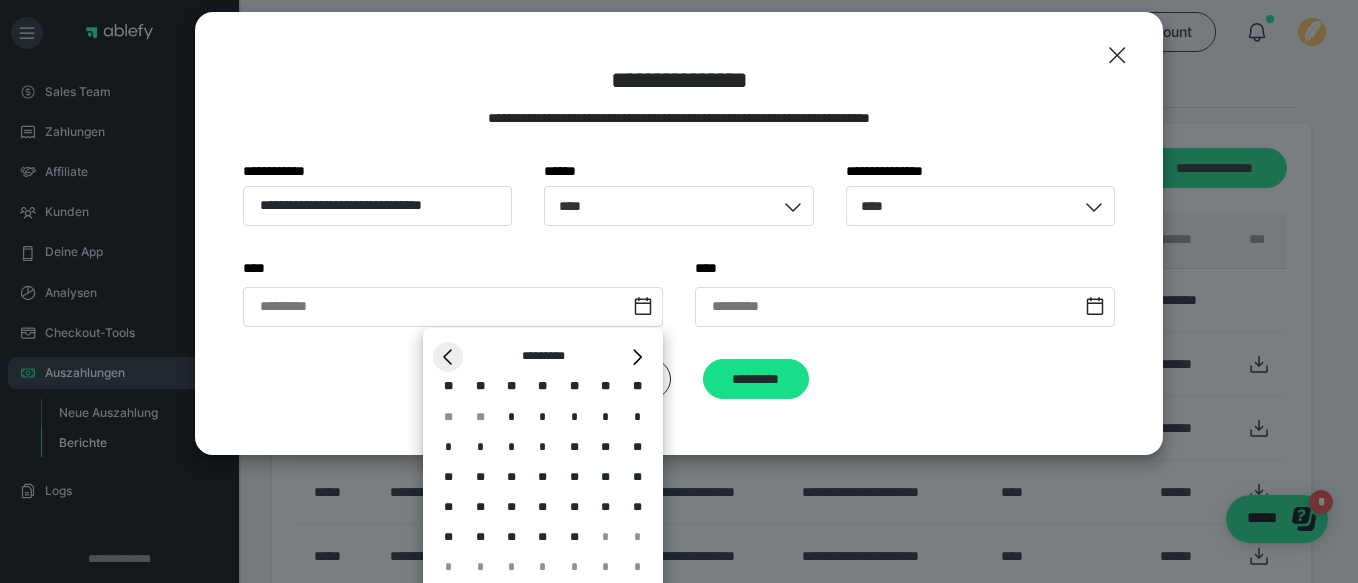 click on "*" at bounding box center (448, 357) 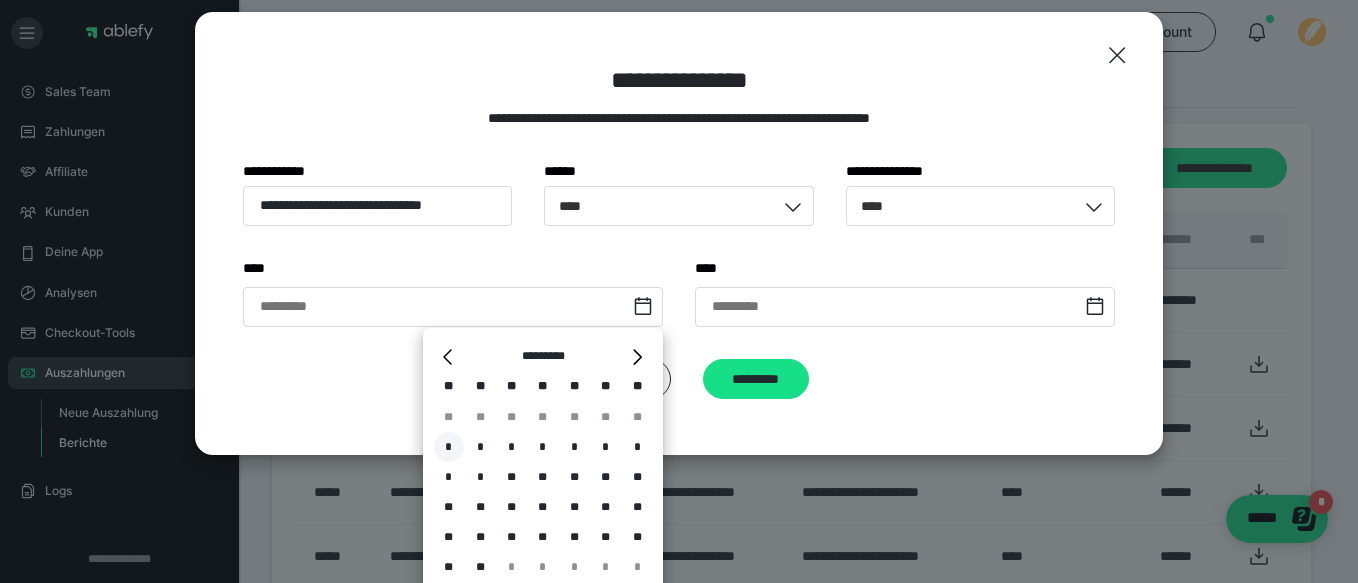 click on "*" at bounding box center [449, 447] 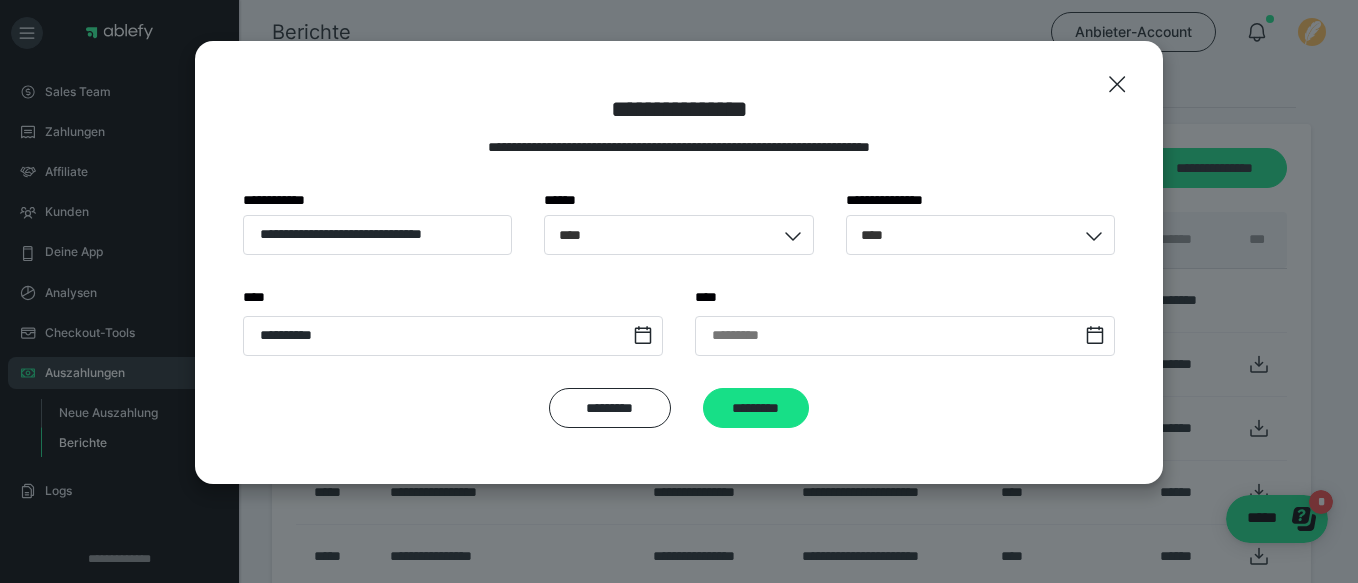 scroll, scrollTop: 0, scrollLeft: 0, axis: both 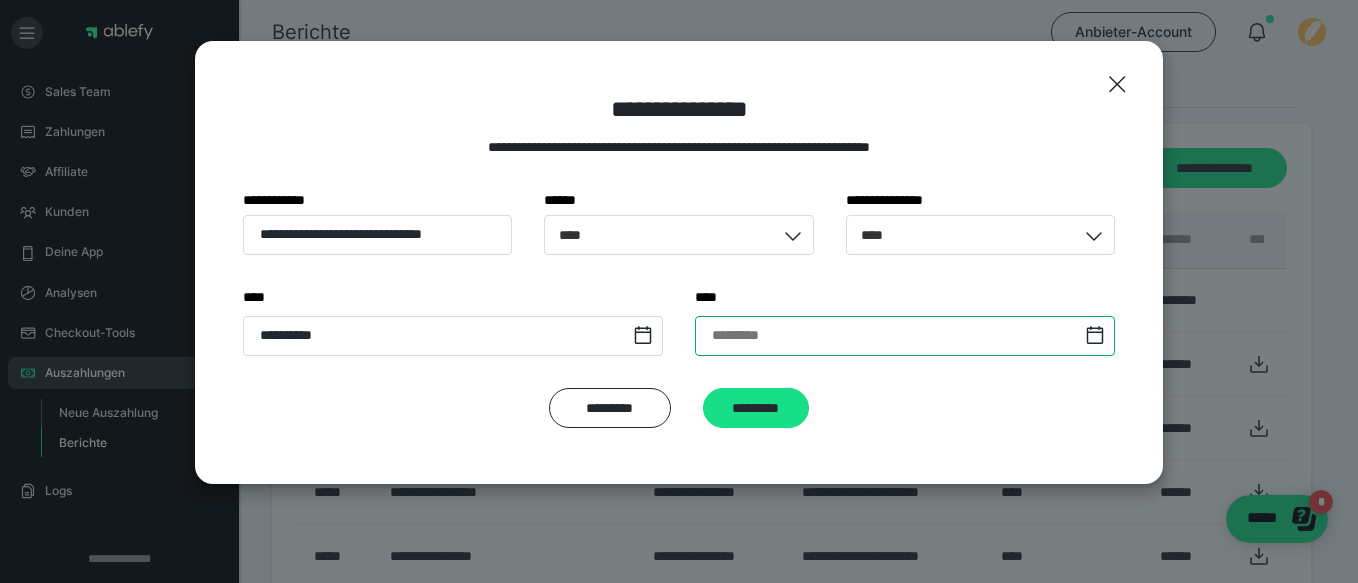 click at bounding box center (905, 336) 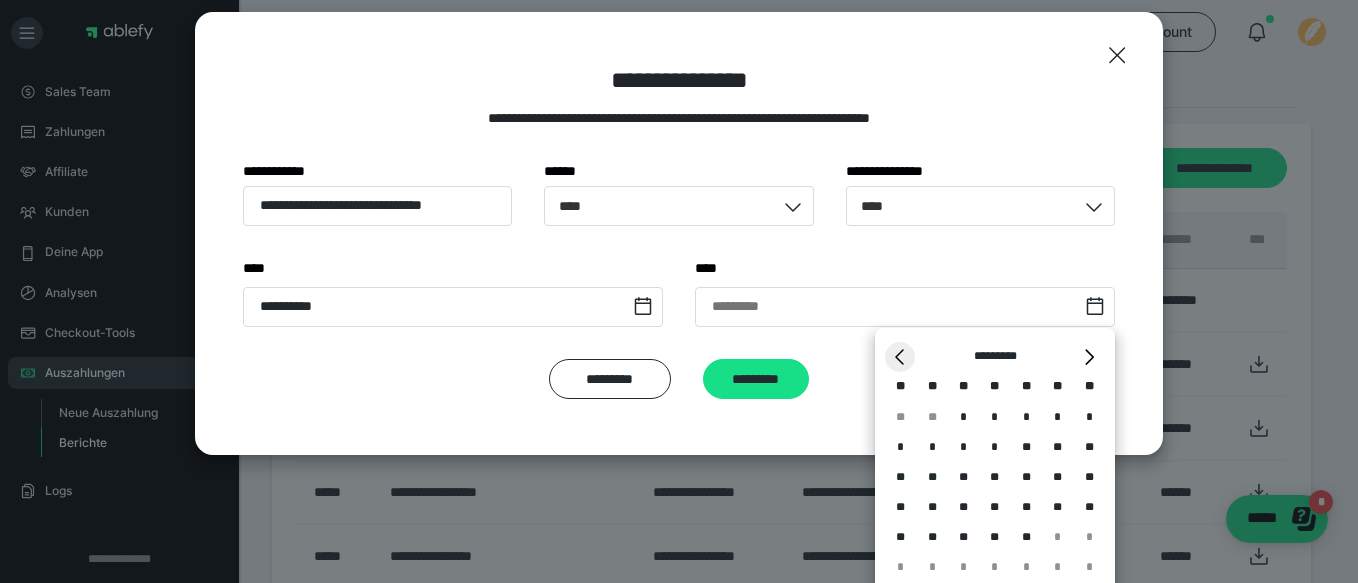 click on "*" at bounding box center (900, 357) 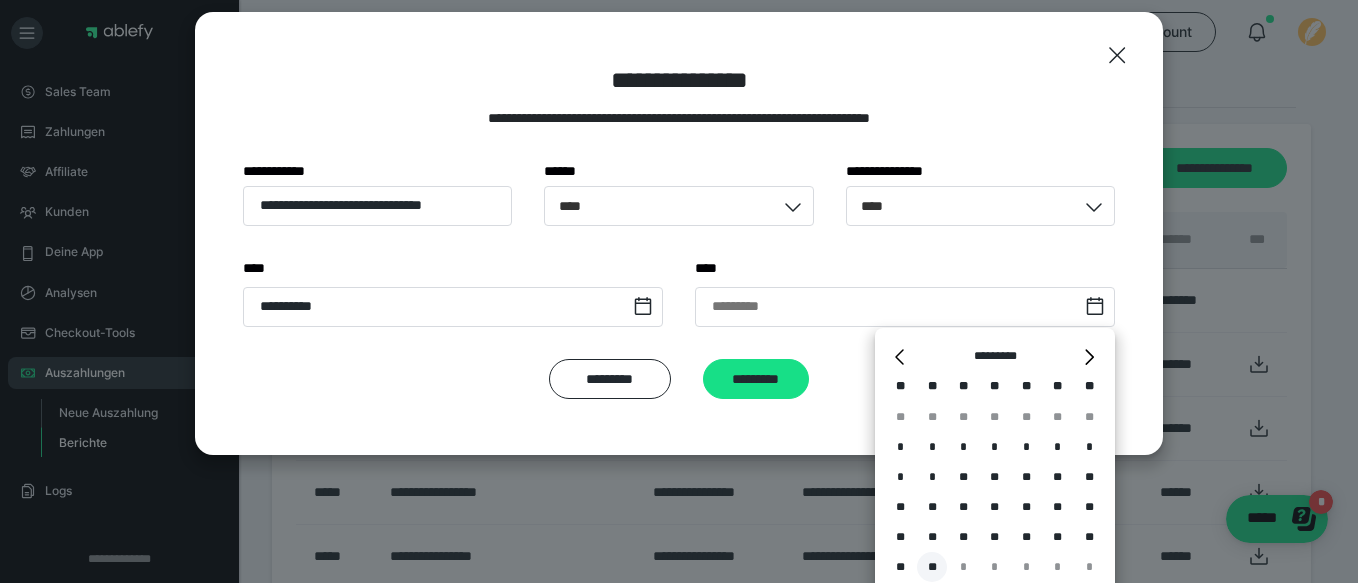 click on "**" at bounding box center (932, 567) 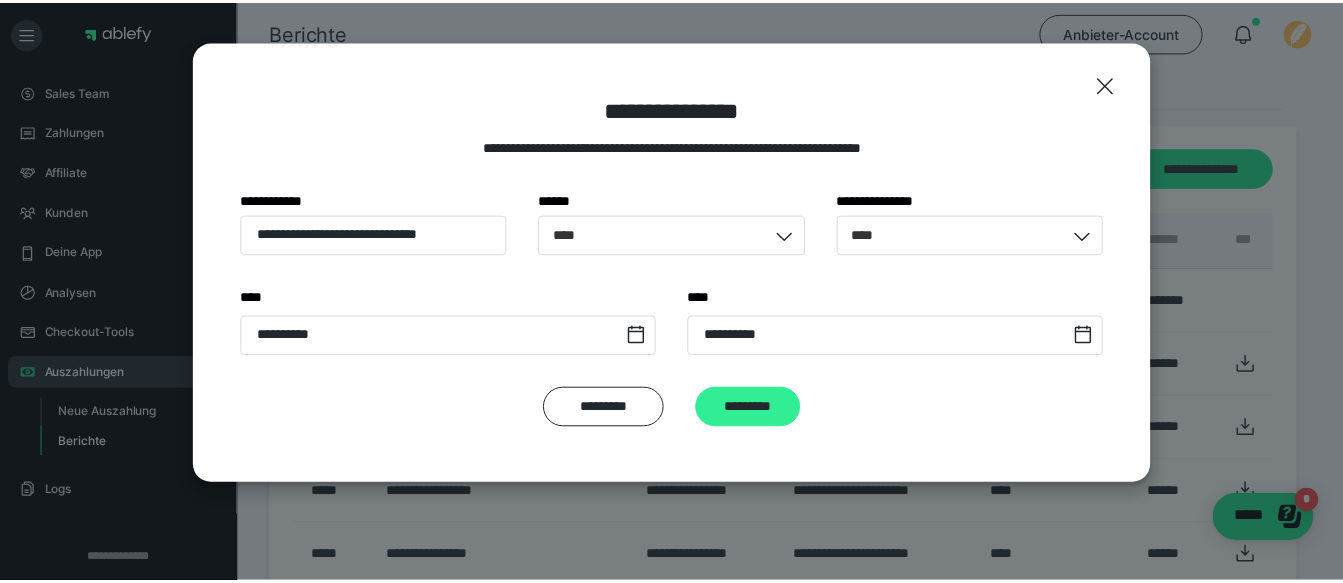 scroll, scrollTop: 0, scrollLeft: 0, axis: both 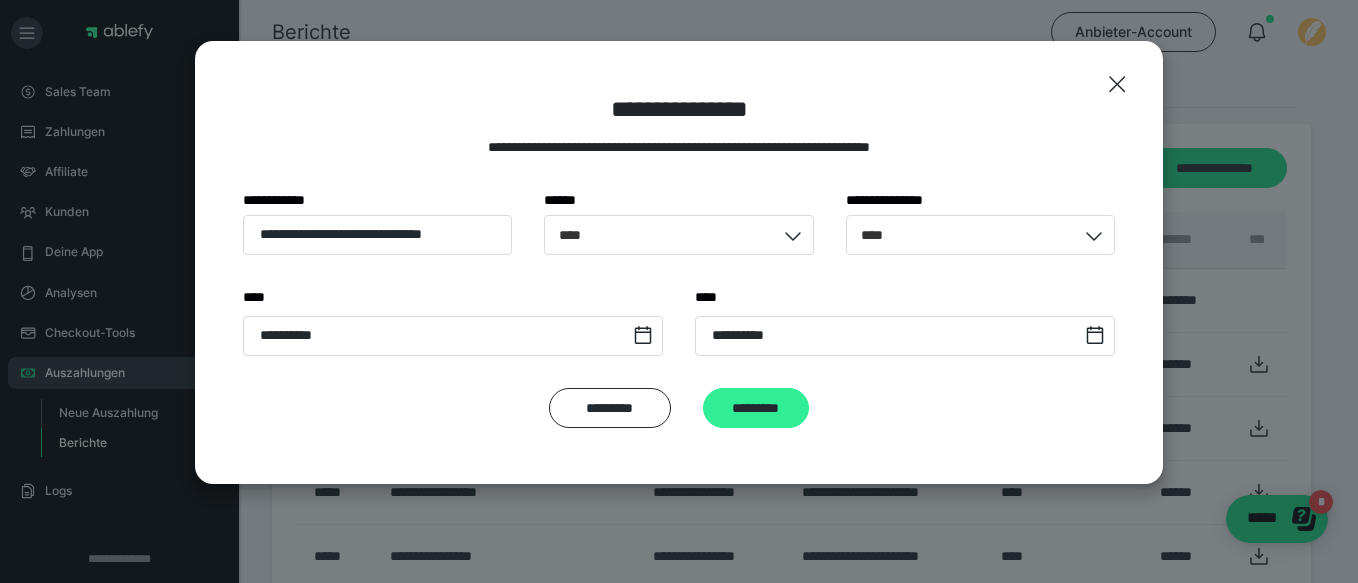 click on "**********" at bounding box center (679, 262) 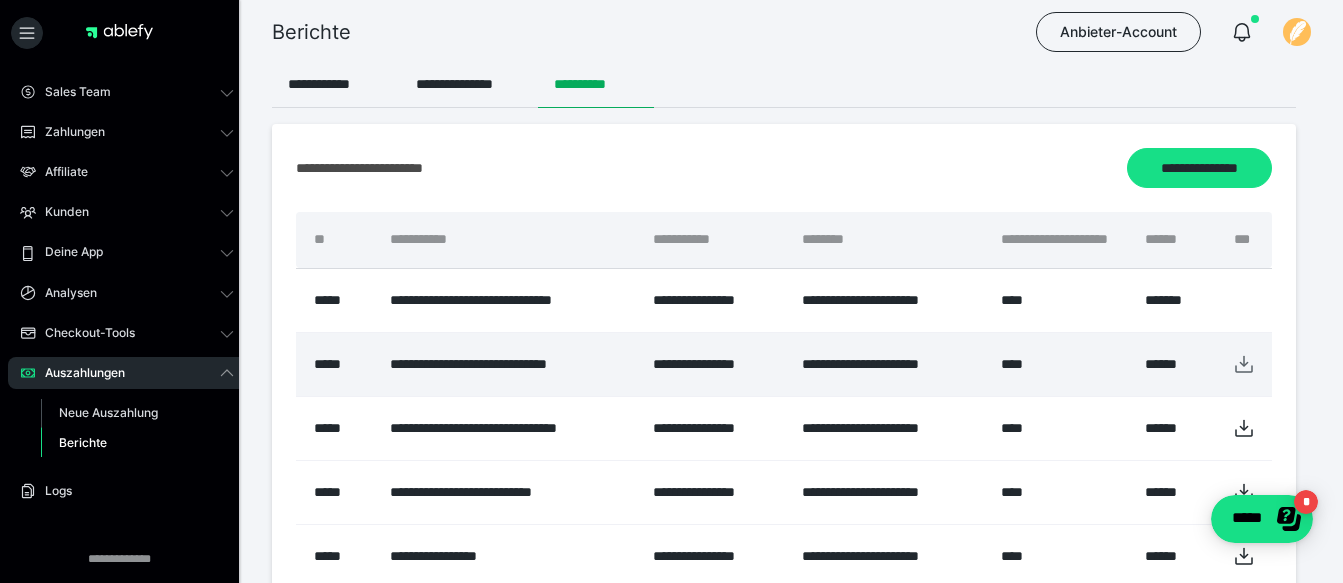 click 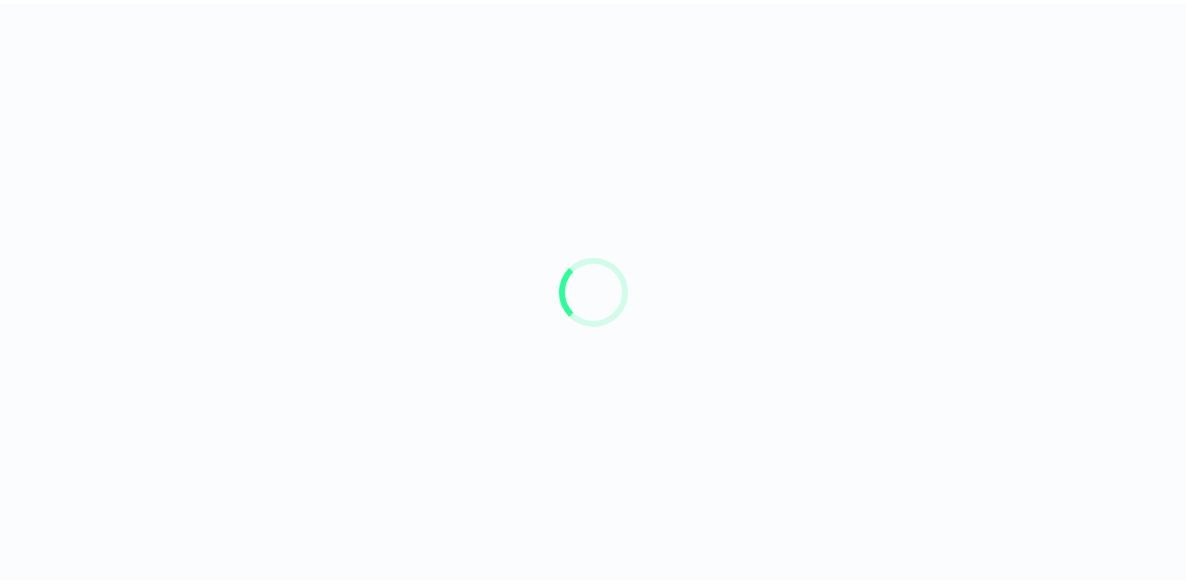 scroll, scrollTop: 0, scrollLeft: 0, axis: both 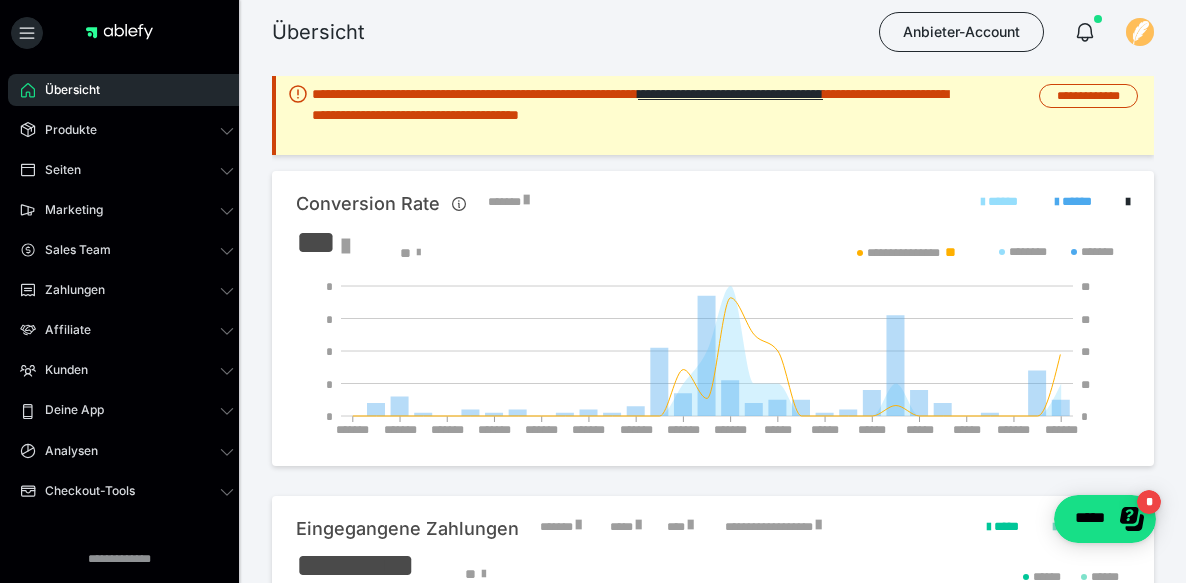 click at bounding box center (119, 32) 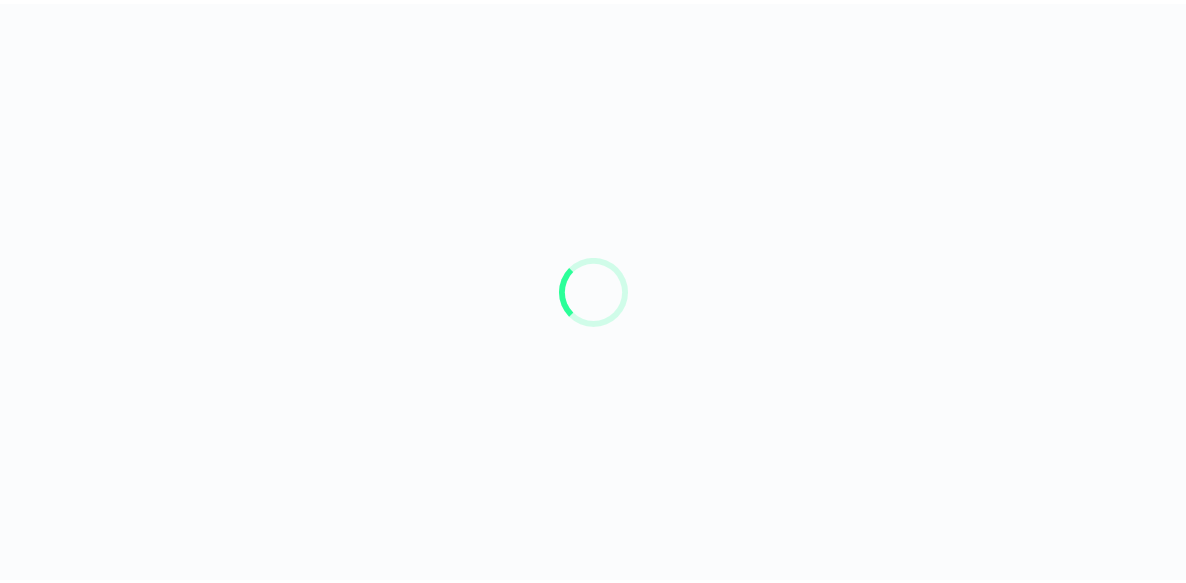 scroll, scrollTop: 0, scrollLeft: 0, axis: both 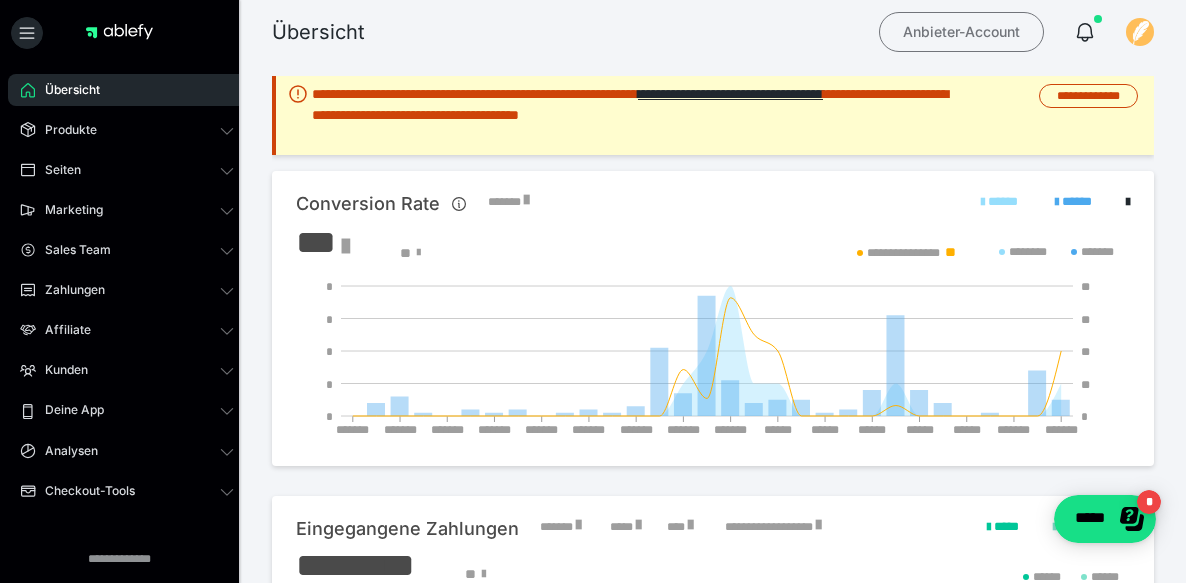 click on "Anbieter-Account" at bounding box center (961, 32) 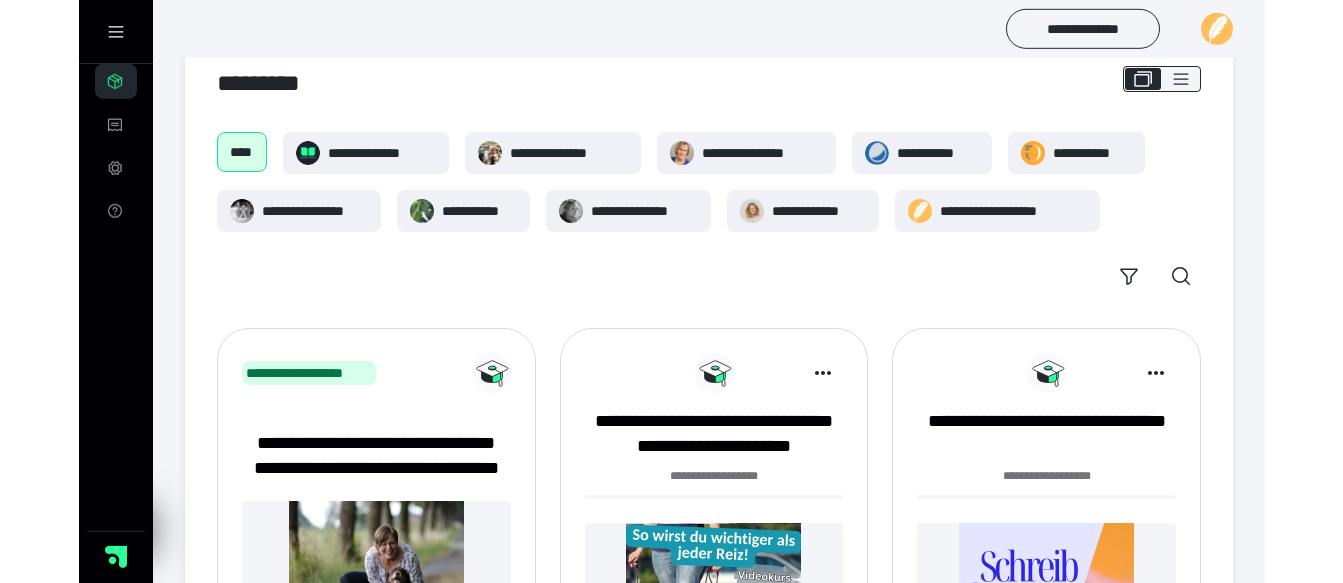 scroll, scrollTop: 26, scrollLeft: 0, axis: vertical 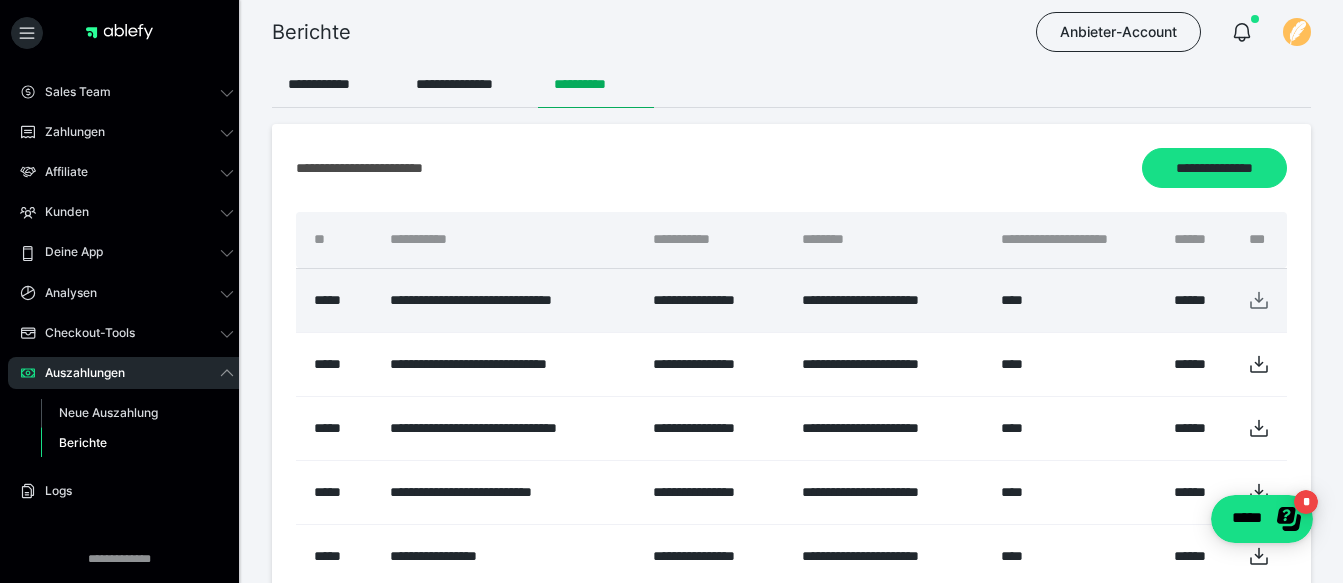 click 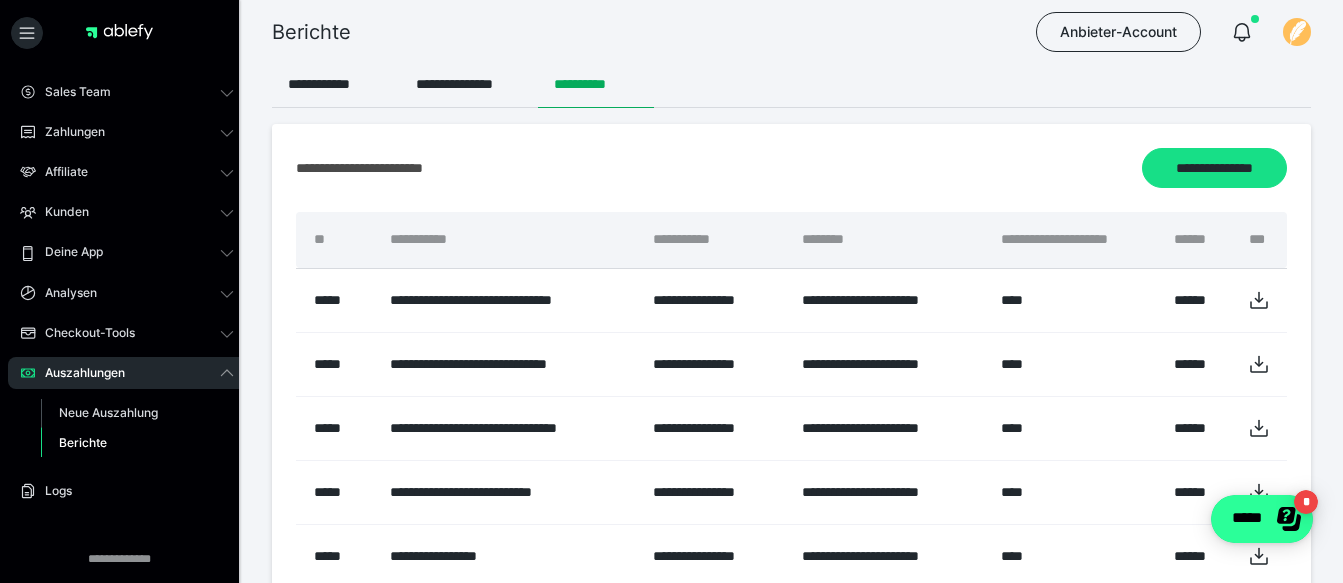 click on "*" at bounding box center [1305, 501] 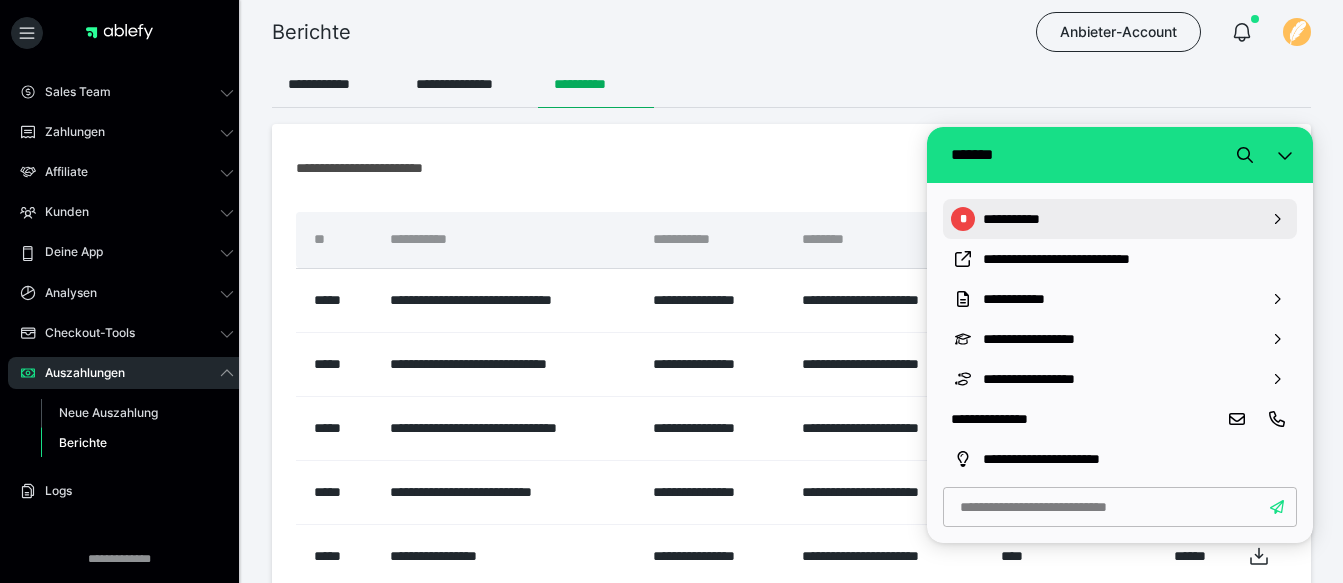 click 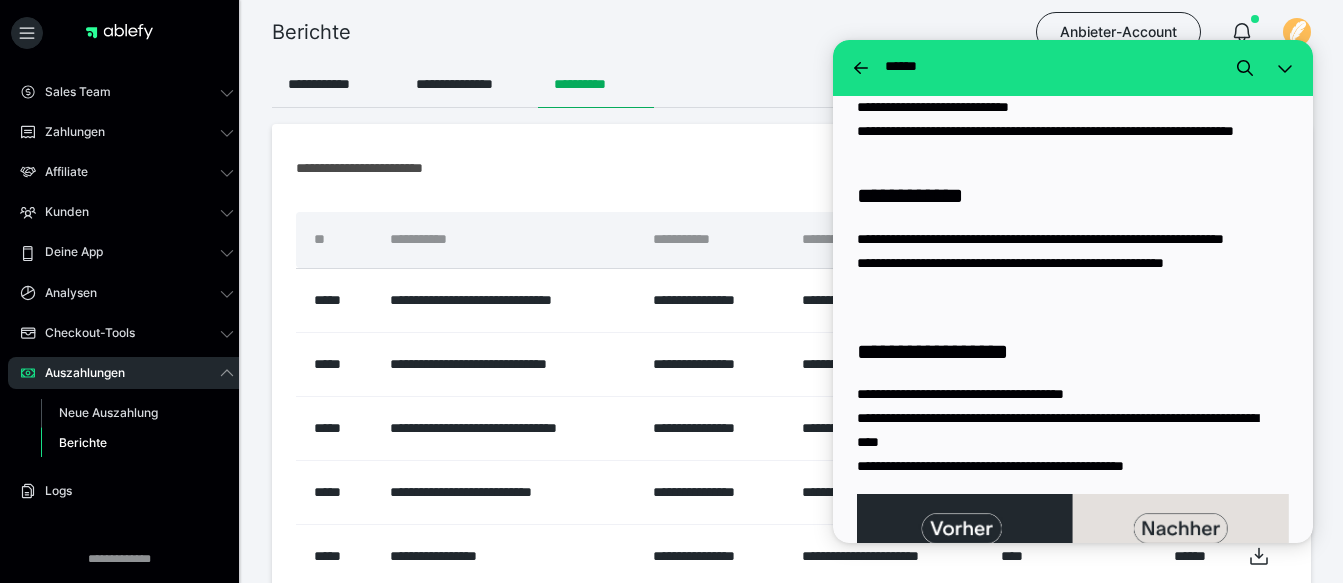 scroll, scrollTop: 228, scrollLeft: 0, axis: vertical 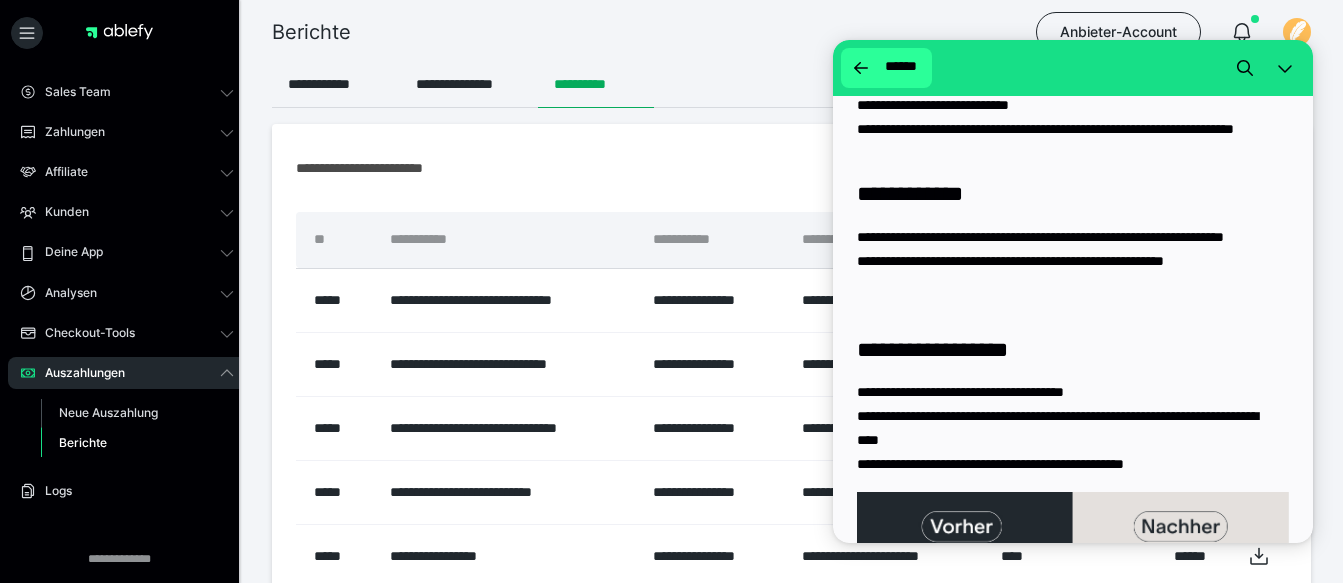 click at bounding box center (861, 68) 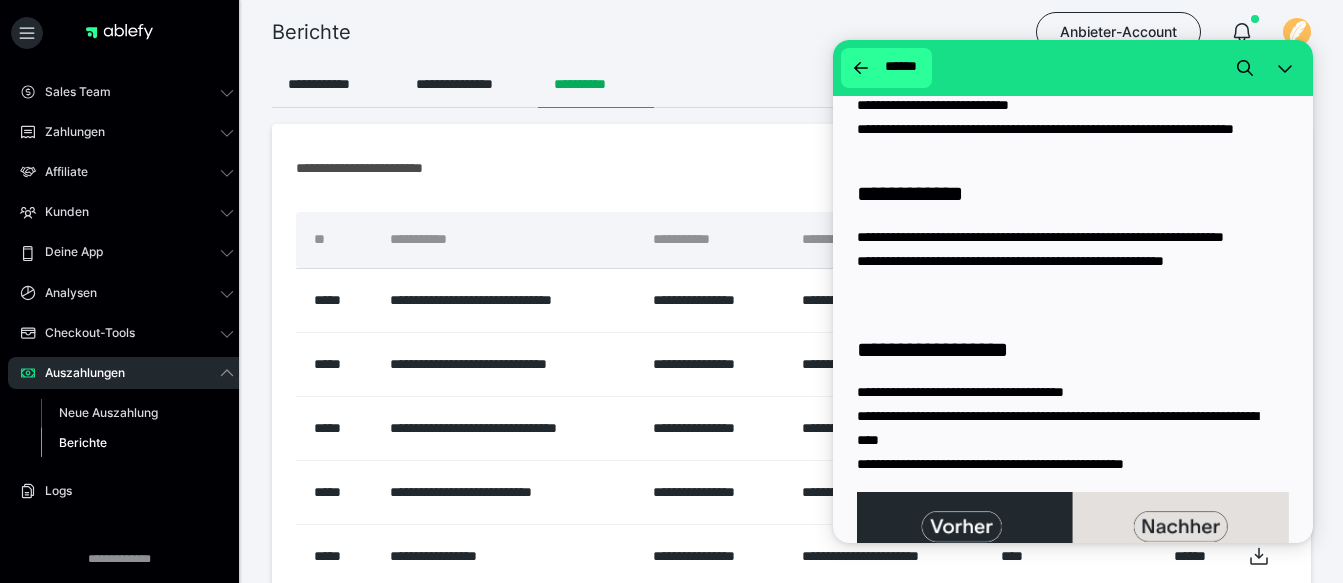 scroll, scrollTop: 0, scrollLeft: 0, axis: both 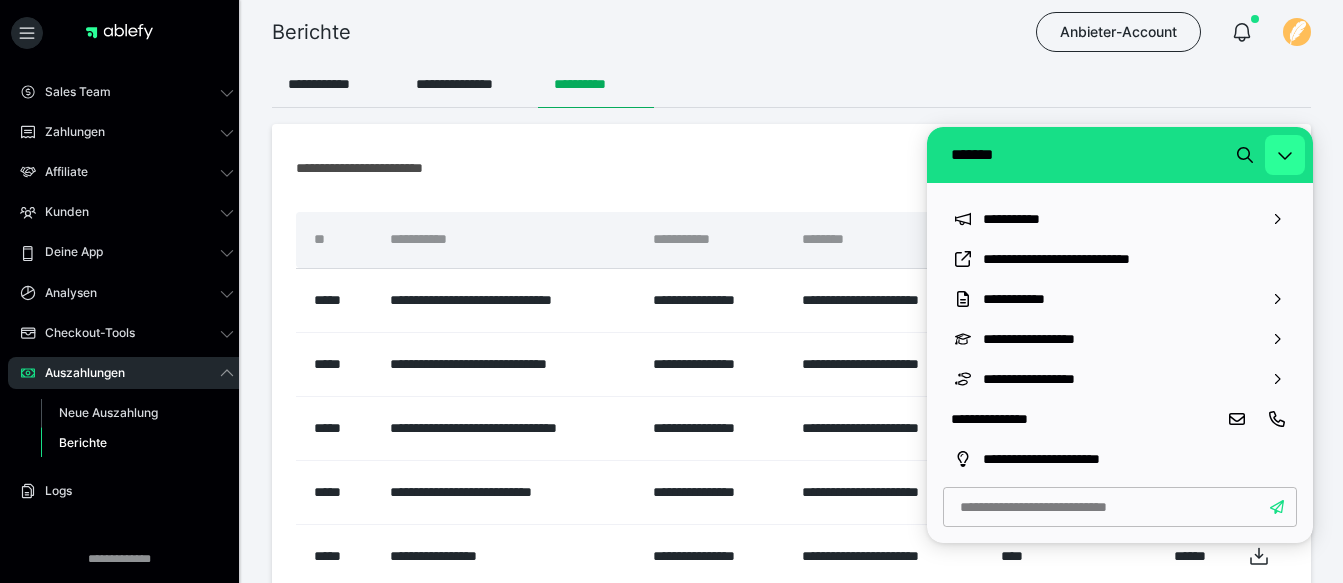 click 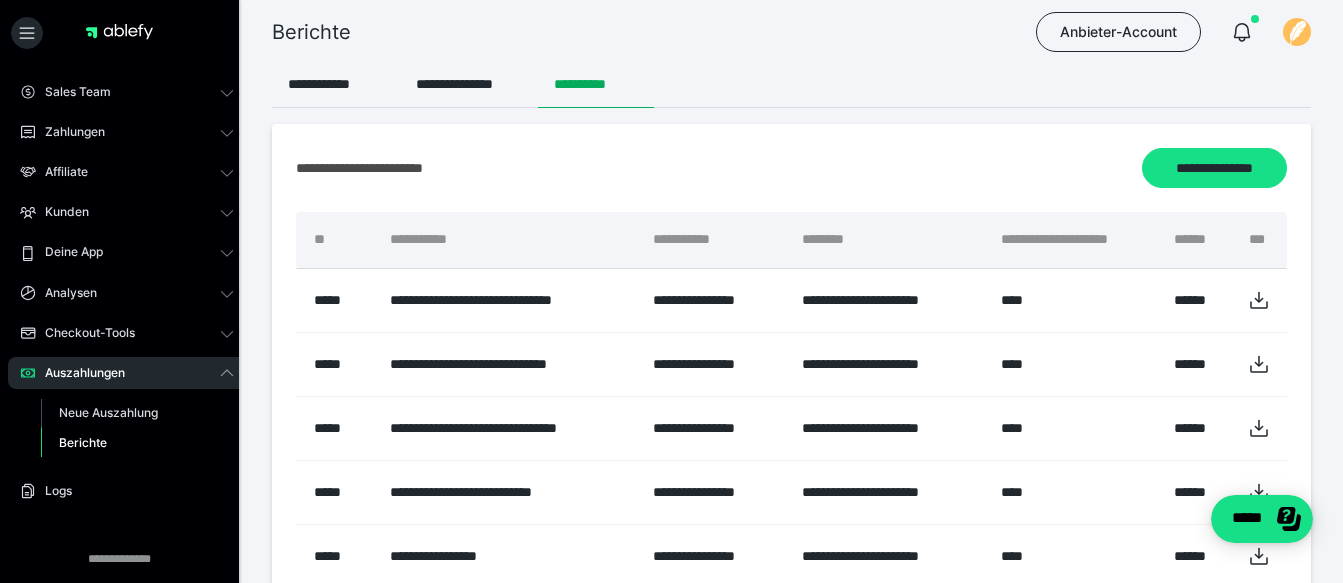 click on "Berichte" at bounding box center [83, 442] 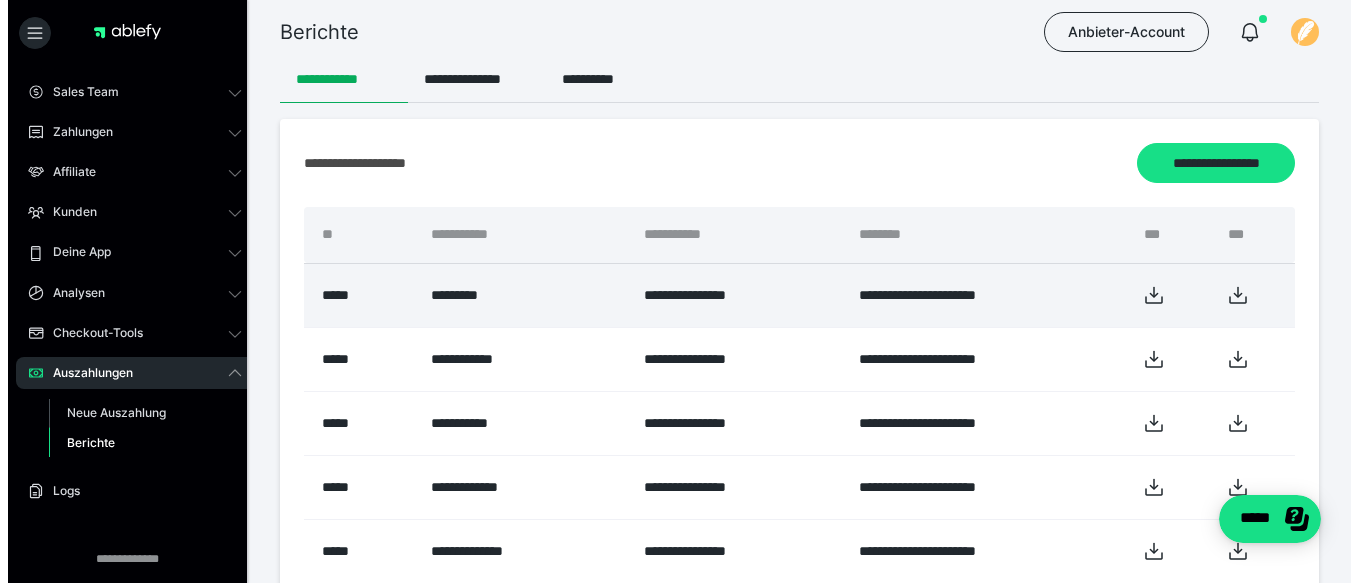 scroll, scrollTop: 0, scrollLeft: 0, axis: both 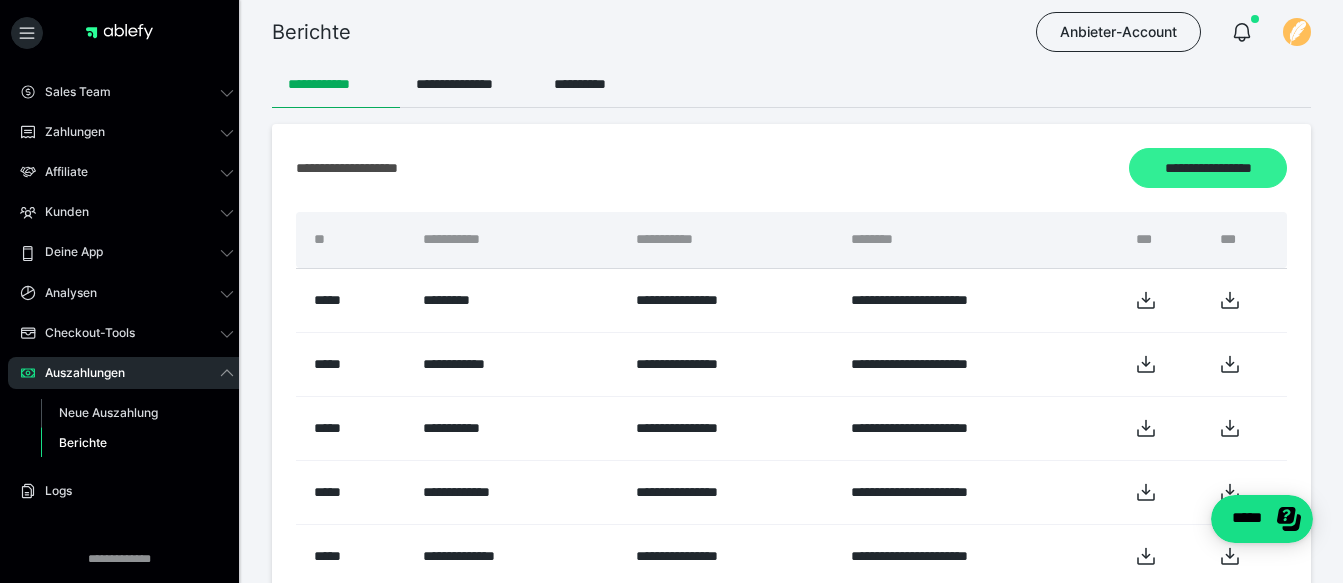 click on "**********" at bounding box center (1208, 168) 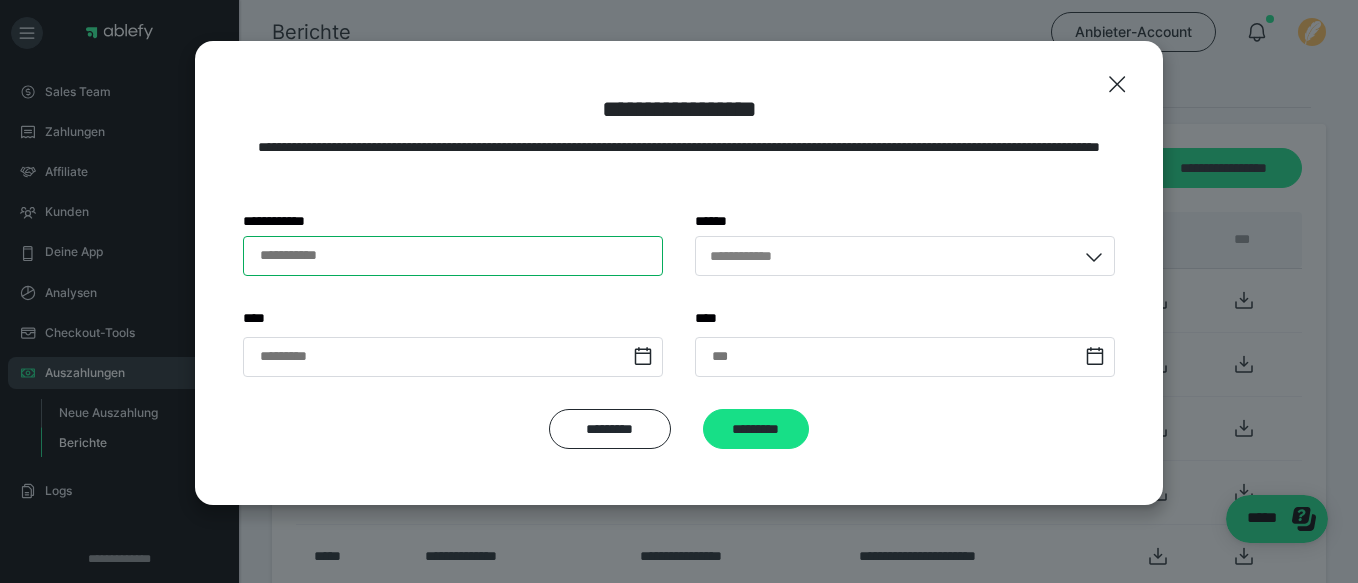 click on "**********" at bounding box center (453, 256) 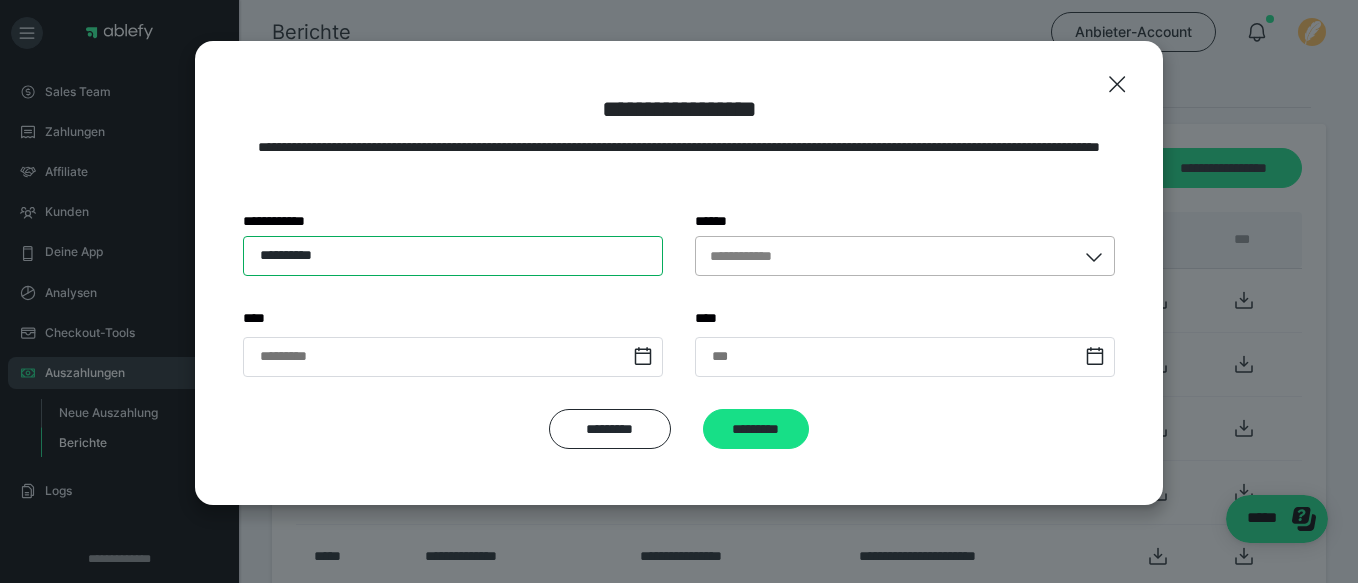 type on "**********" 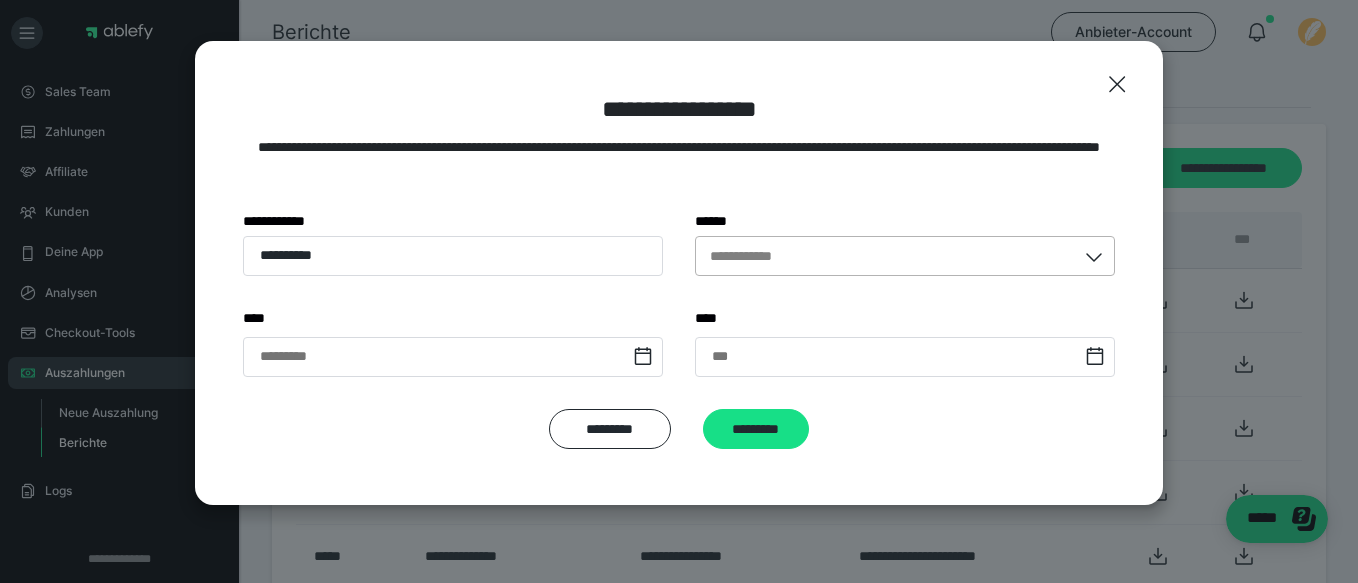 click on "**********" at bounding box center (755, 255) 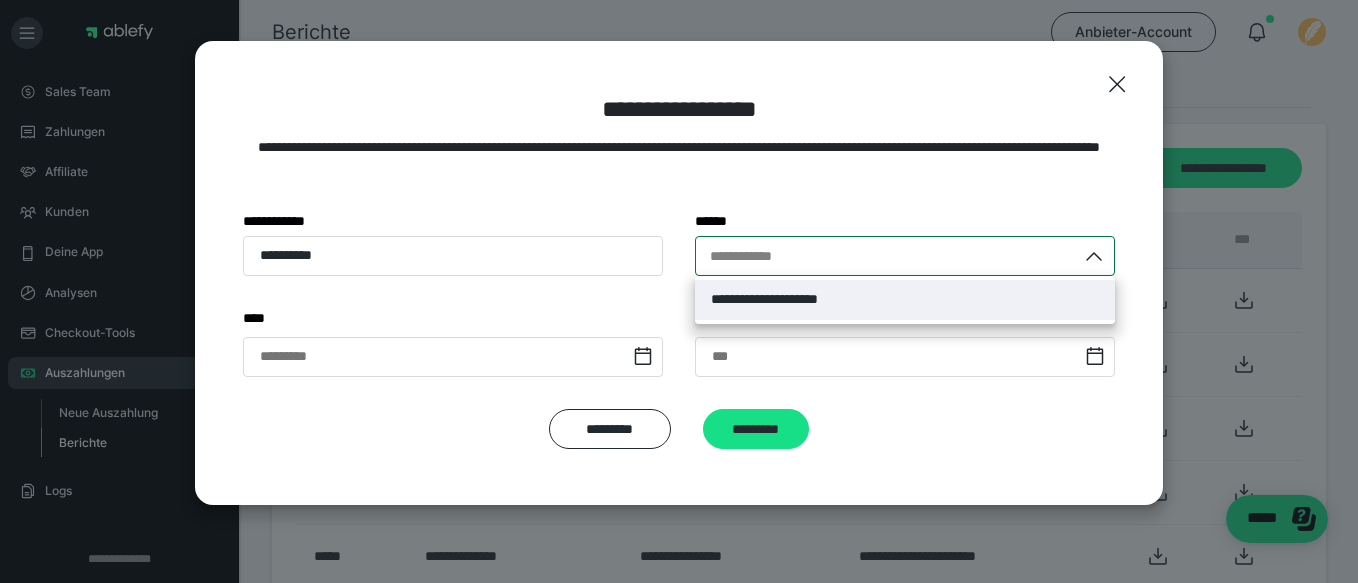 click on "**********" at bounding box center (788, 299) 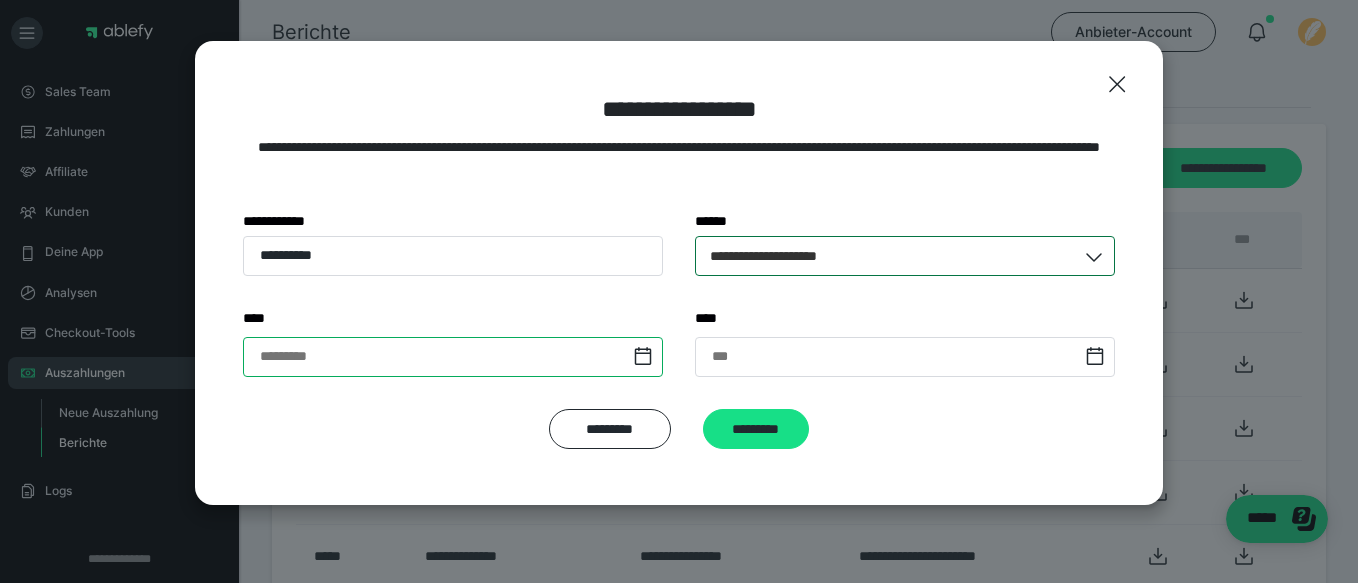 click at bounding box center [453, 357] 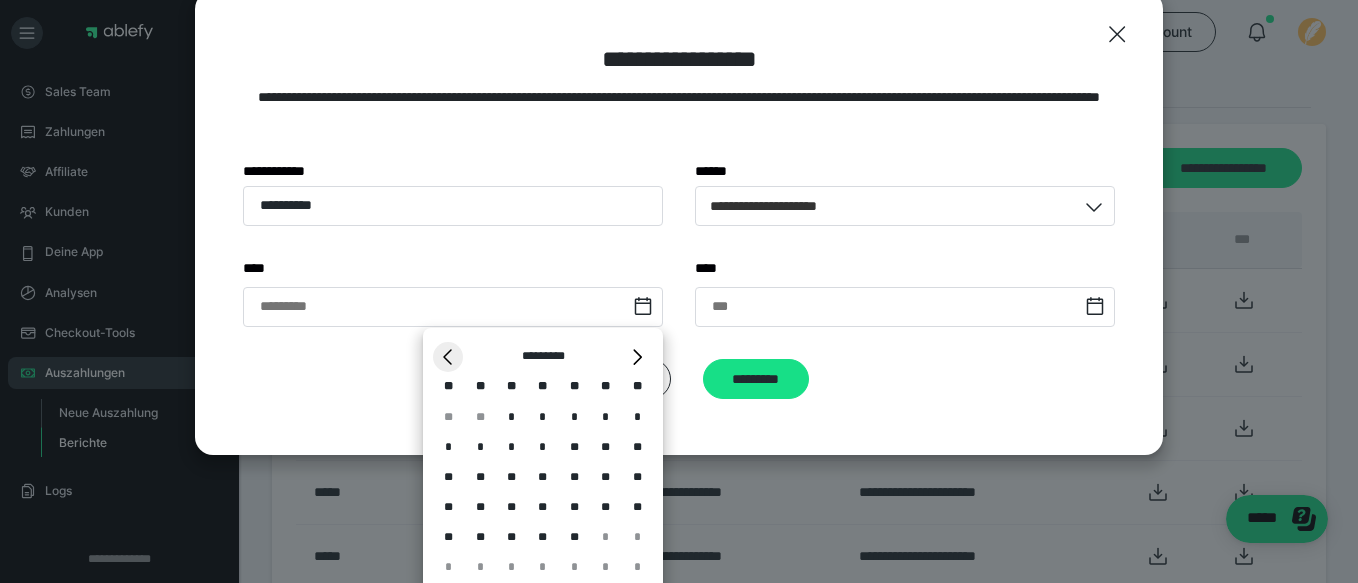 click on "*" at bounding box center (448, 357) 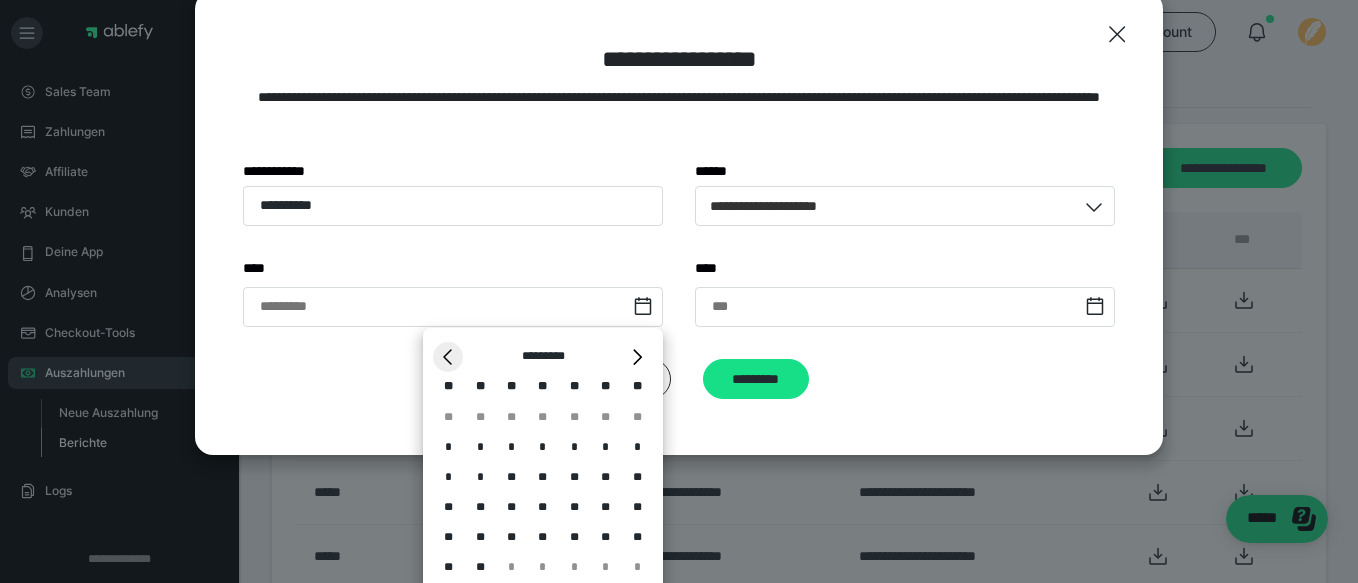 click on "*" at bounding box center (448, 357) 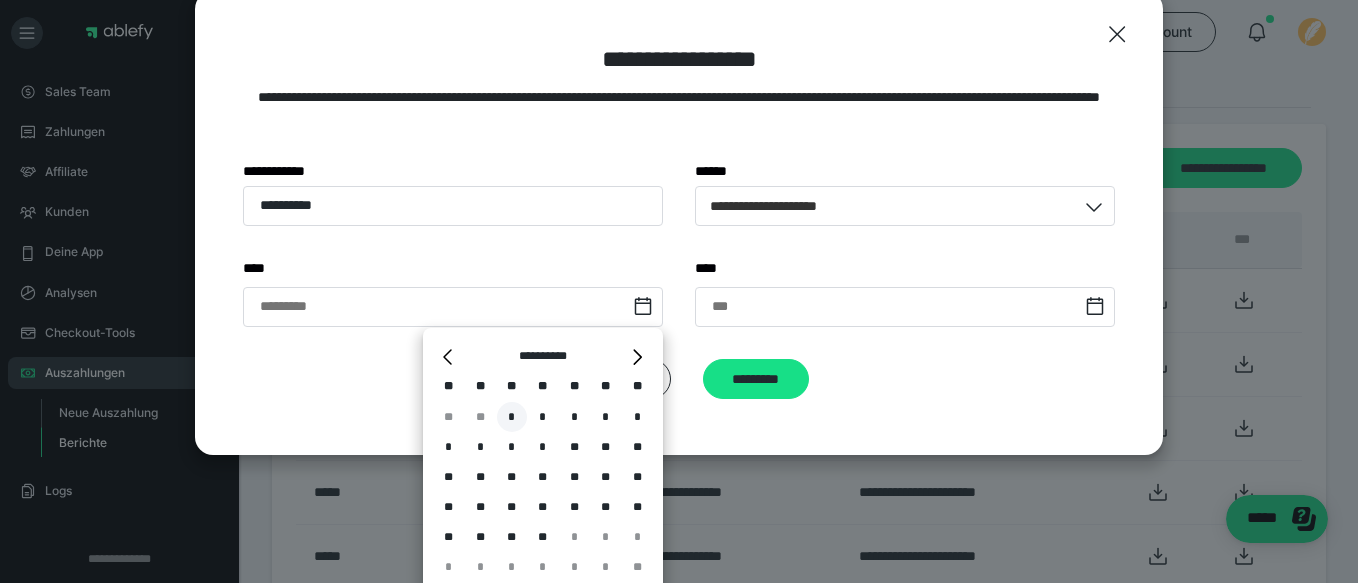 click on "*" at bounding box center (512, 417) 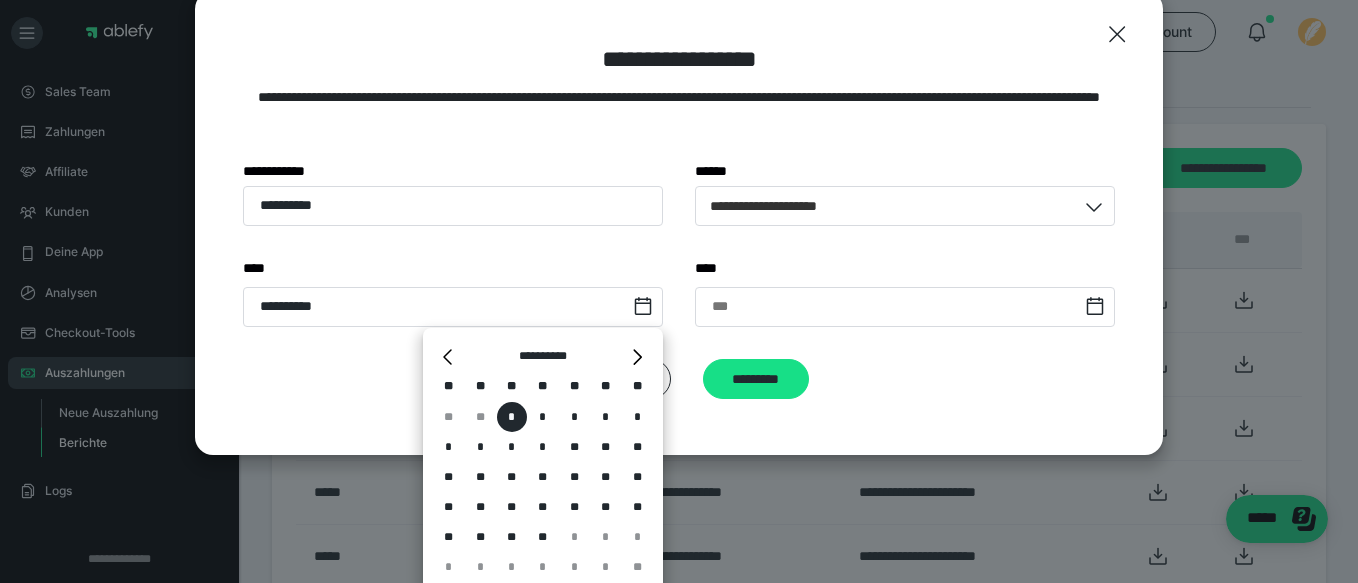 type on "**********" 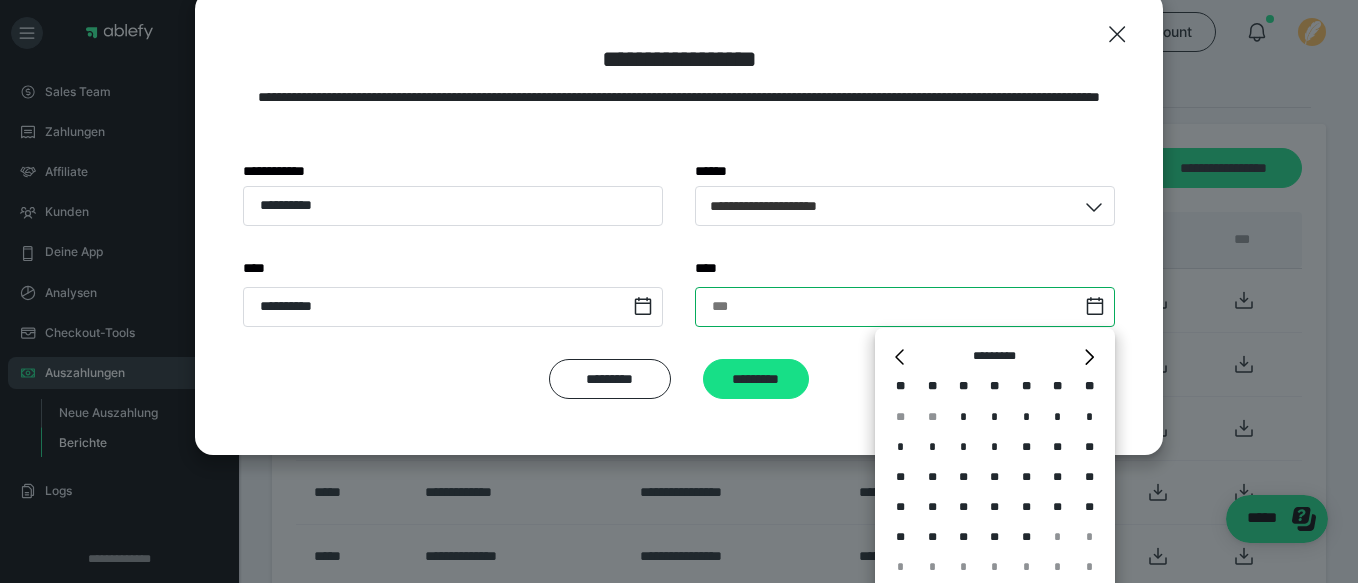 click at bounding box center (905, 307) 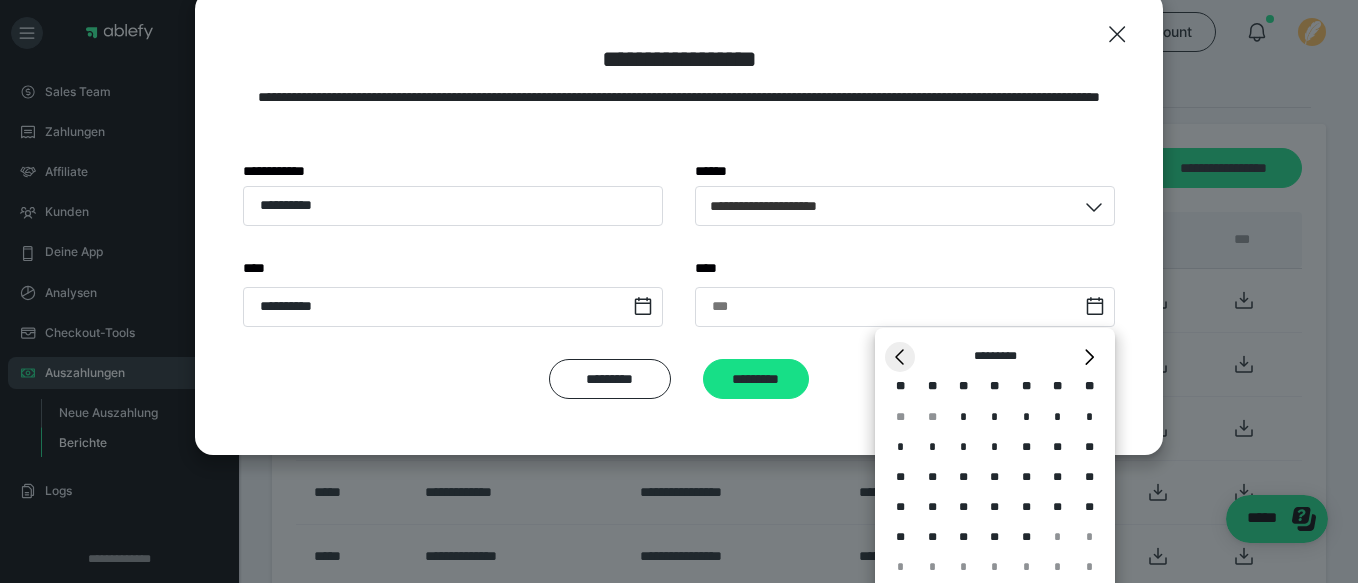 click on "*" at bounding box center (900, 357) 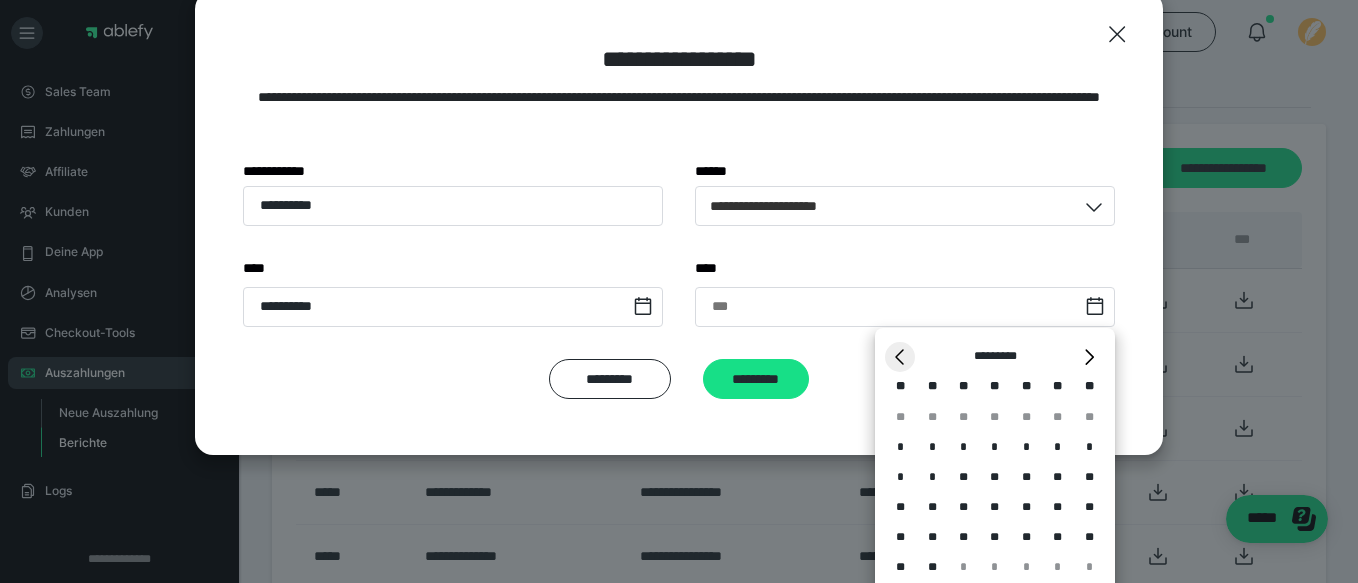 click on "*" at bounding box center [900, 357] 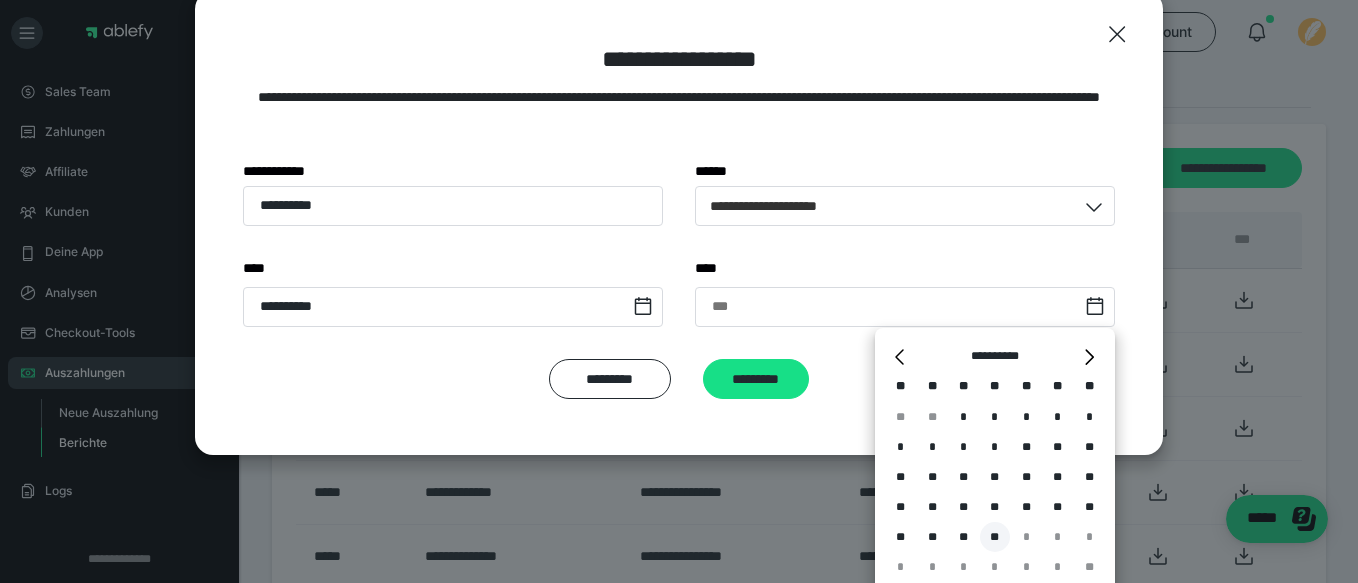 click on "**" at bounding box center [995, 537] 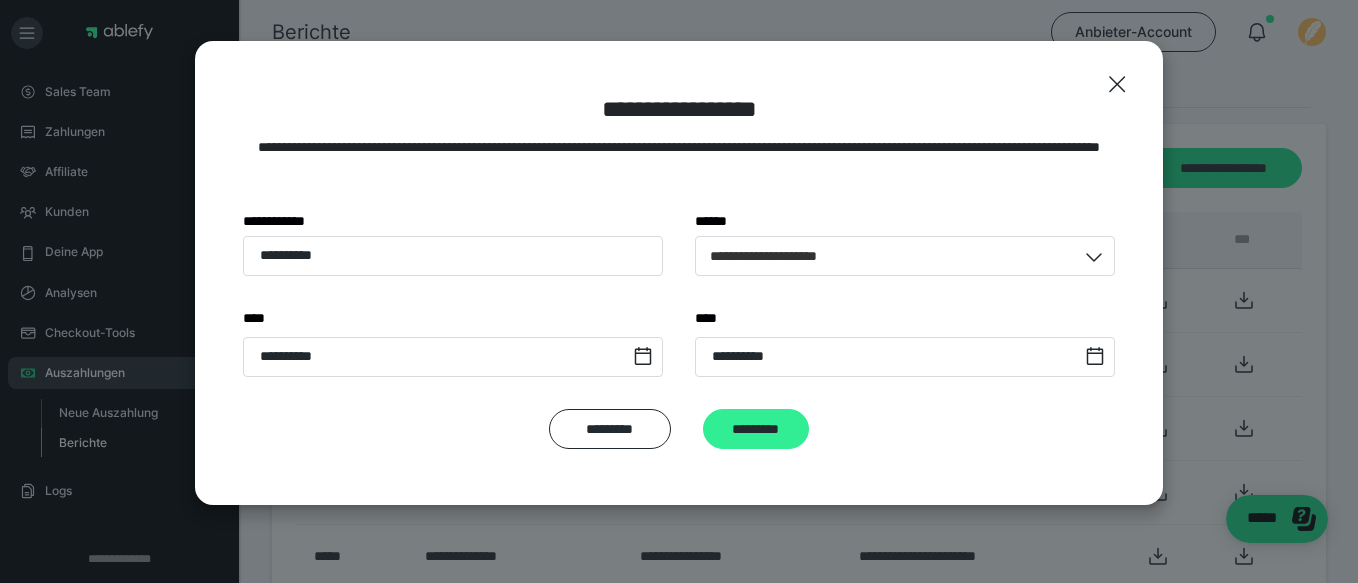 scroll, scrollTop: 0, scrollLeft: 0, axis: both 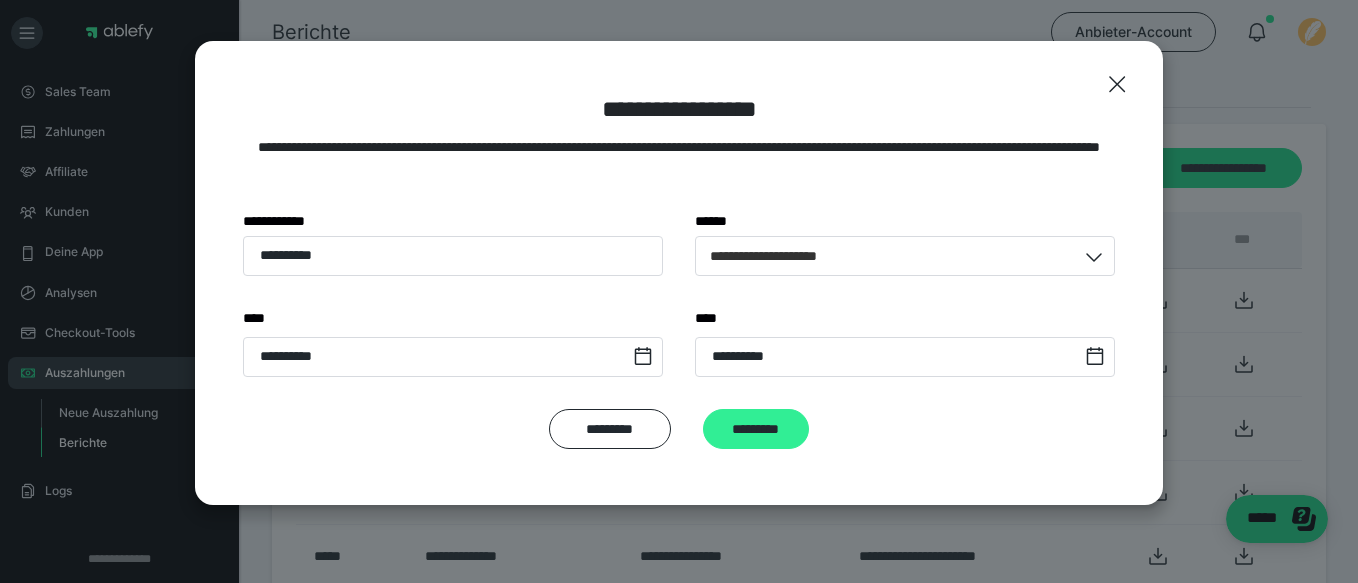 click on "*********" at bounding box center [756, 429] 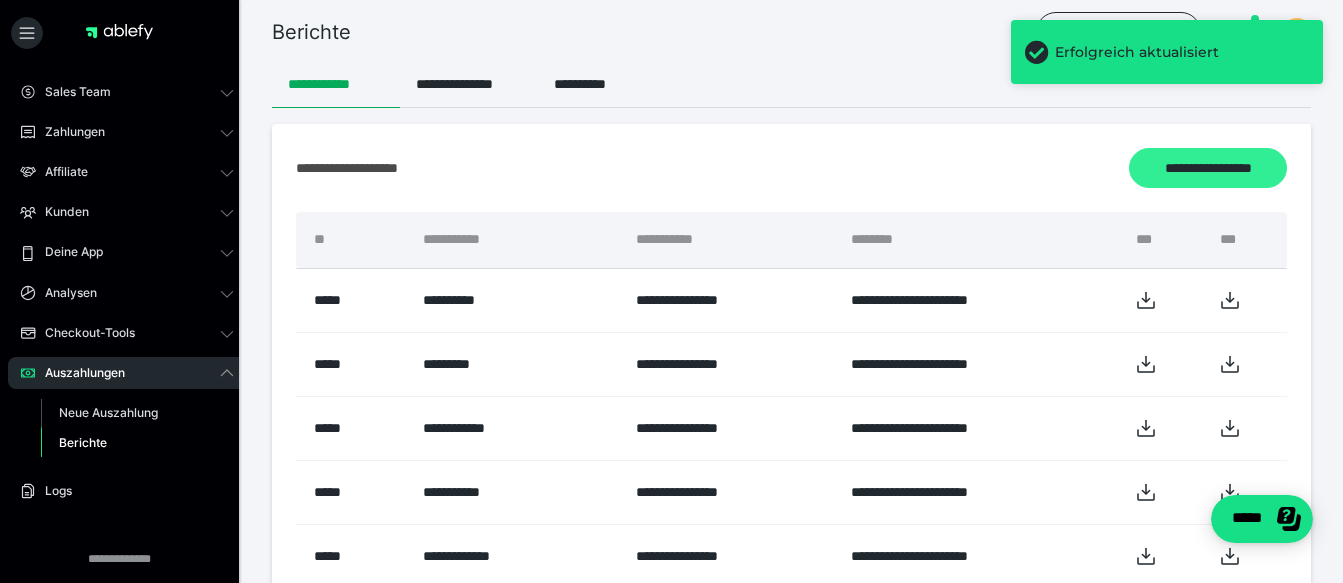 click on "**********" at bounding box center [1208, 168] 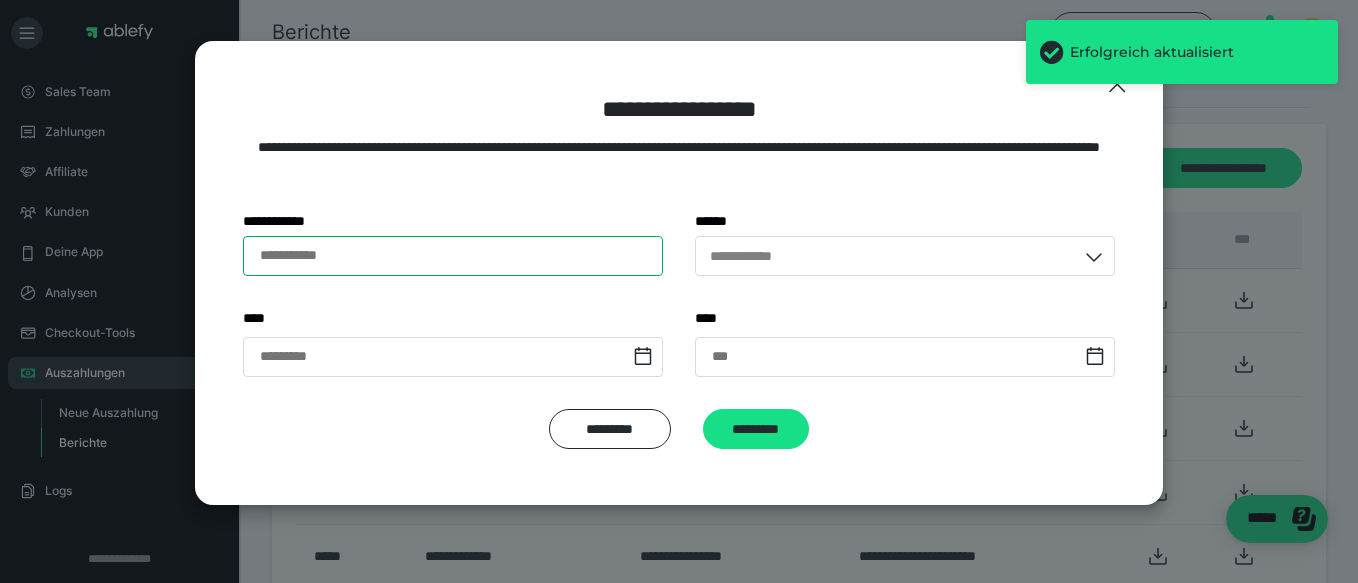 click on "**********" at bounding box center (453, 256) 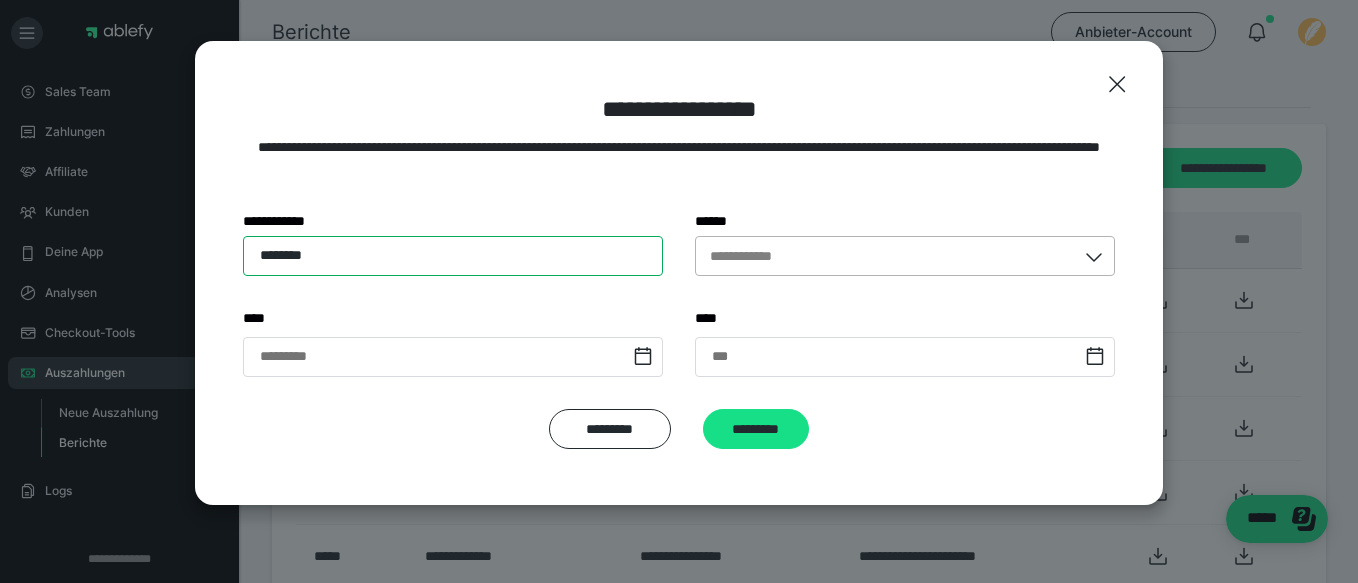 type on "********" 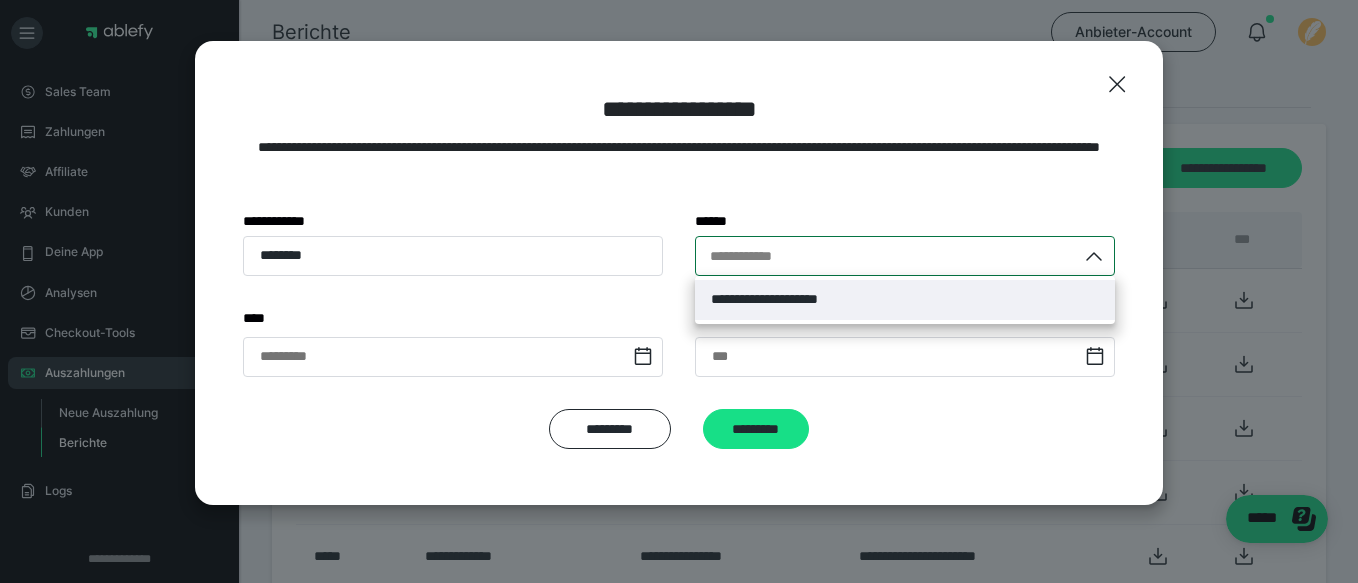 click on "**********" at bounding box center [755, 255] 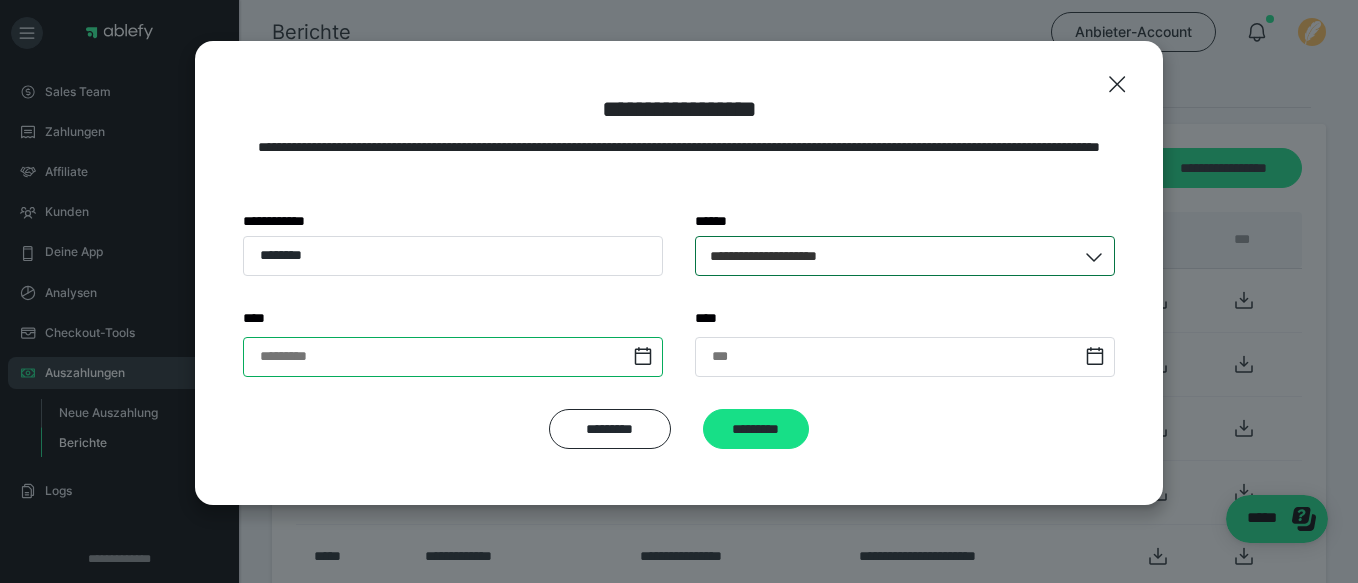 click at bounding box center [453, 357] 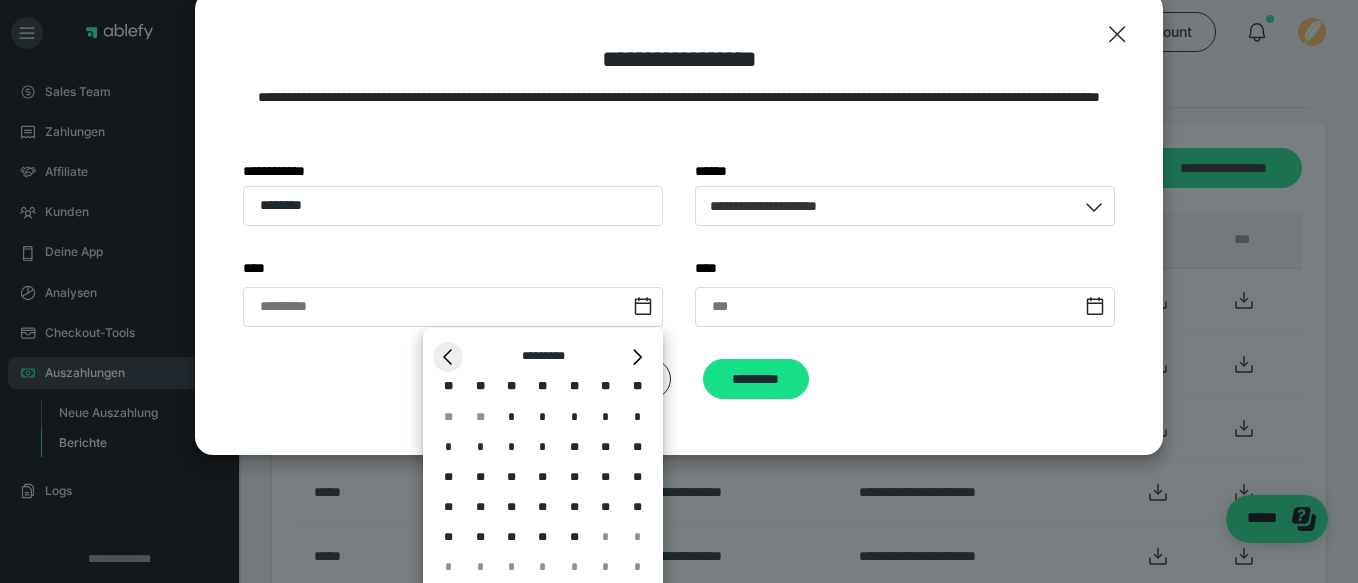 click on "*" at bounding box center [448, 357] 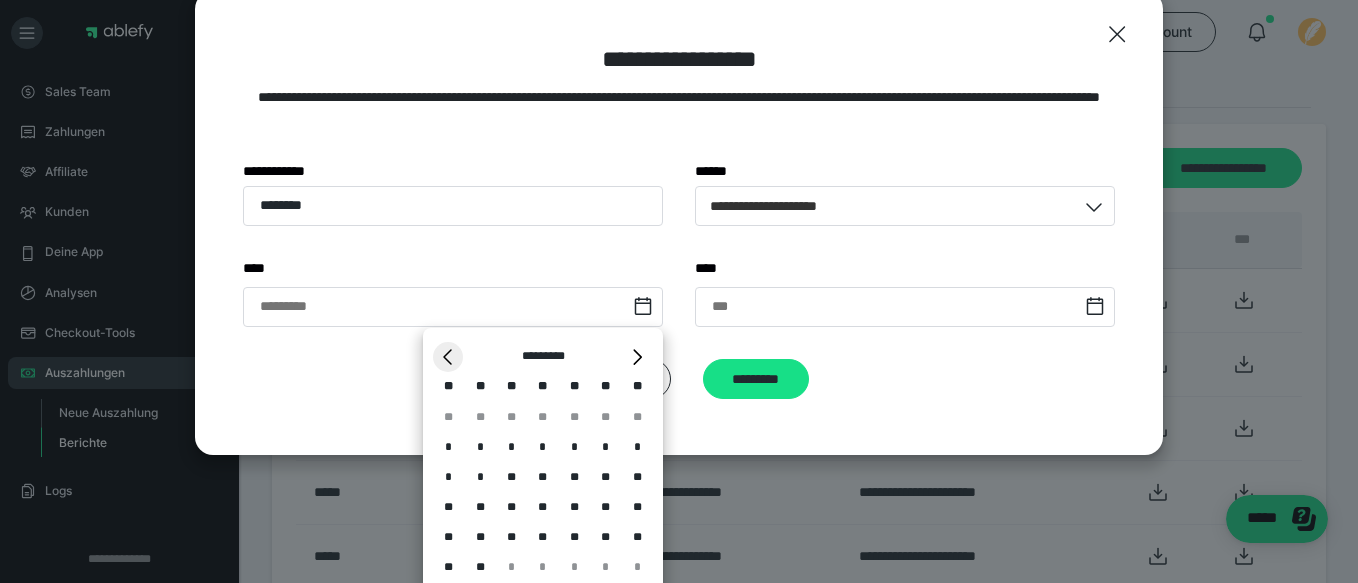 click on "*" at bounding box center (448, 357) 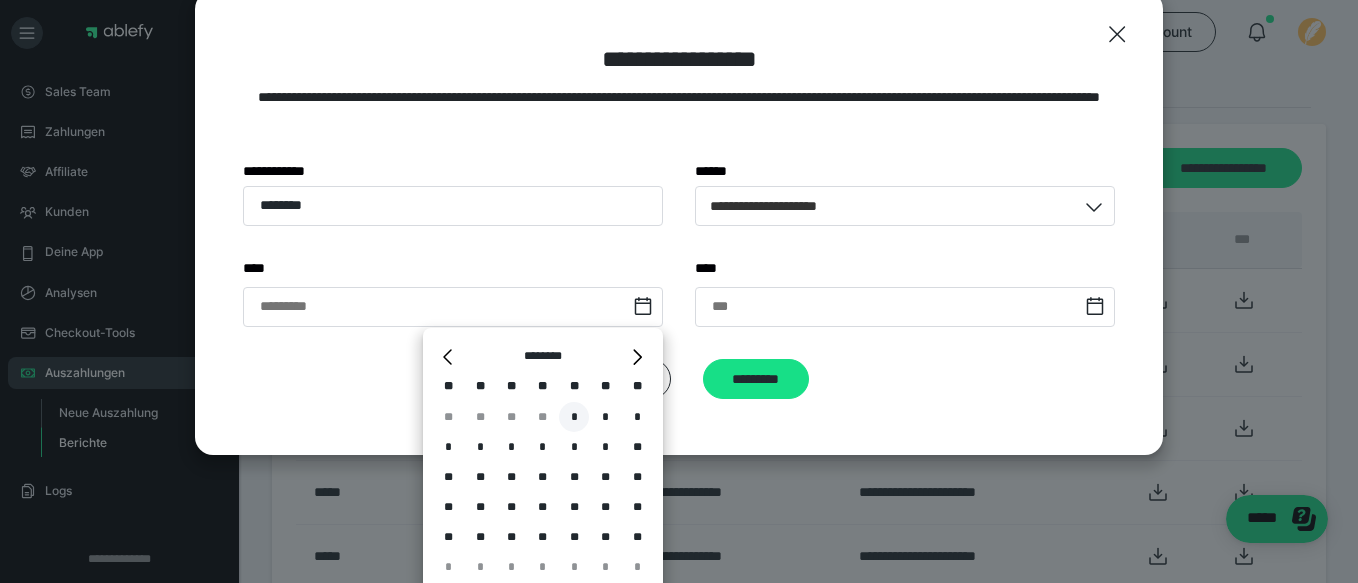 click on "*" at bounding box center (574, 417) 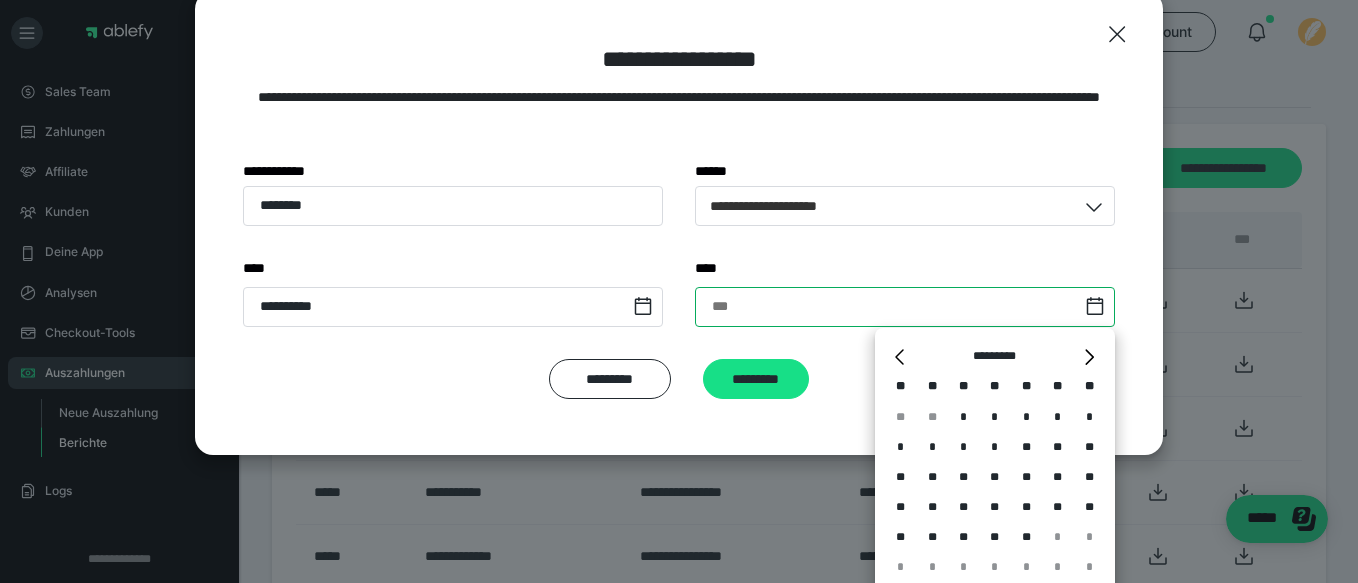 click at bounding box center [905, 307] 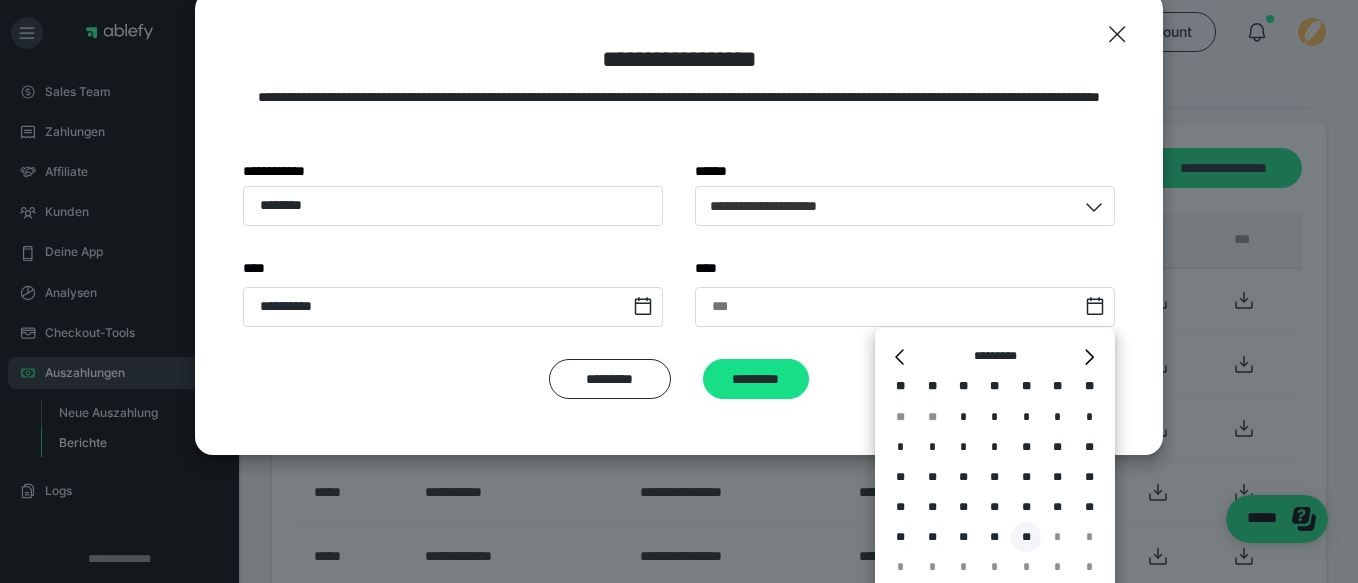 click on "**" at bounding box center [1026, 537] 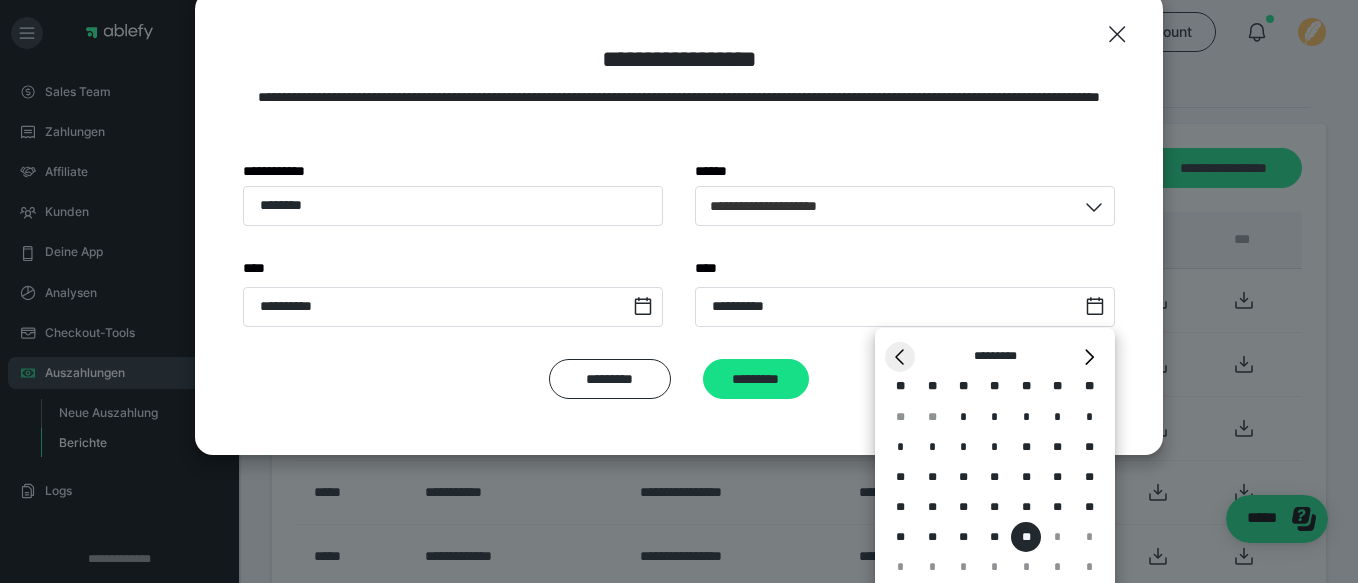 click on "*" at bounding box center (900, 357) 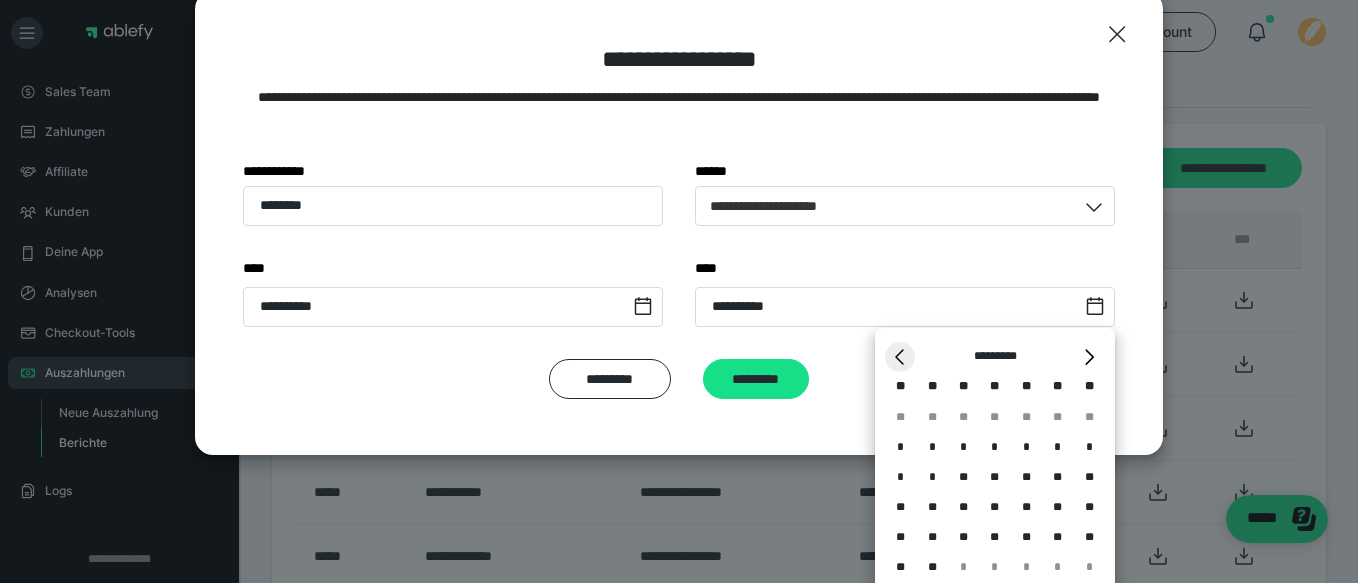 click on "*" at bounding box center [900, 357] 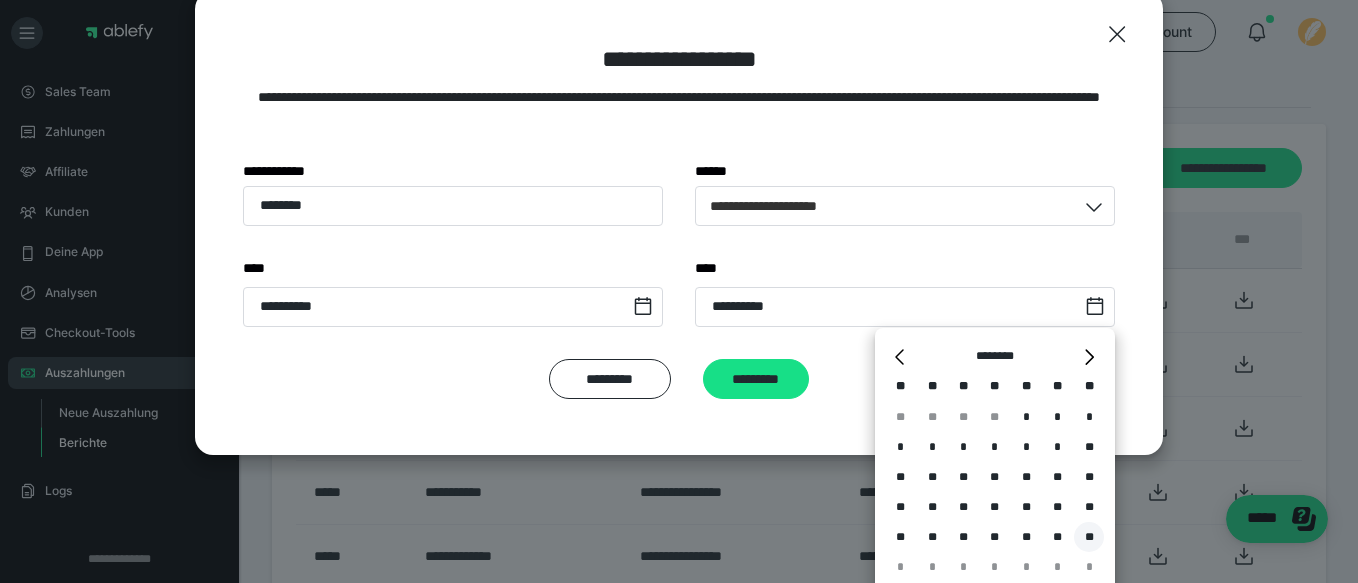 click on "**" at bounding box center [1089, 537] 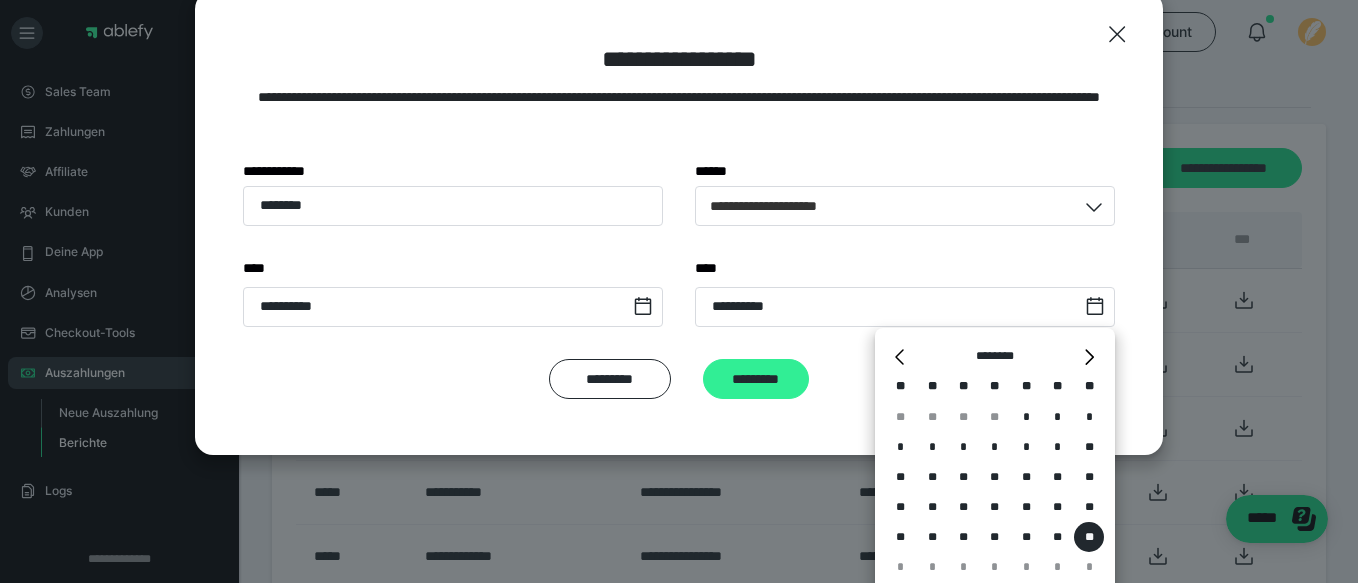 scroll, scrollTop: 0, scrollLeft: 0, axis: both 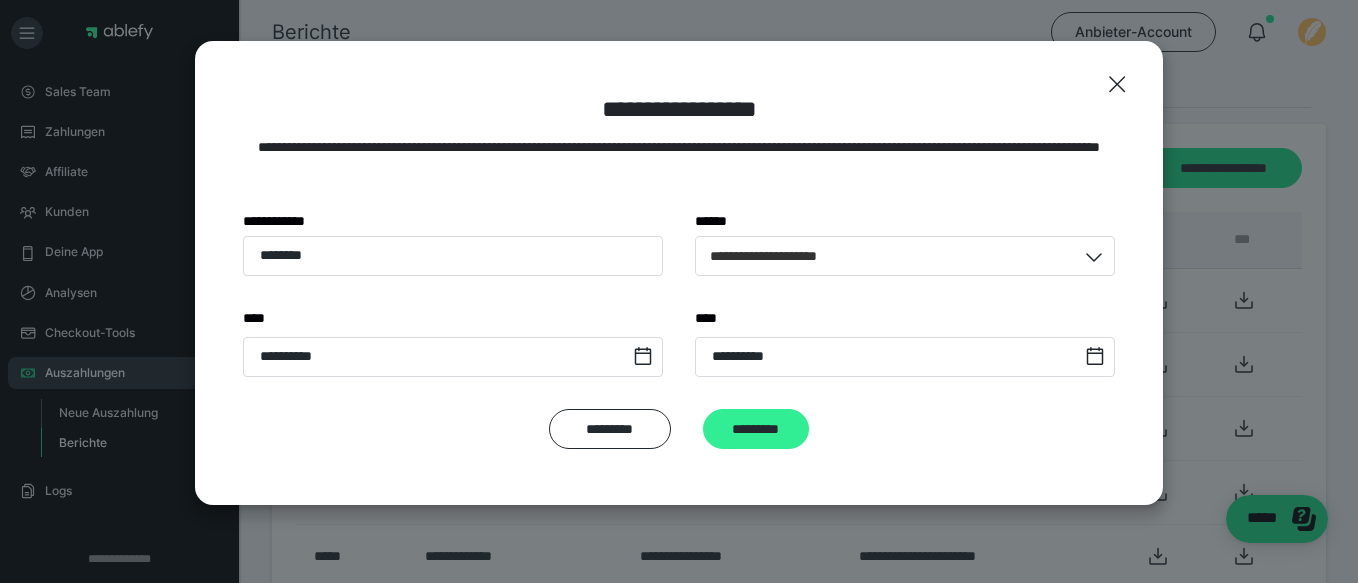 click on "**********" at bounding box center (679, 273) 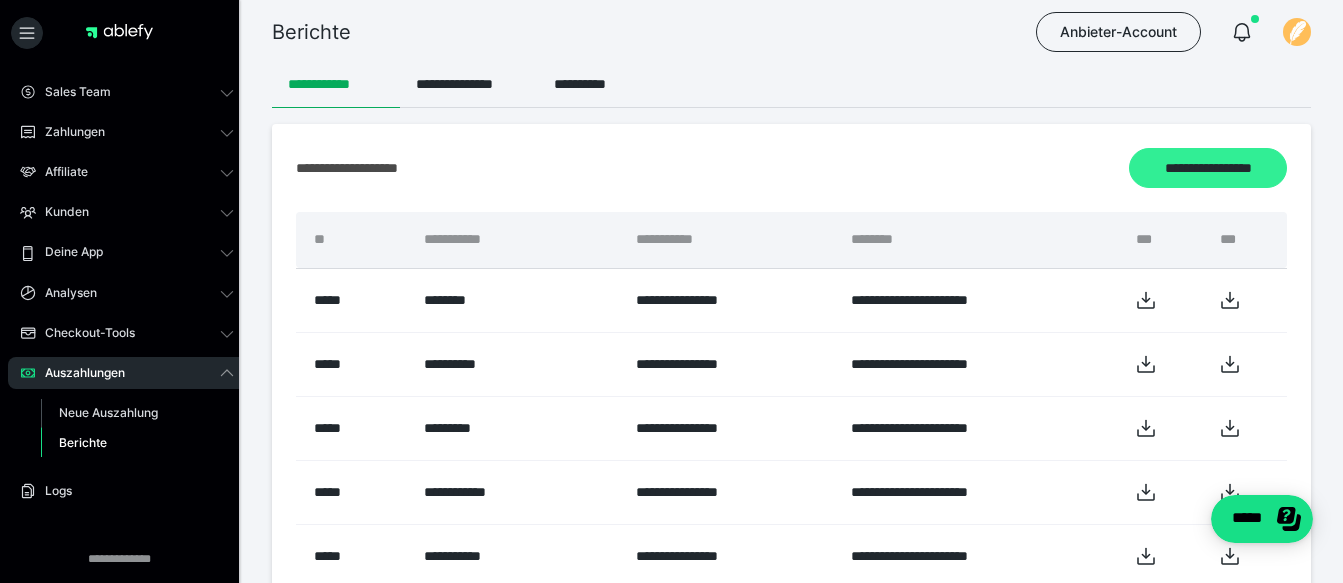 click on "**********" at bounding box center (1208, 168) 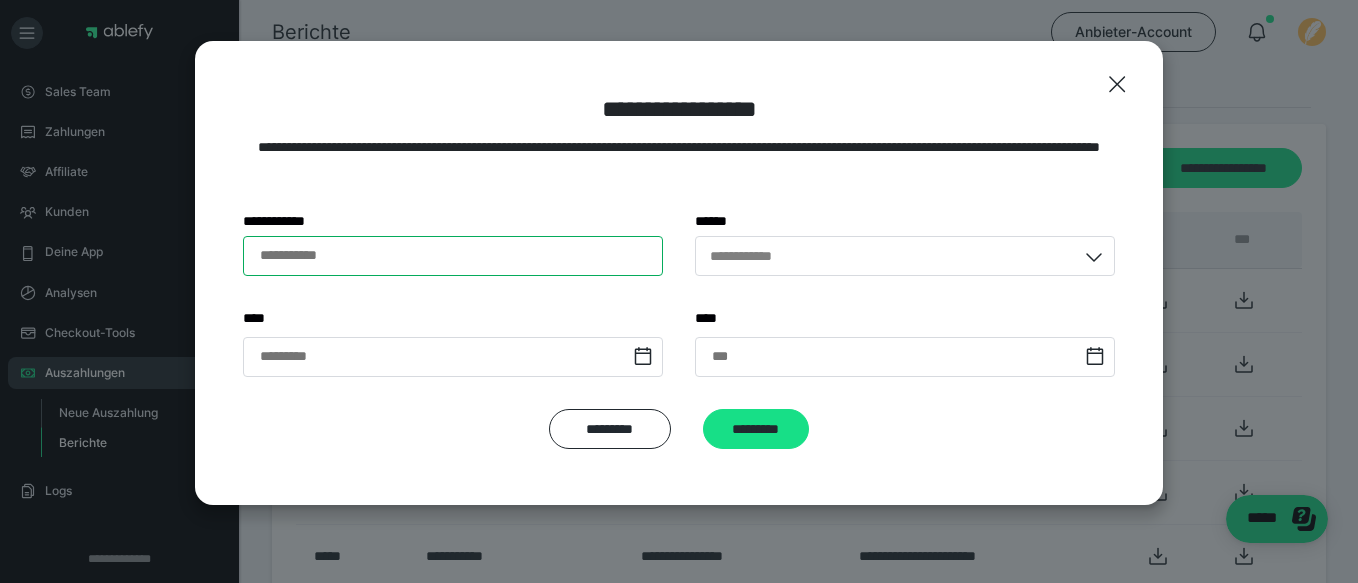 click on "**********" at bounding box center [453, 256] 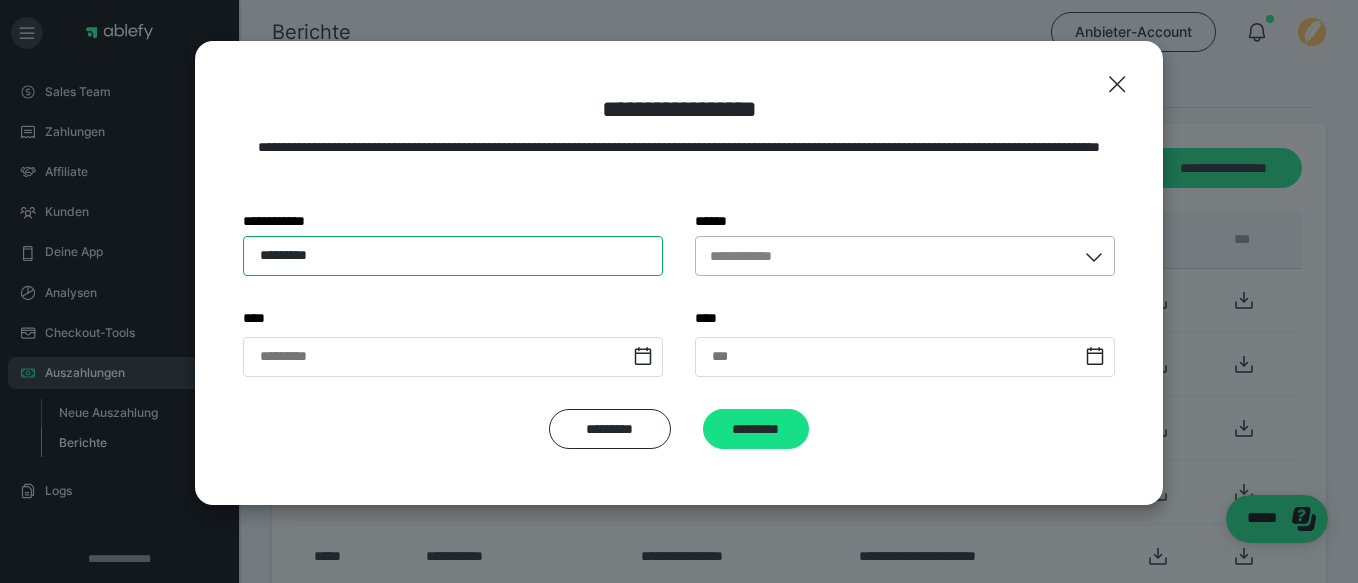 type on "*********" 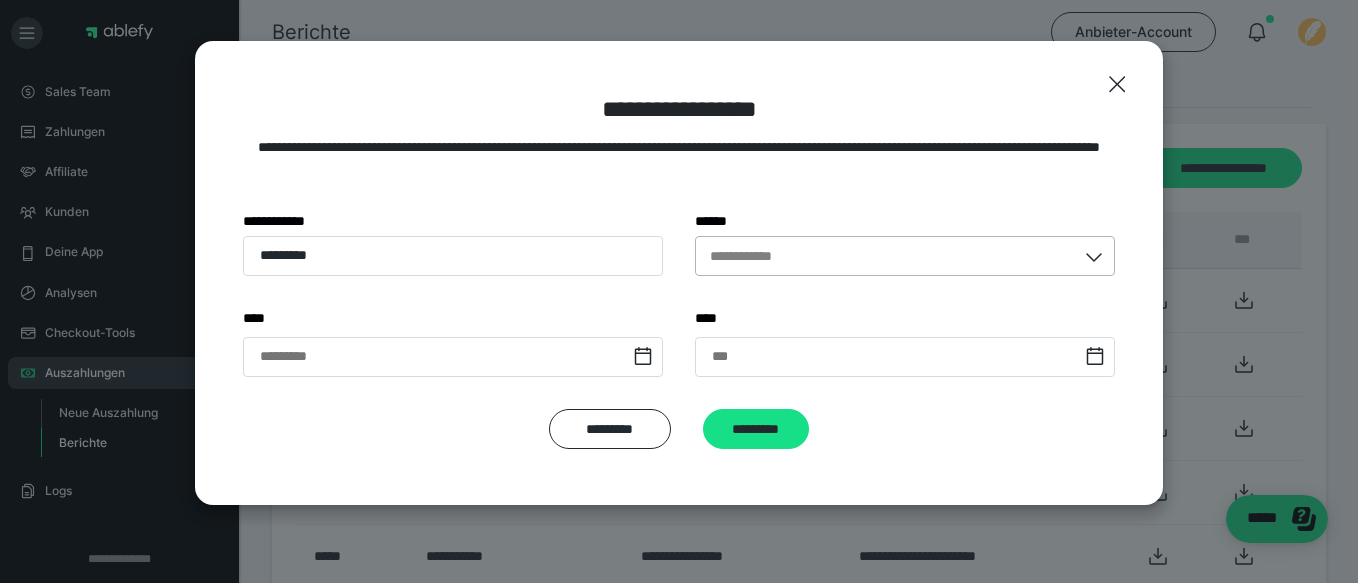 click on "**********" at bounding box center [755, 255] 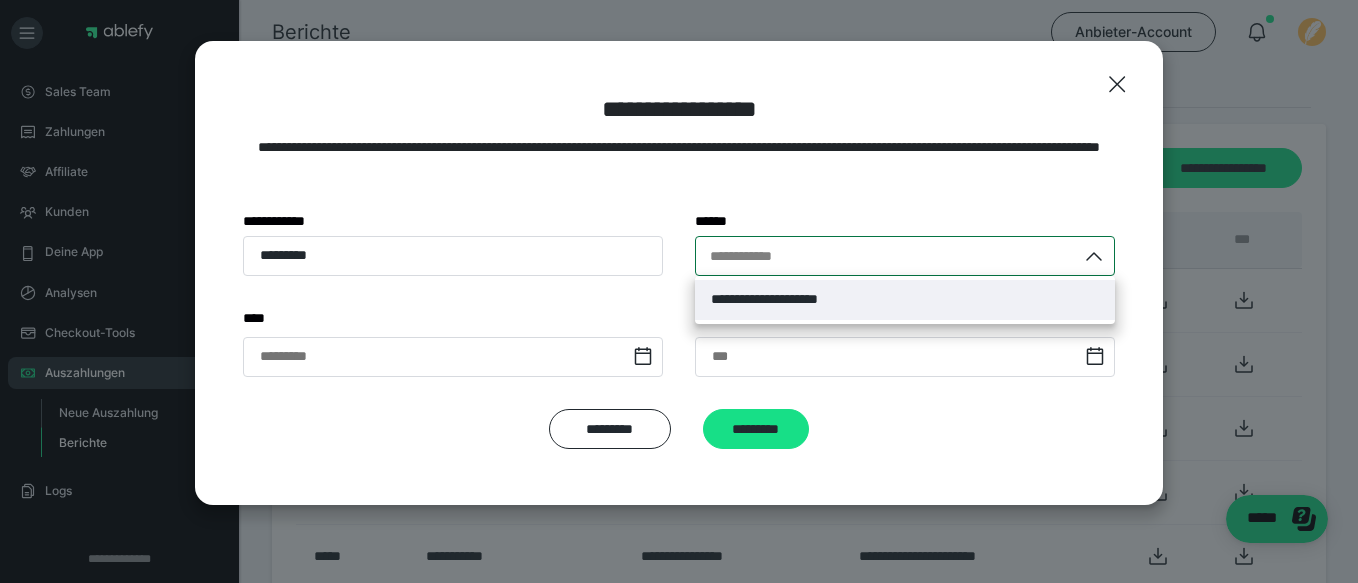 click on "**********" at bounding box center [788, 299] 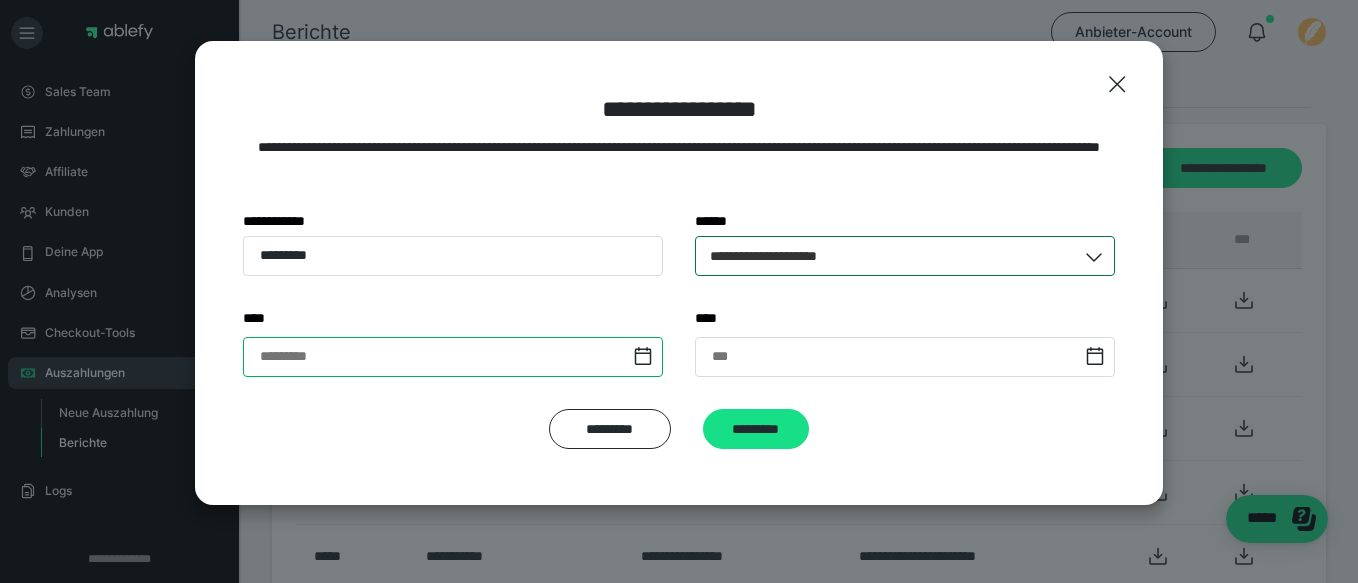 click at bounding box center [453, 357] 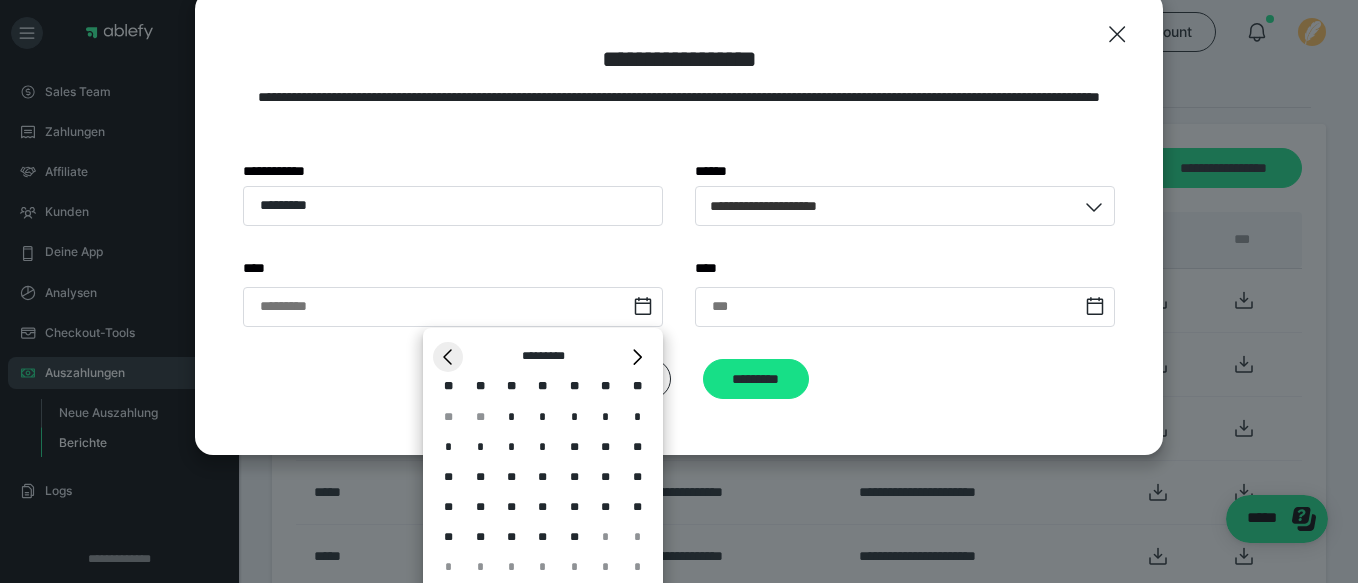 click on "*" at bounding box center (448, 357) 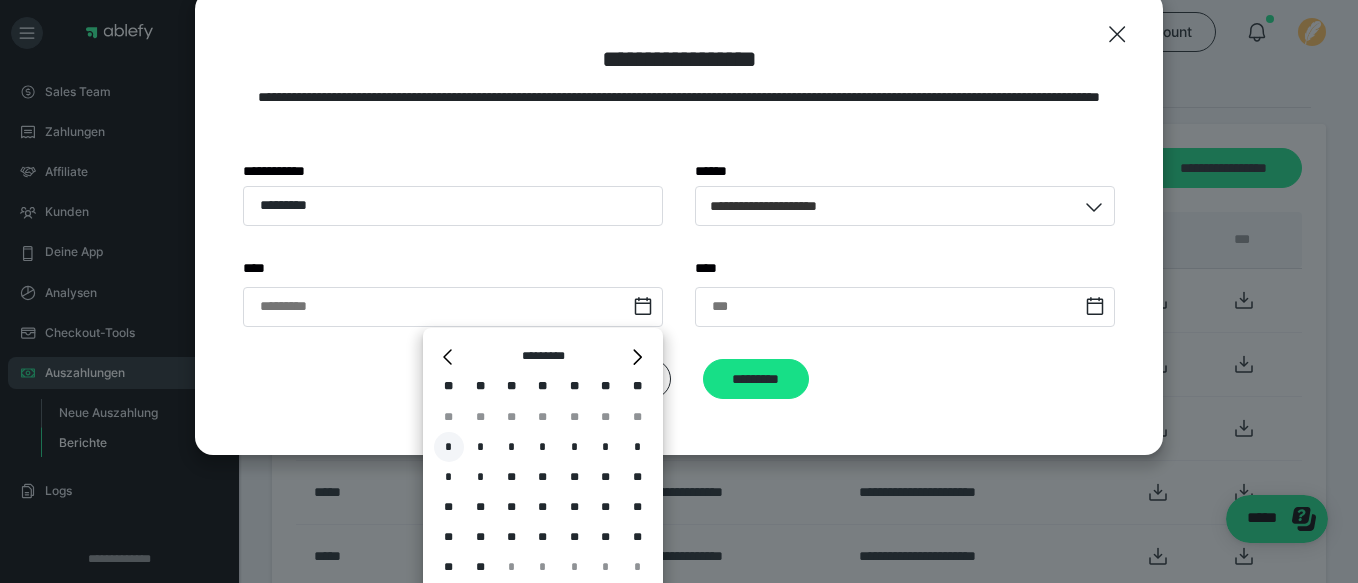 click on "*" at bounding box center [449, 447] 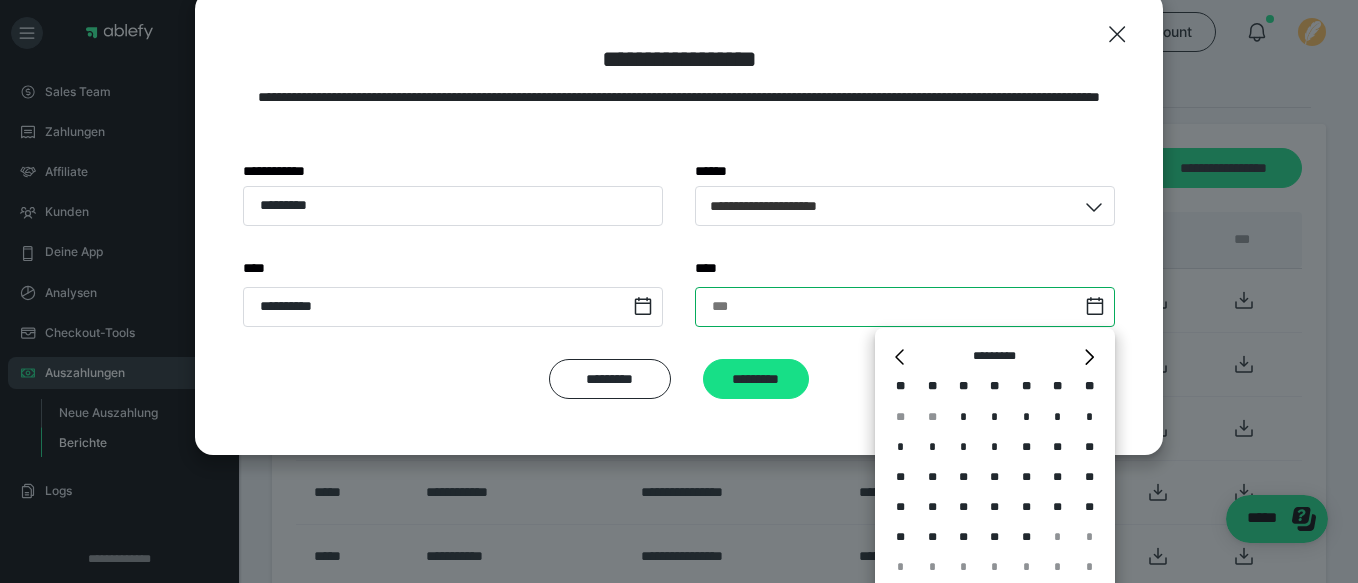click at bounding box center [905, 307] 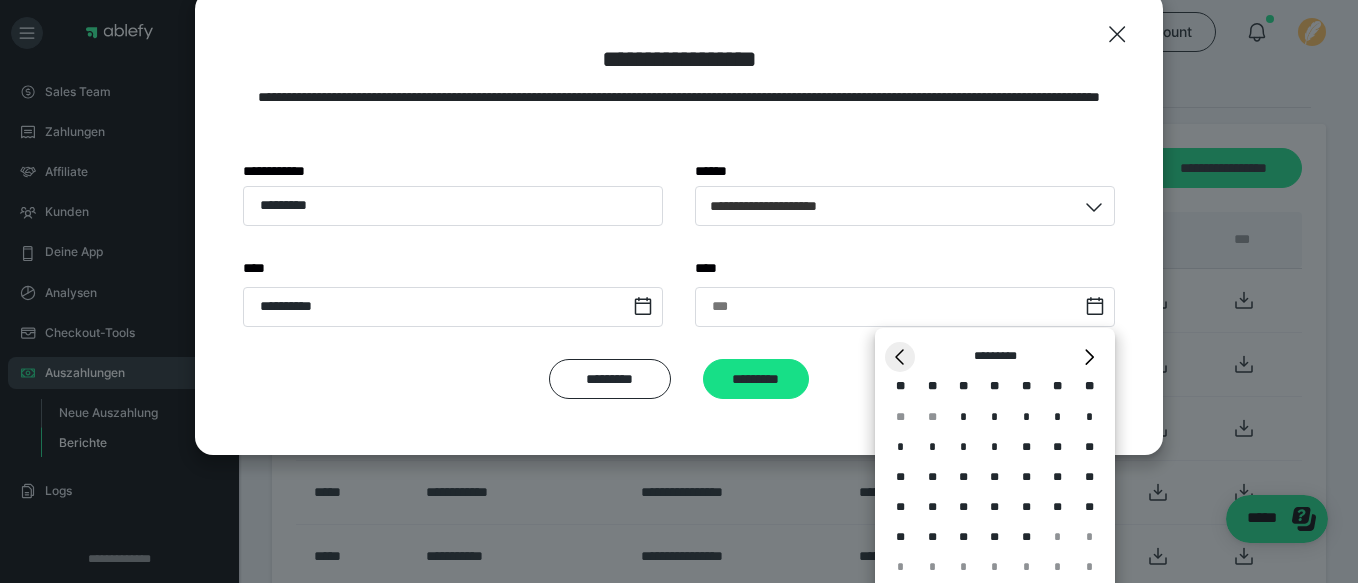 click on "*" at bounding box center (900, 357) 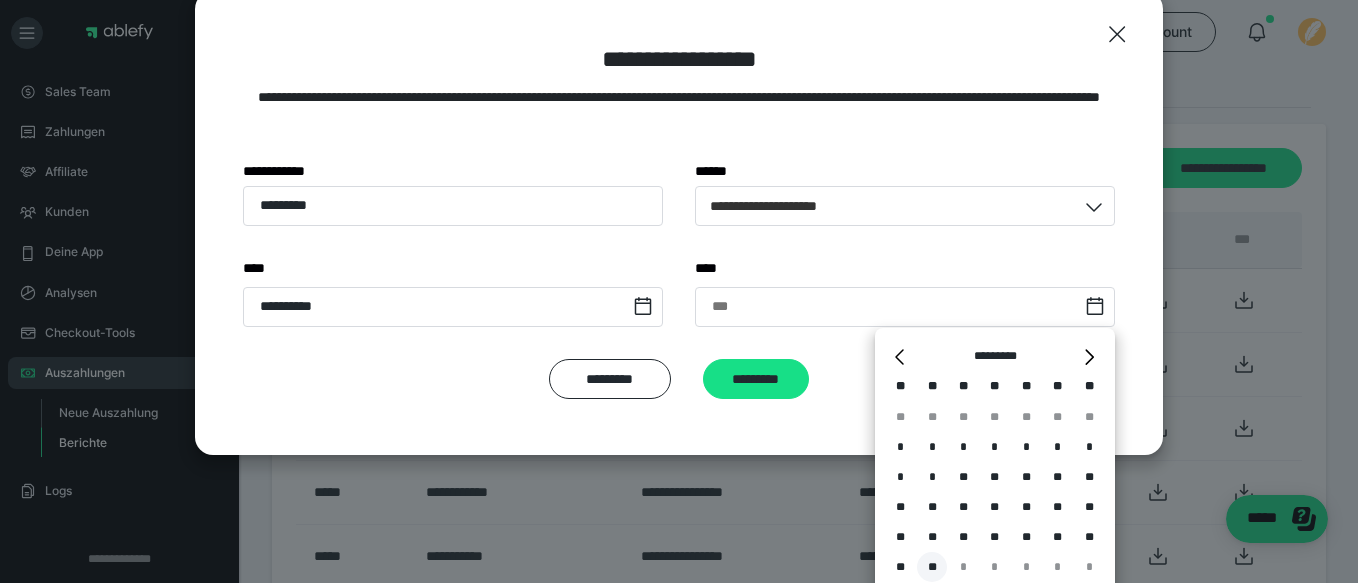 click on "**" at bounding box center [932, 567] 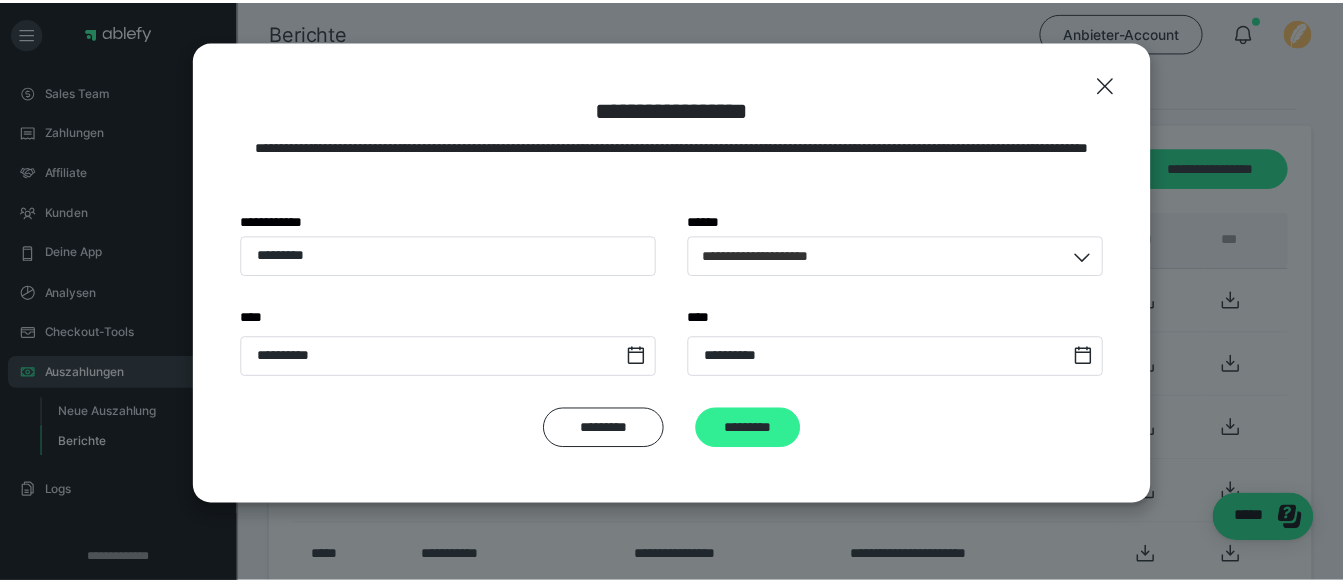 scroll, scrollTop: 0, scrollLeft: 0, axis: both 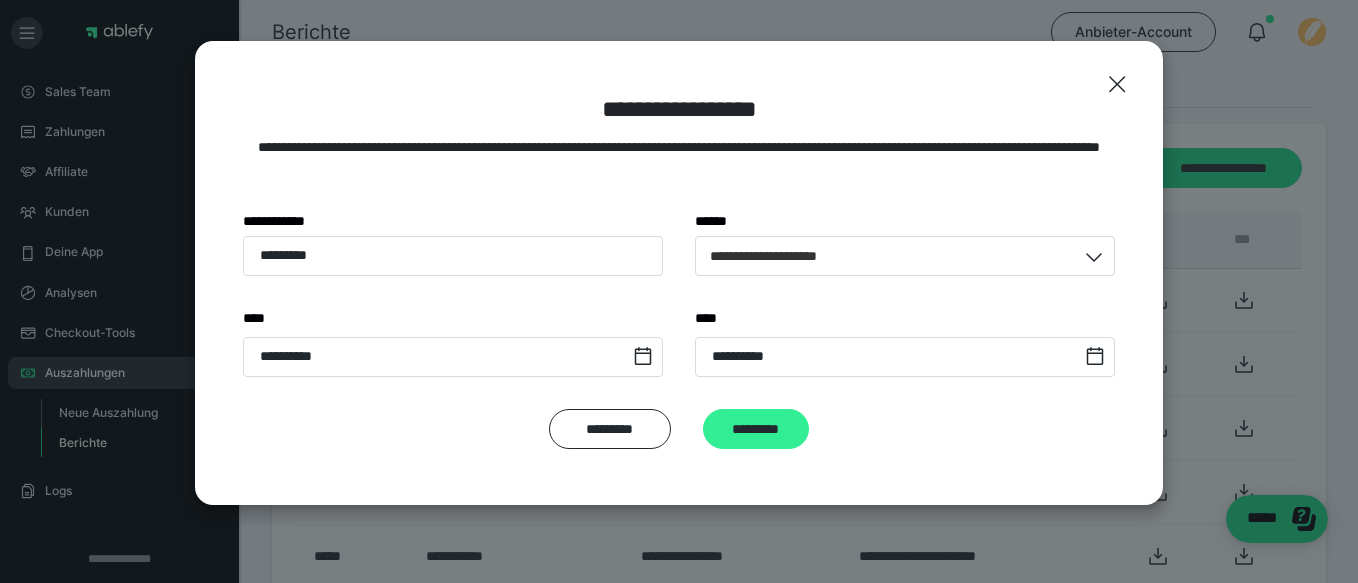 click on "**********" at bounding box center (679, 273) 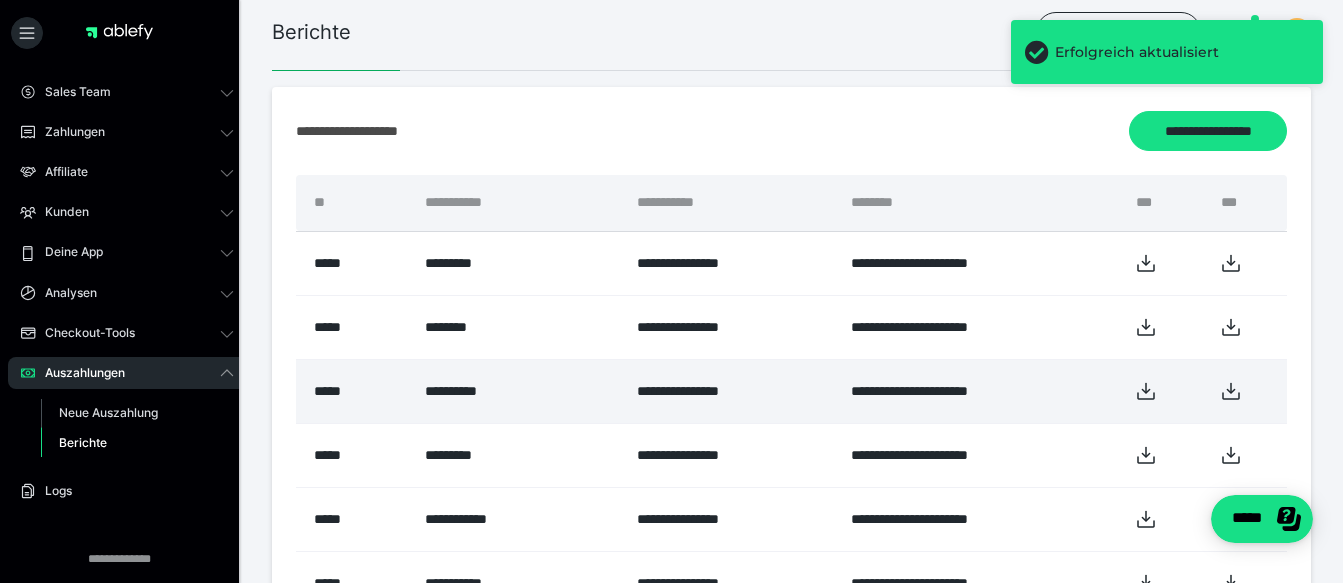 scroll, scrollTop: 44, scrollLeft: 0, axis: vertical 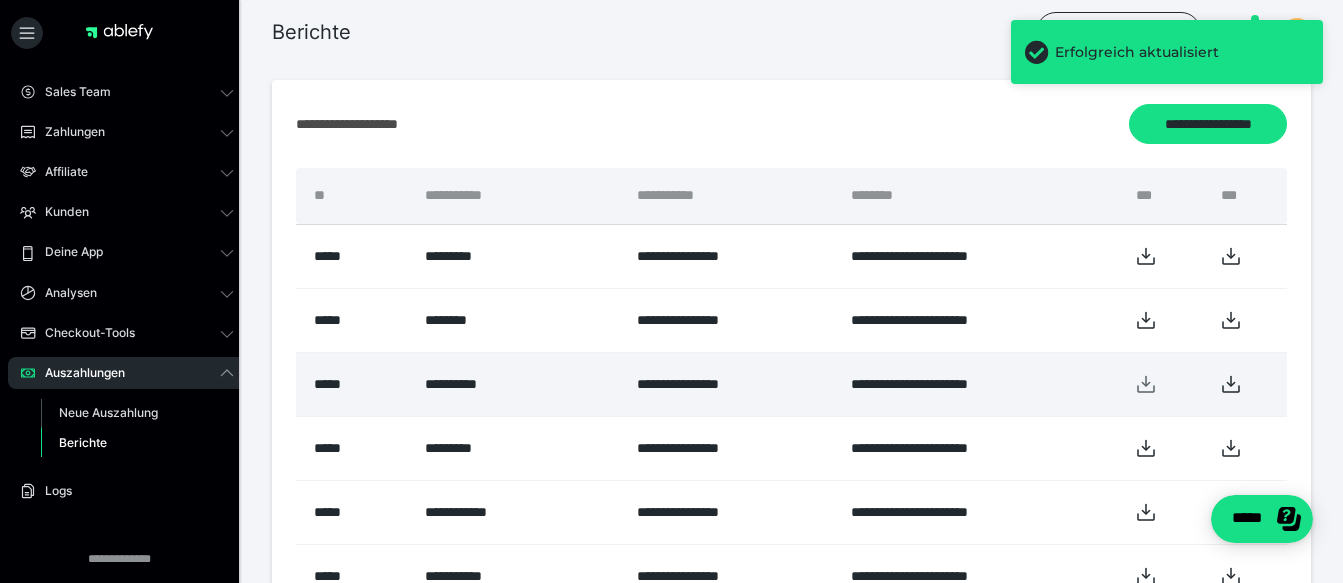 click 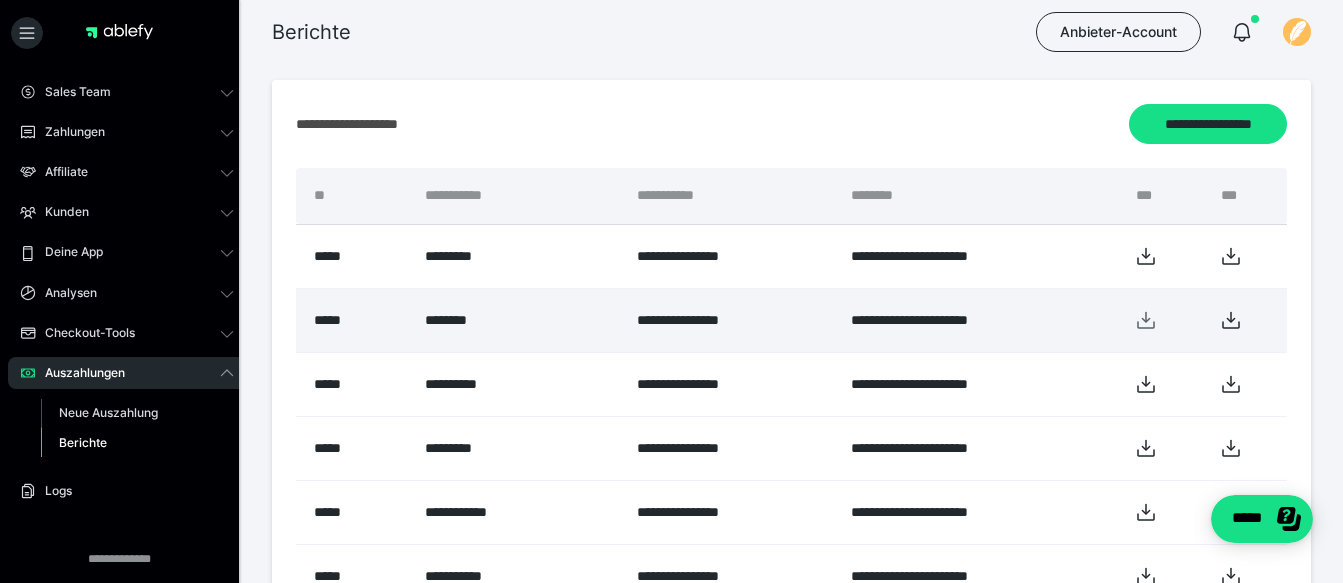 click 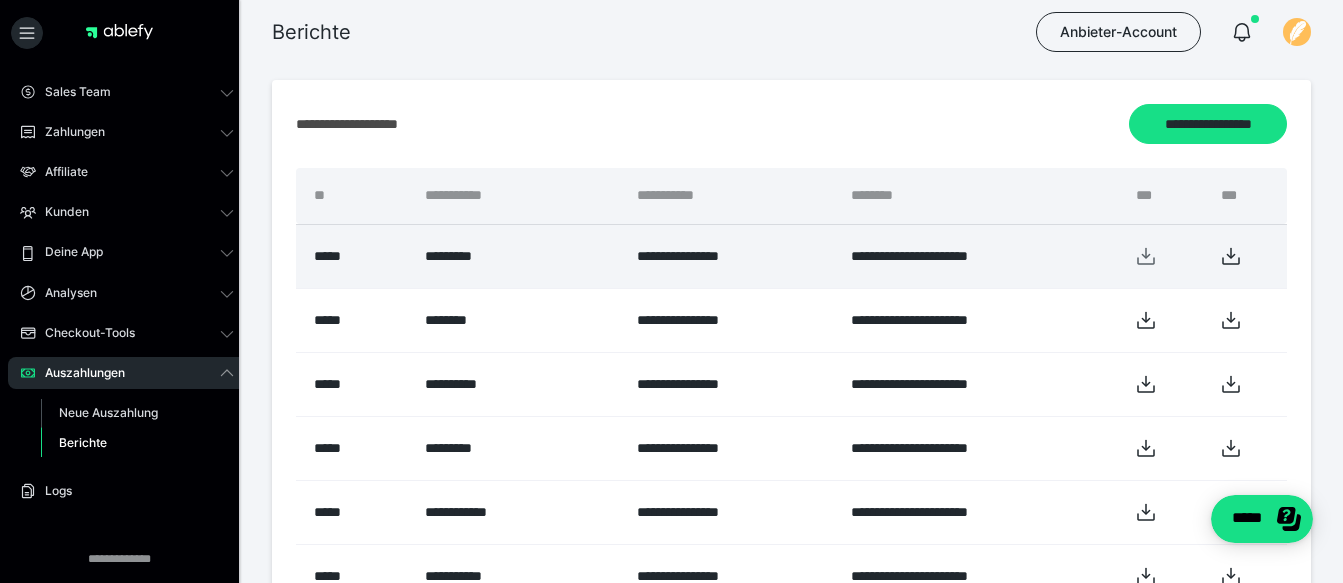 click 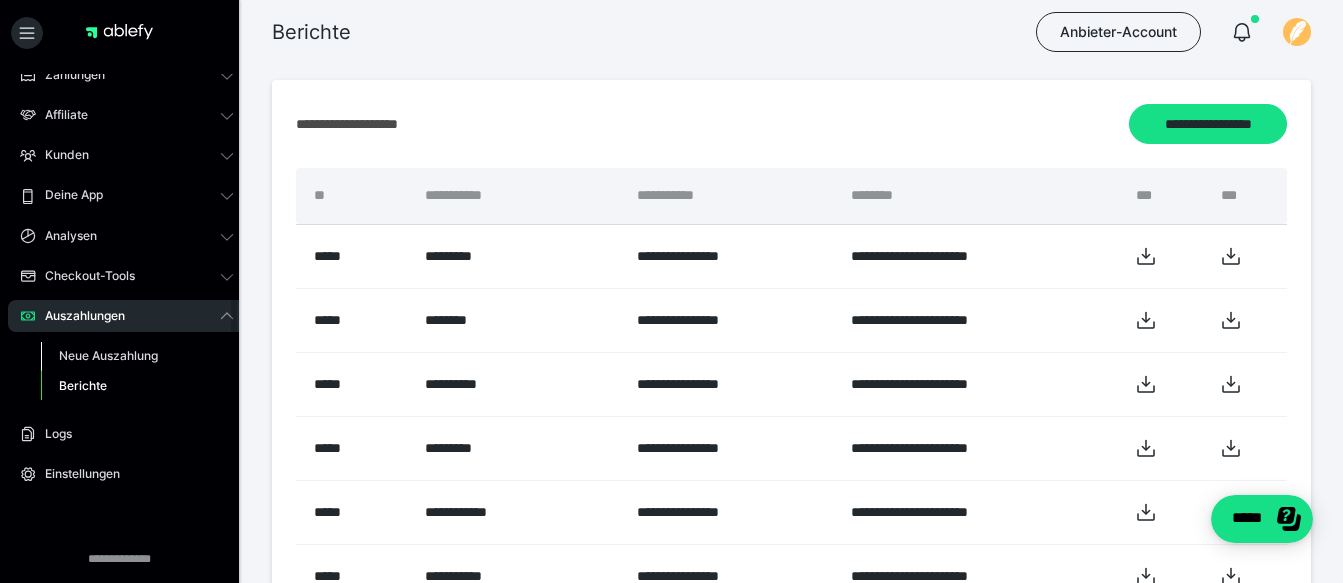 scroll, scrollTop: 236, scrollLeft: 0, axis: vertical 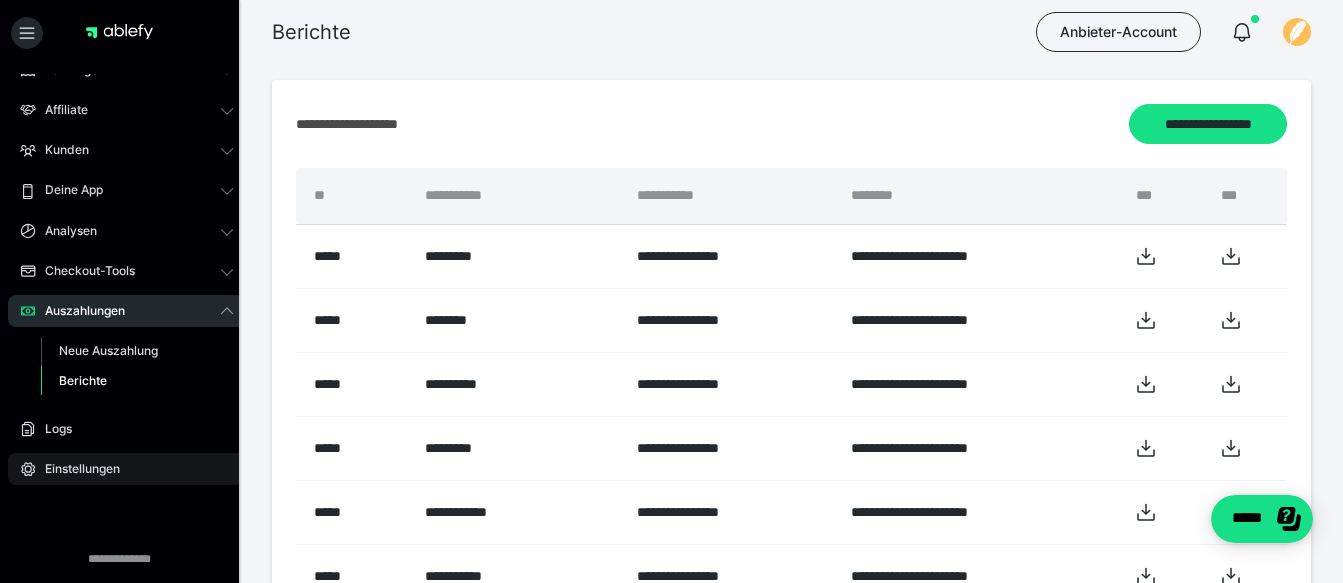 click on "Einstellungen" at bounding box center (75, 469) 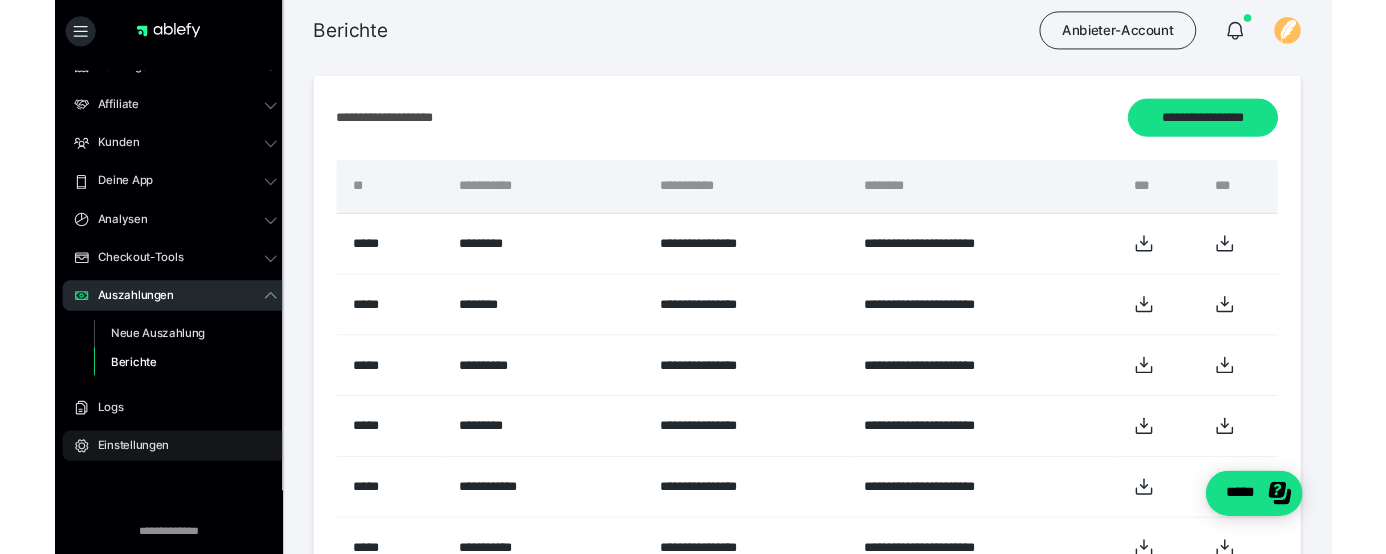 scroll, scrollTop: 0, scrollLeft: 0, axis: both 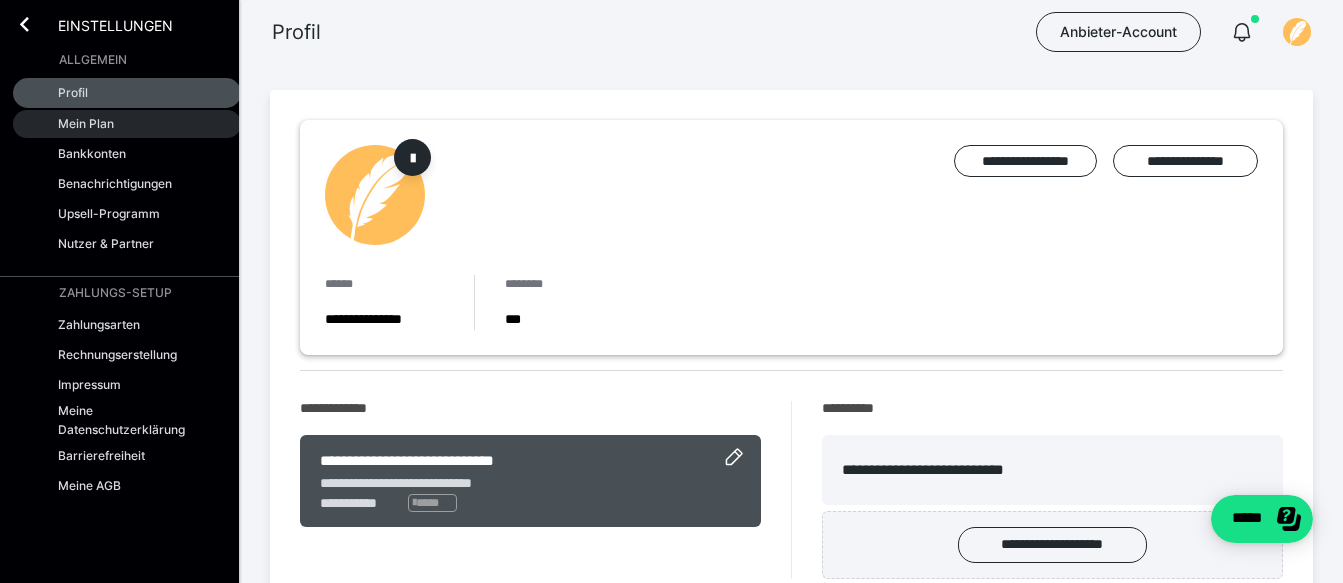 click on "Mein Plan" at bounding box center [86, 123] 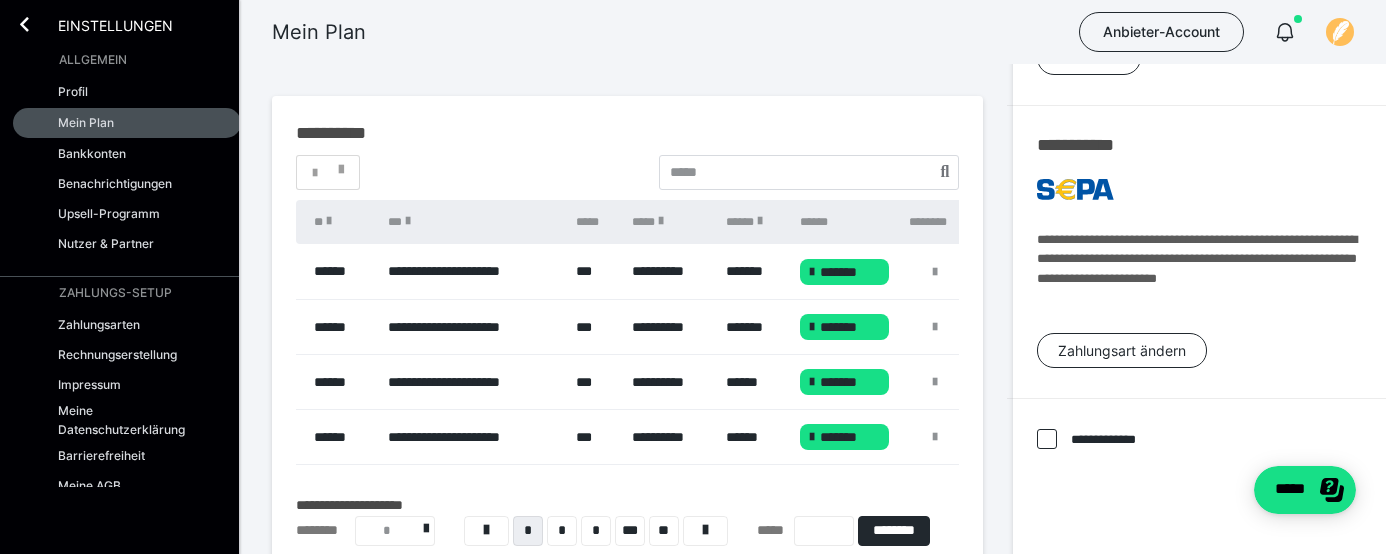 scroll, scrollTop: 282, scrollLeft: 0, axis: vertical 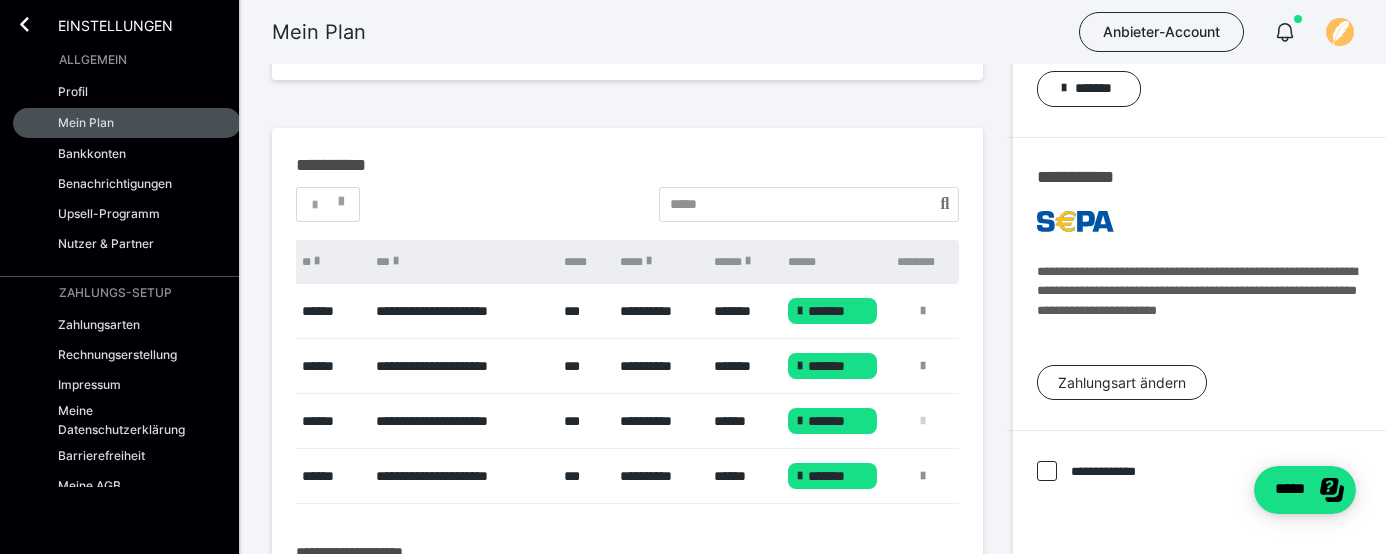 click at bounding box center [923, 421] 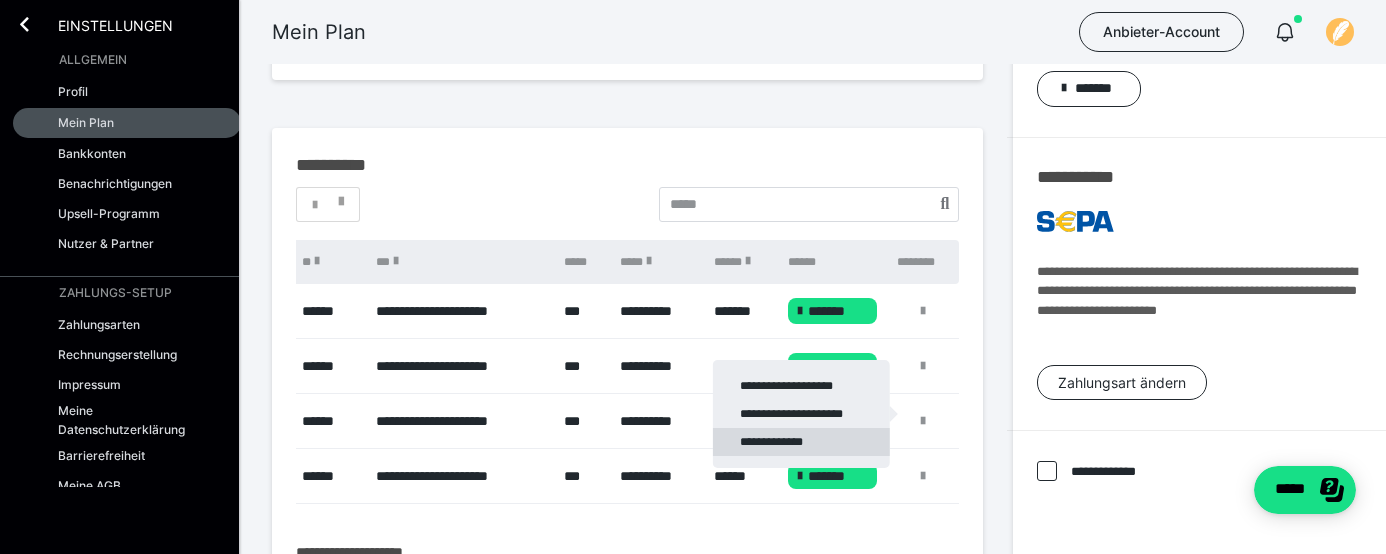 click on "**********" at bounding box center [801, 442] 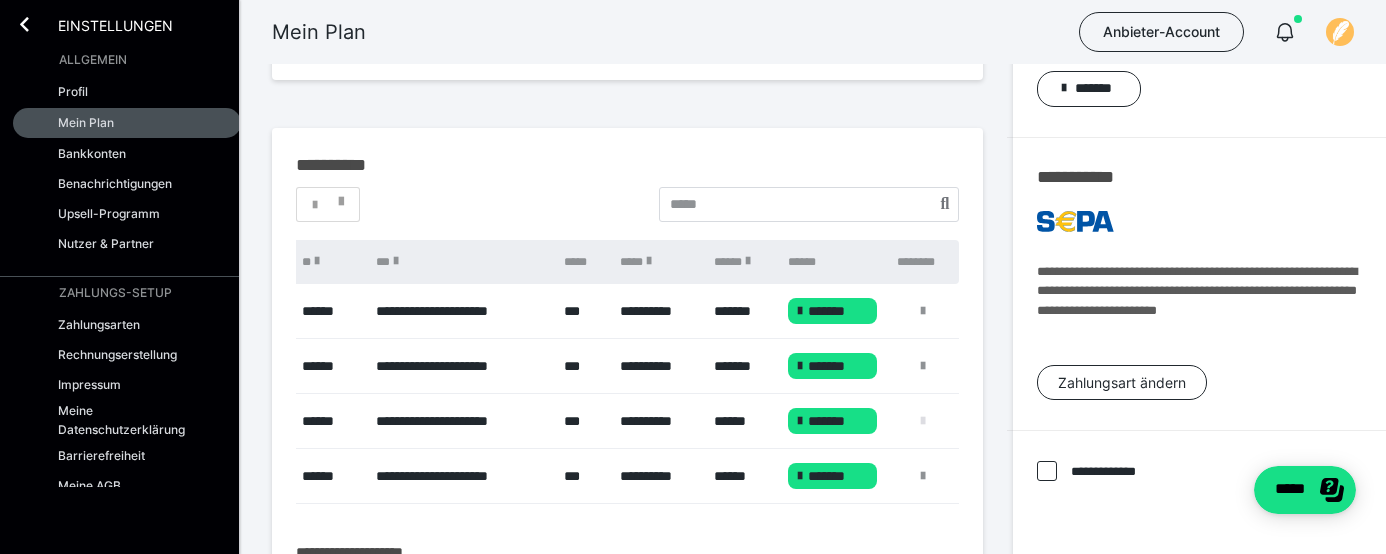 click at bounding box center (923, 421) 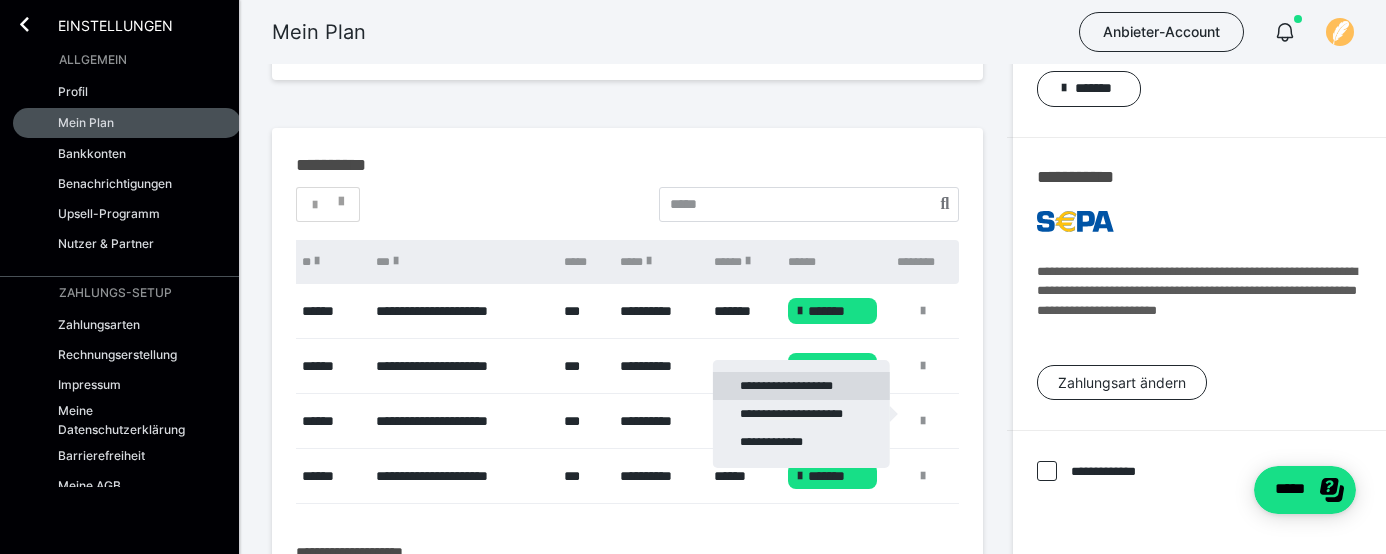 click on "**********" at bounding box center [801, 386] 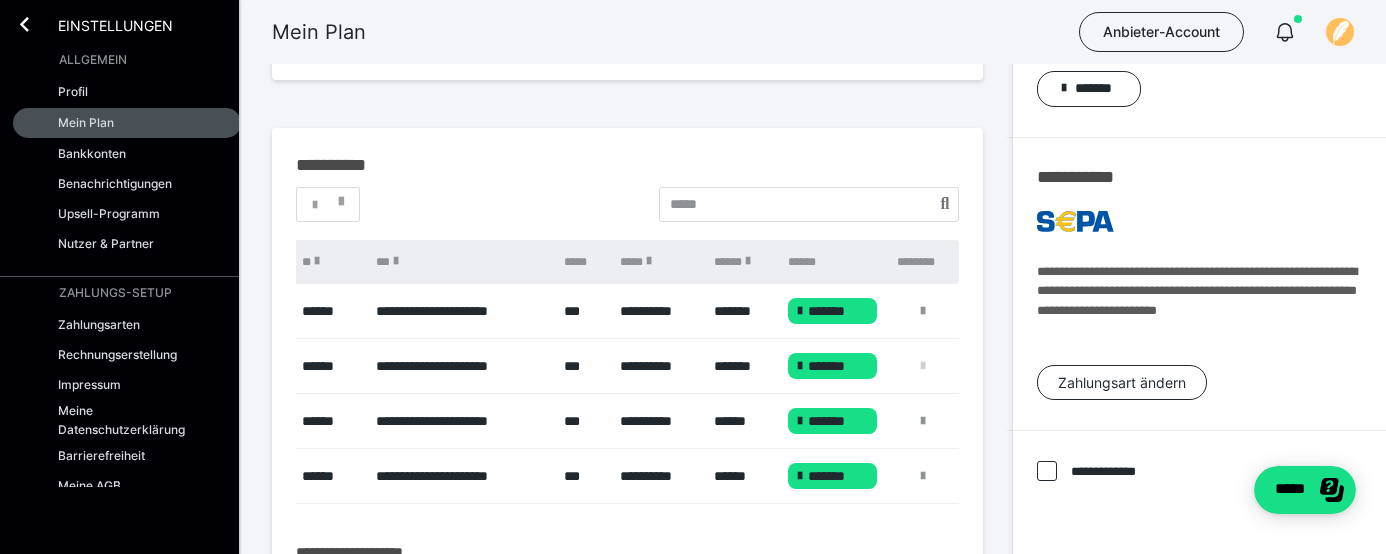 click at bounding box center [923, 366] 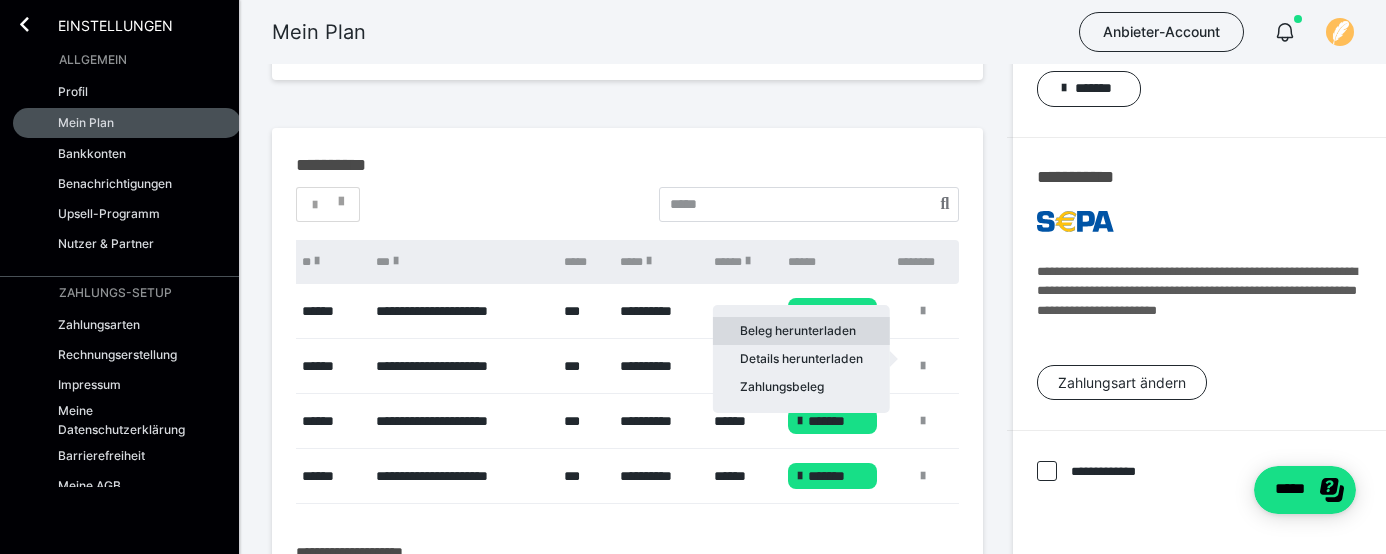 click on "Beleg herunterladen" at bounding box center (801, 331) 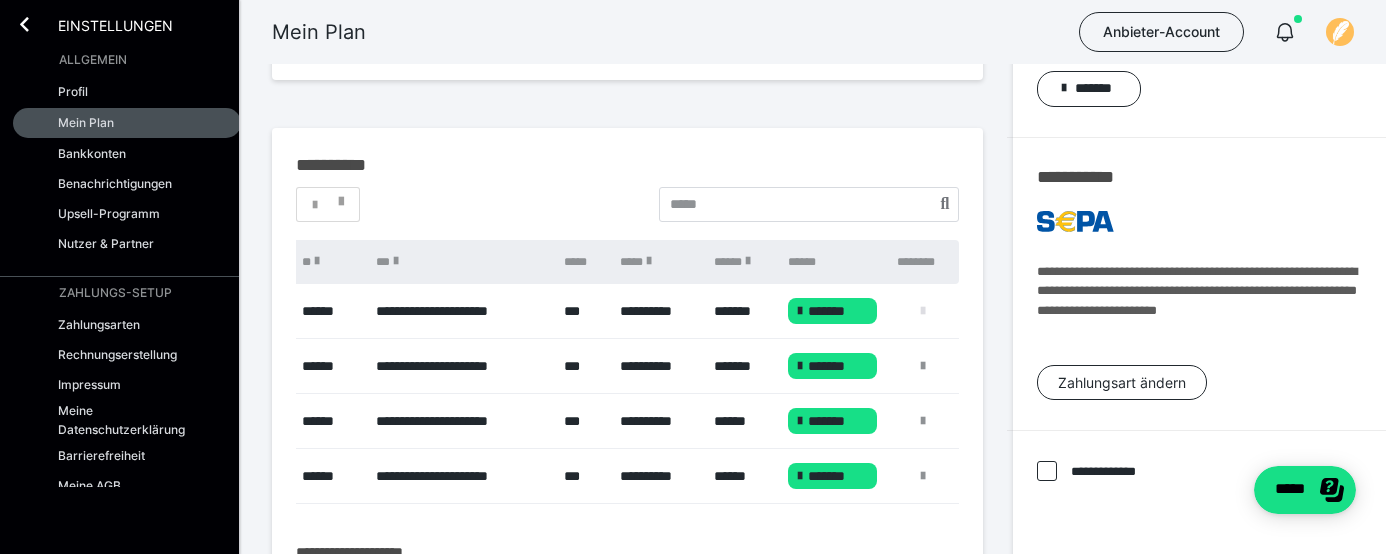 click at bounding box center (923, 311) 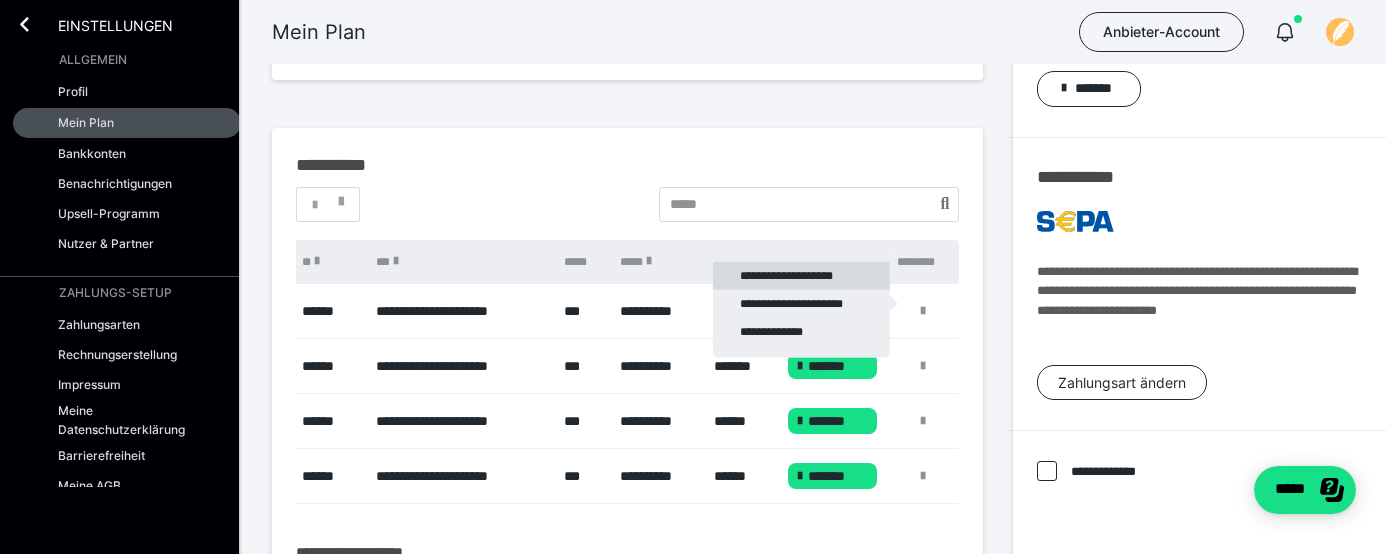 click on "**********" at bounding box center [801, 276] 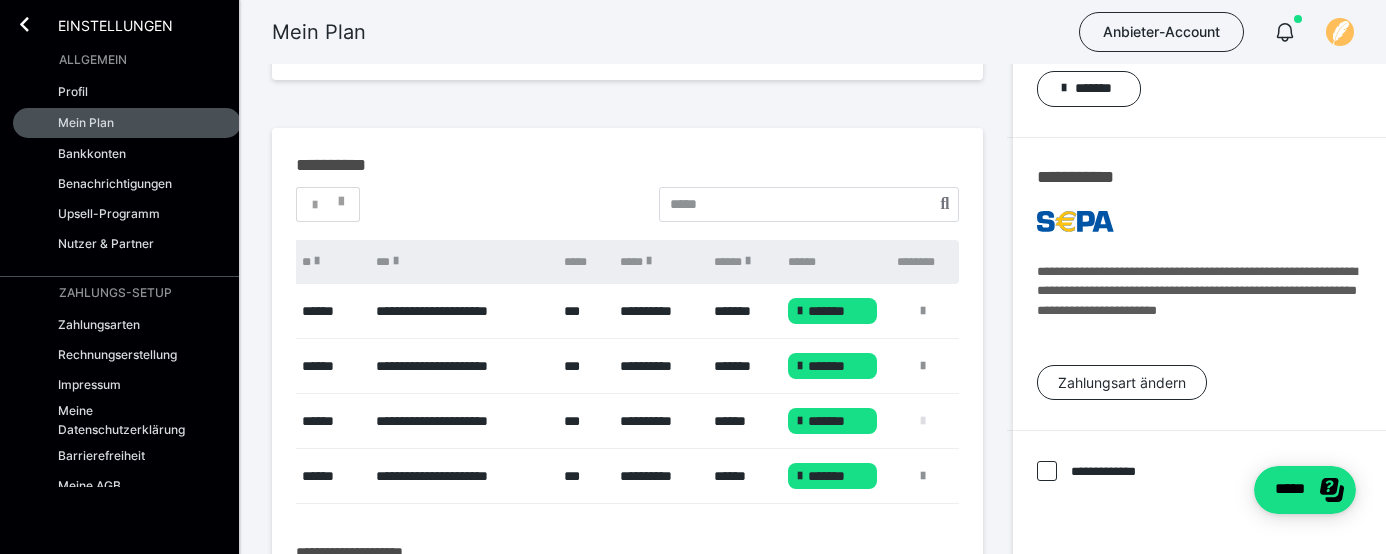 click at bounding box center [923, 421] 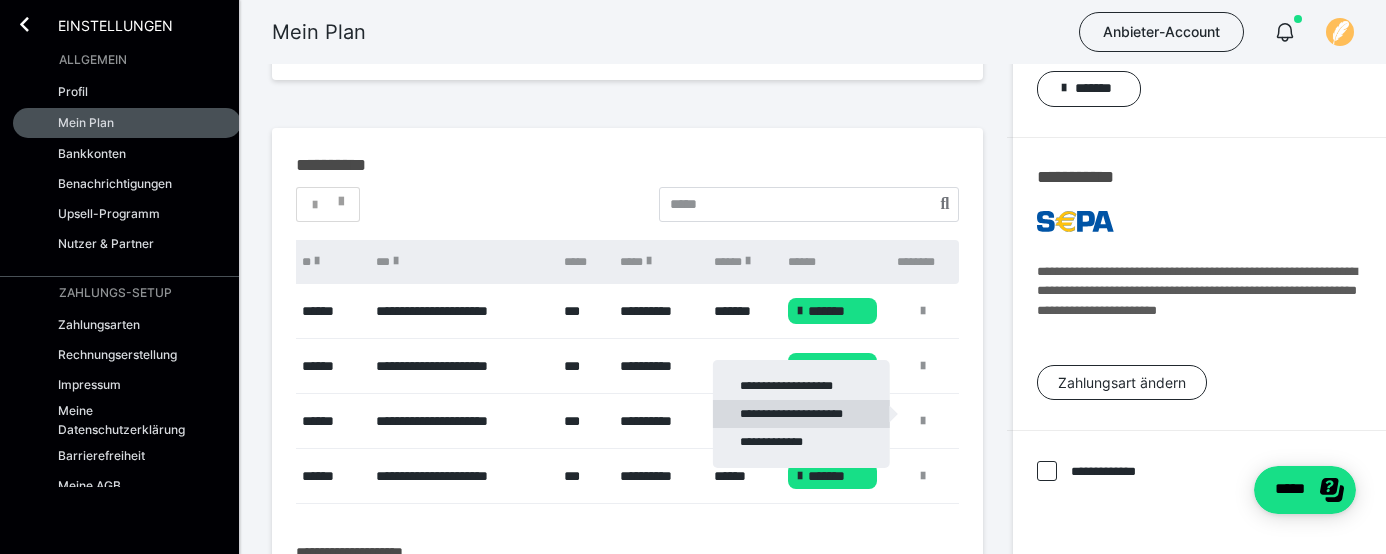 click on "**********" at bounding box center (801, 414) 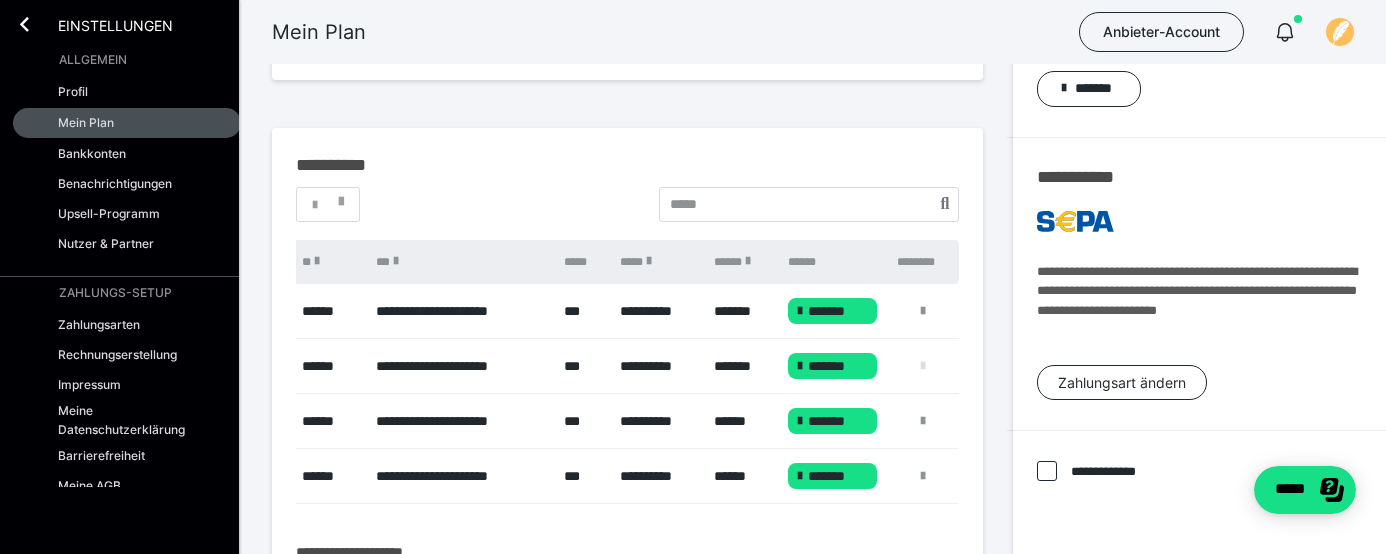 click at bounding box center [923, 366] 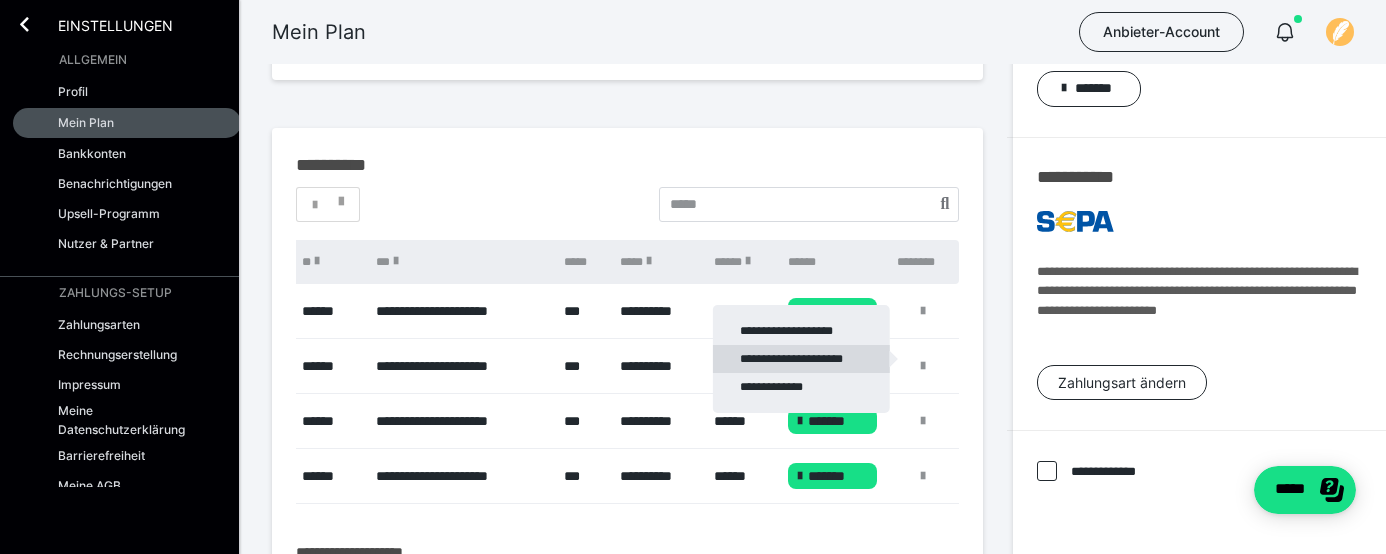 click on "**********" at bounding box center (801, 359) 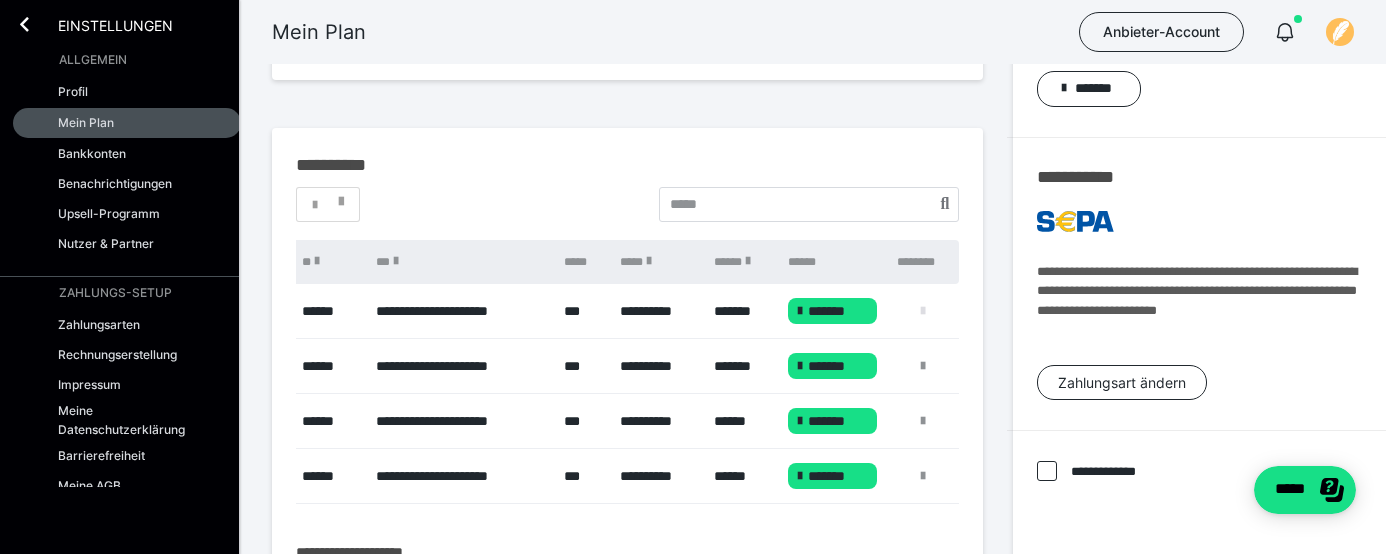 click at bounding box center (923, 311) 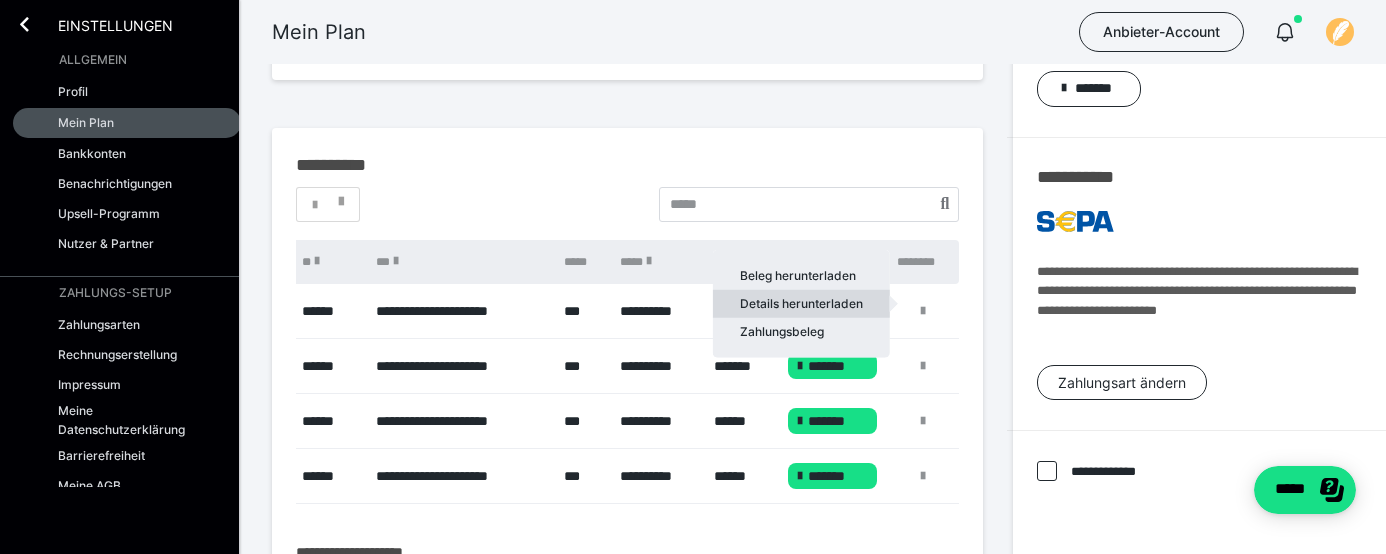 click on "Details herunterladen" at bounding box center [801, 304] 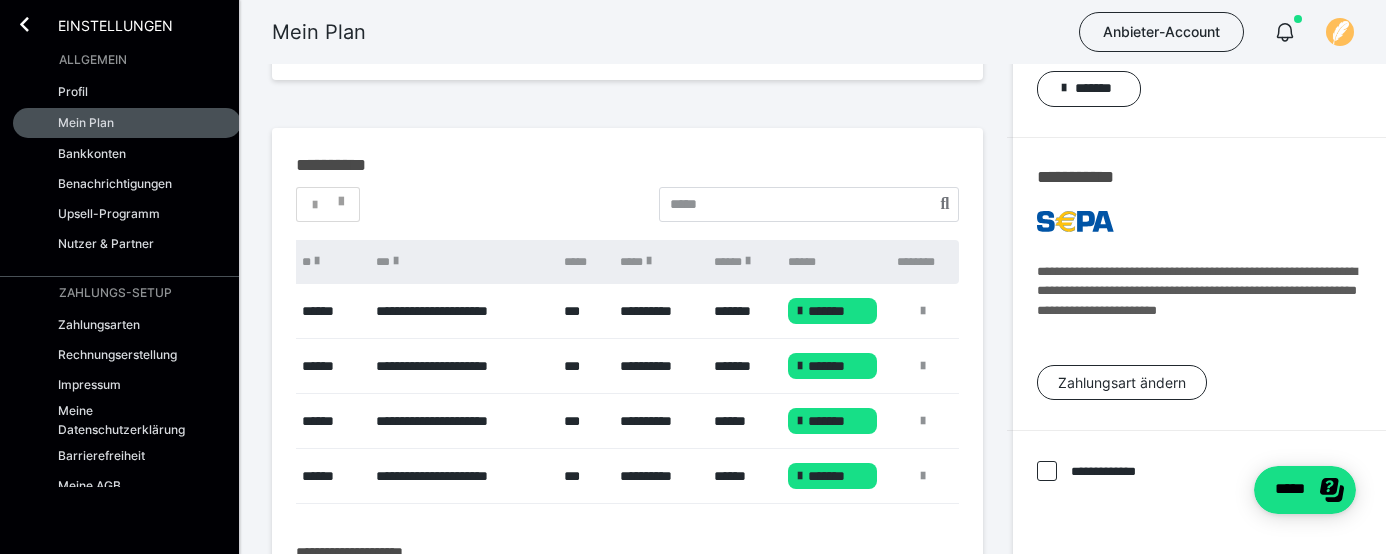 scroll, scrollTop: 292, scrollLeft: 0, axis: vertical 